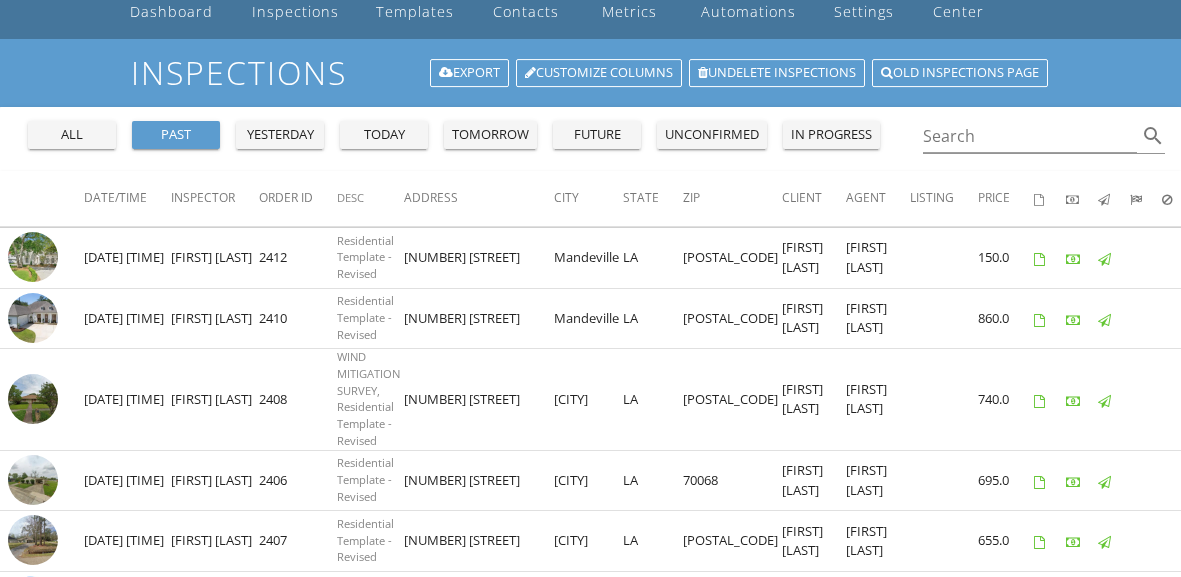scroll, scrollTop: 98, scrollLeft: 0, axis: vertical 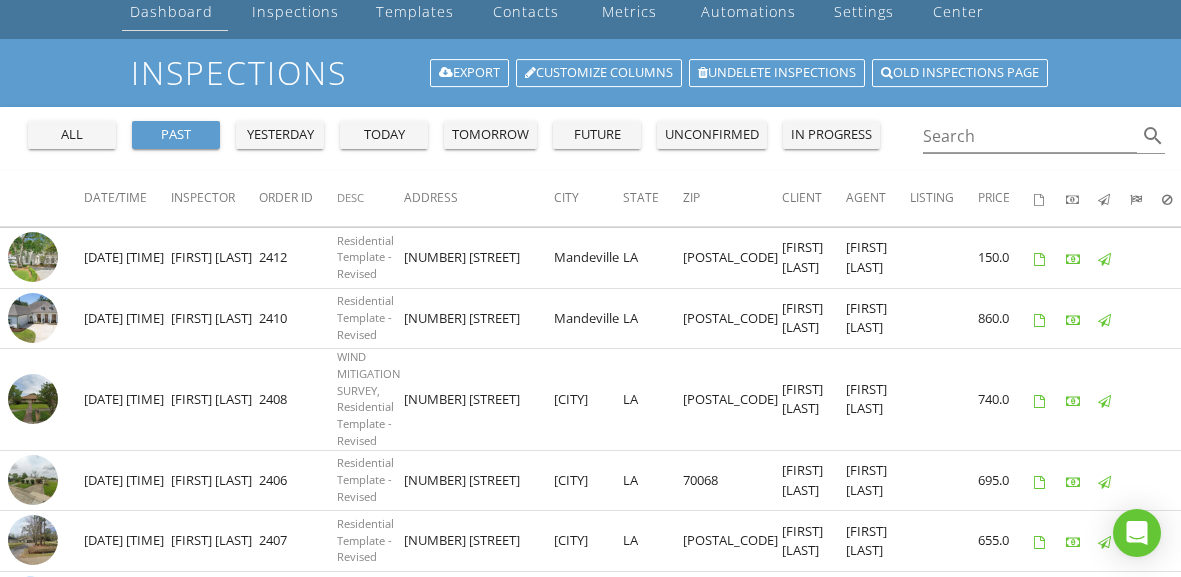 click on "Dashboard" at bounding box center (171, 11) 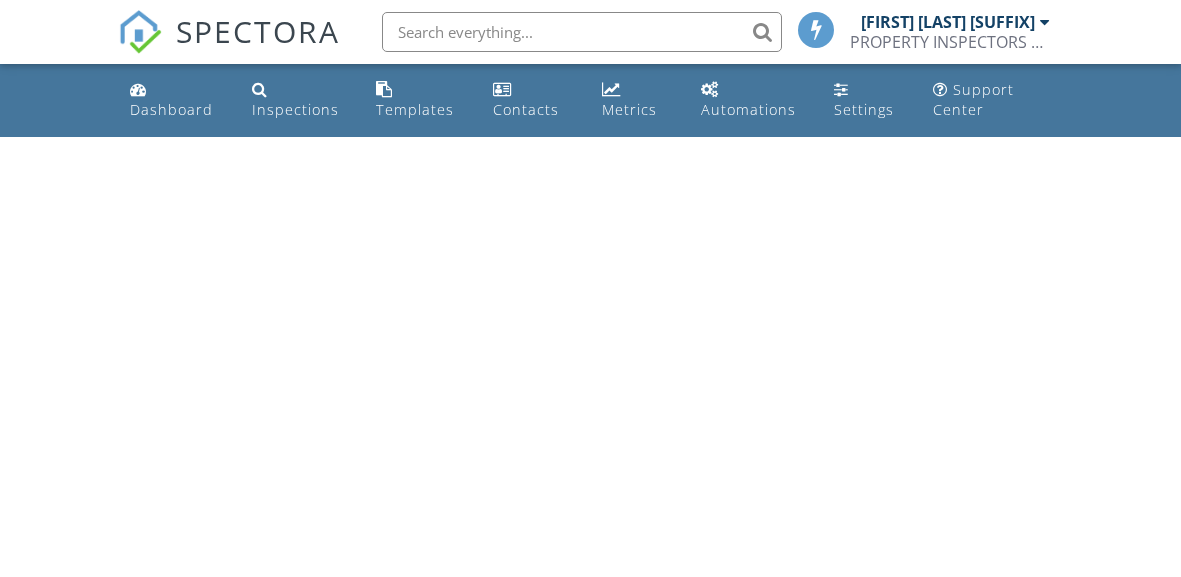 scroll, scrollTop: 0, scrollLeft: 0, axis: both 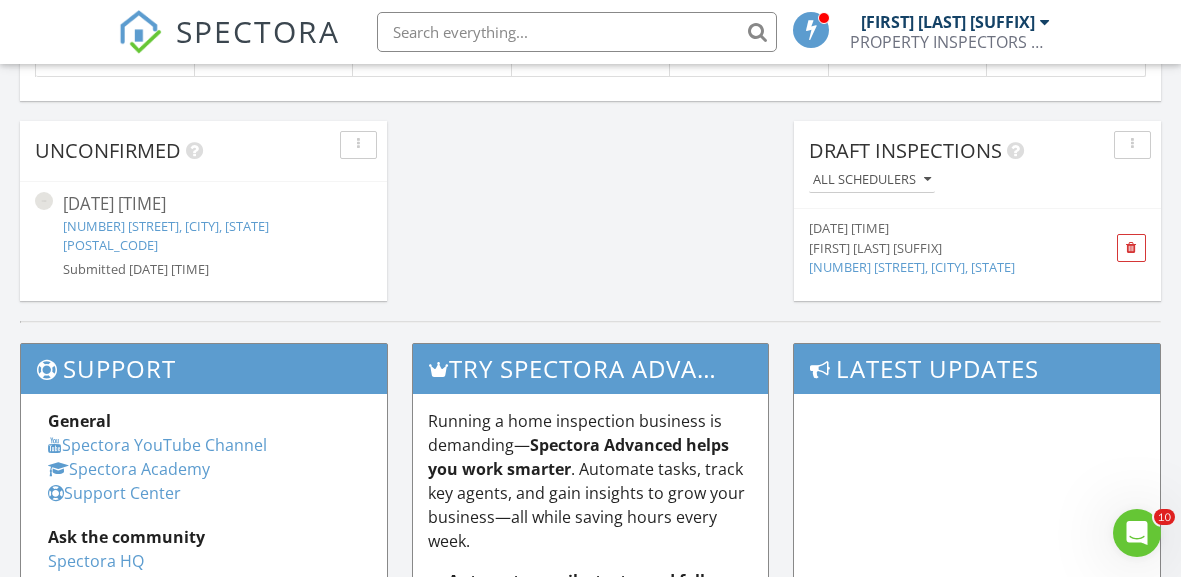 click on "08/04/25 9:30 am" at bounding box center (203, 204) 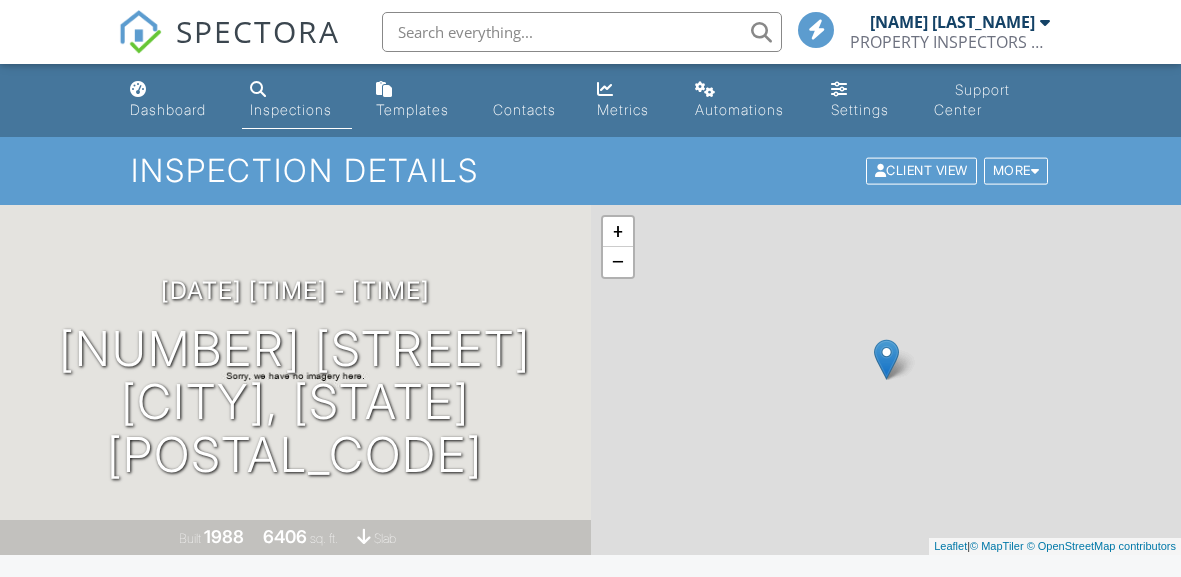 scroll, scrollTop: 0, scrollLeft: 0, axis: both 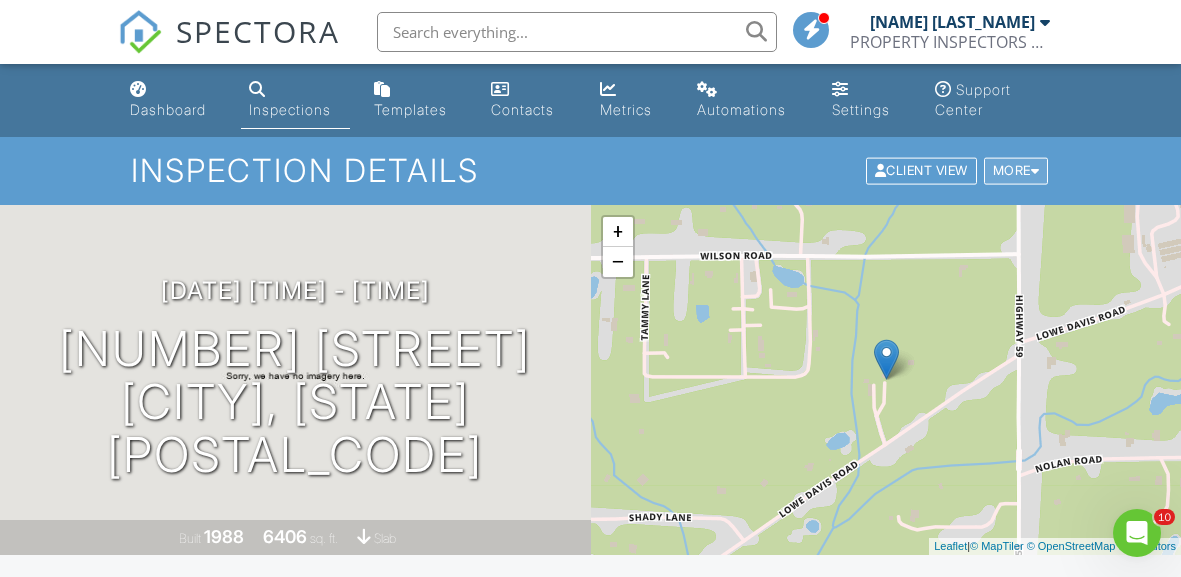 click on "More" at bounding box center (1016, 171) 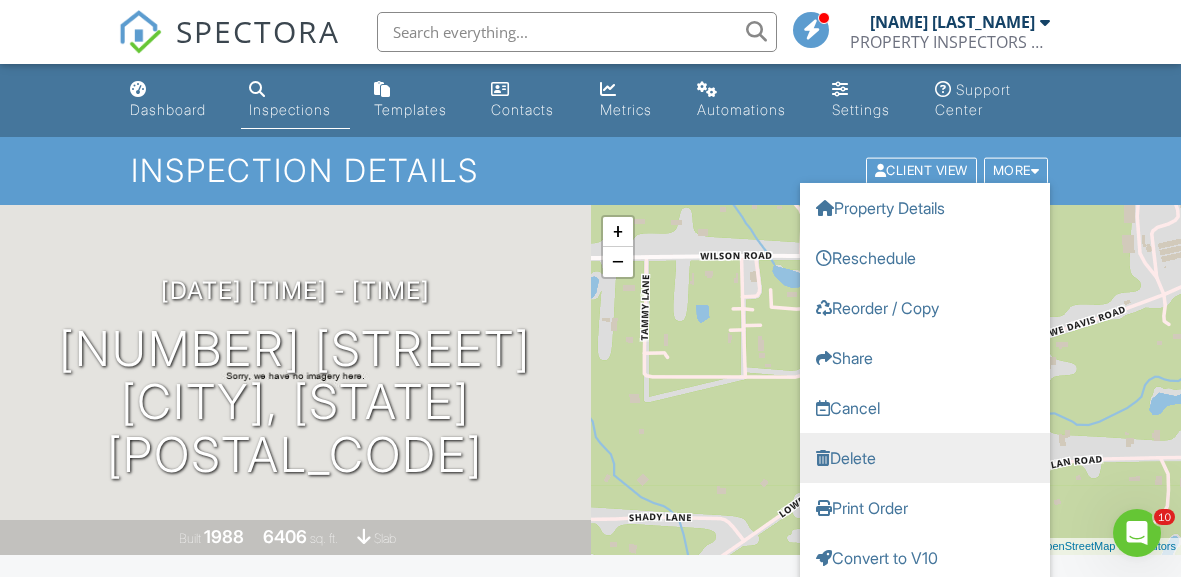 click on "Delete" at bounding box center [925, 458] 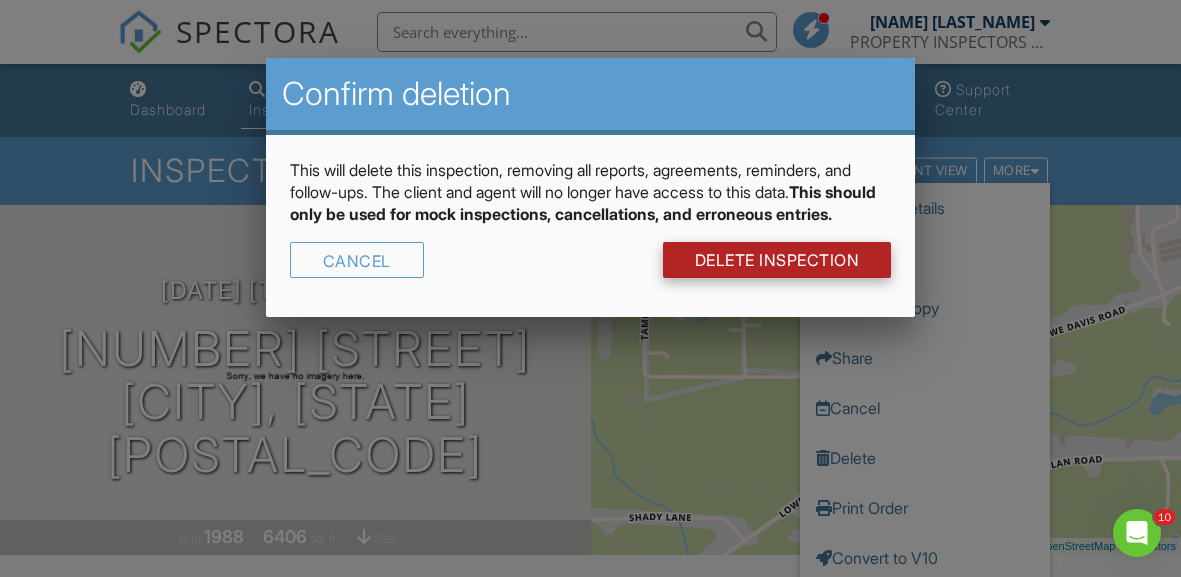 click on "DELETE Inspection" at bounding box center (777, 260) 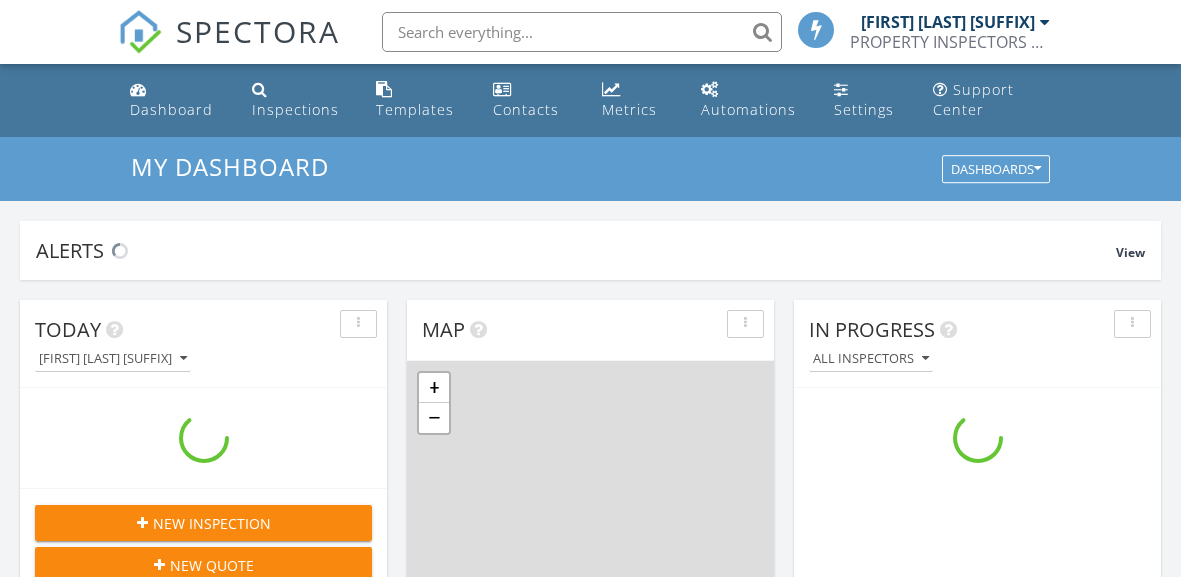 scroll, scrollTop: 0, scrollLeft: 0, axis: both 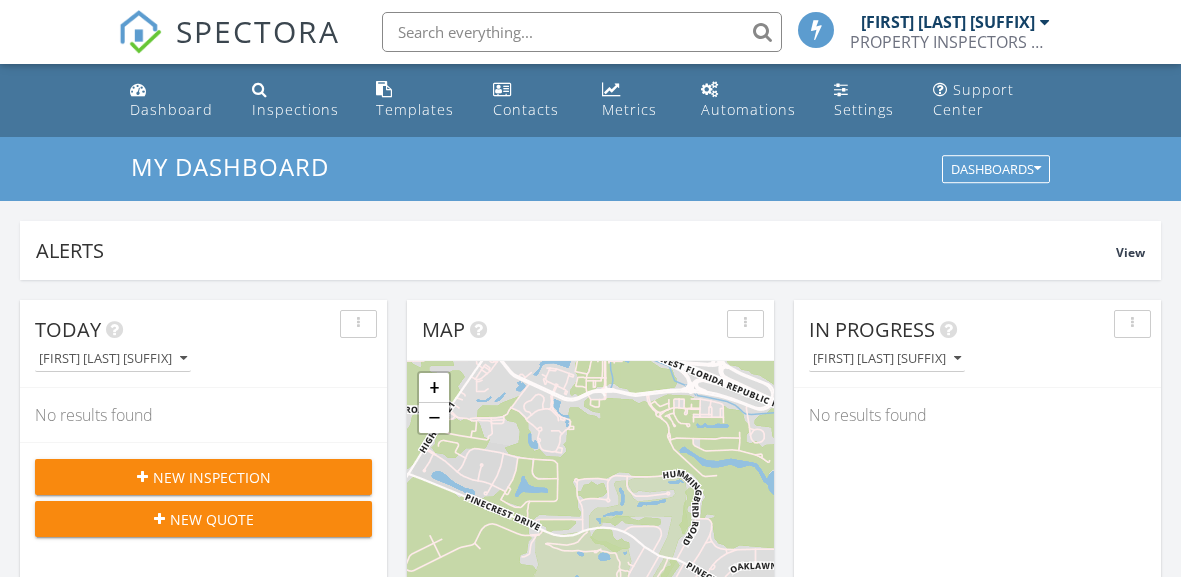 click on "New Inspection" at bounding box center (212, 477) 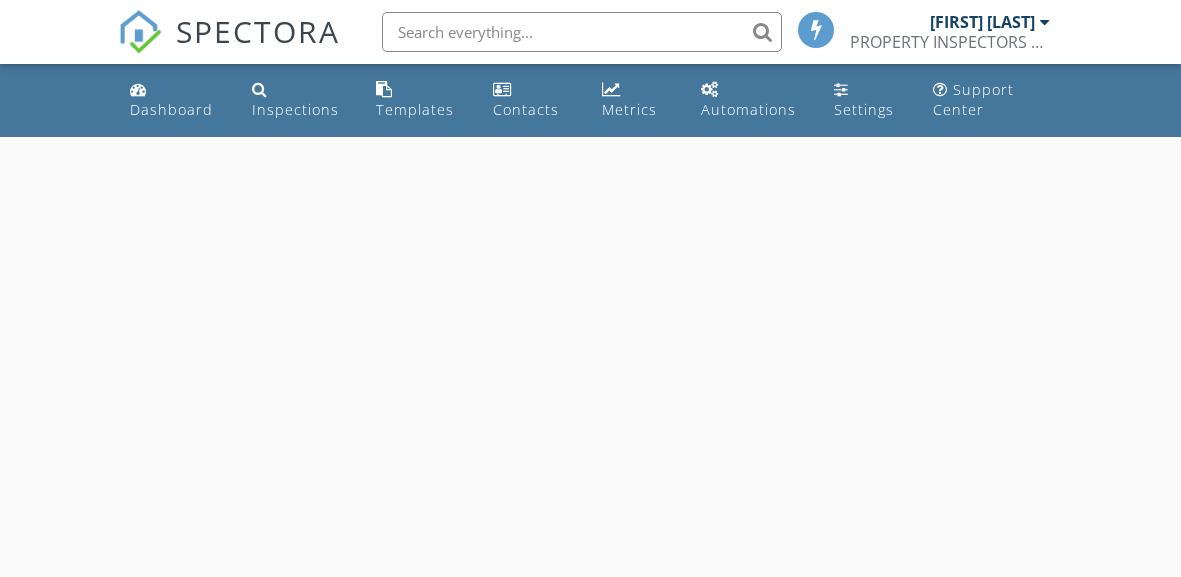 scroll, scrollTop: 0, scrollLeft: 0, axis: both 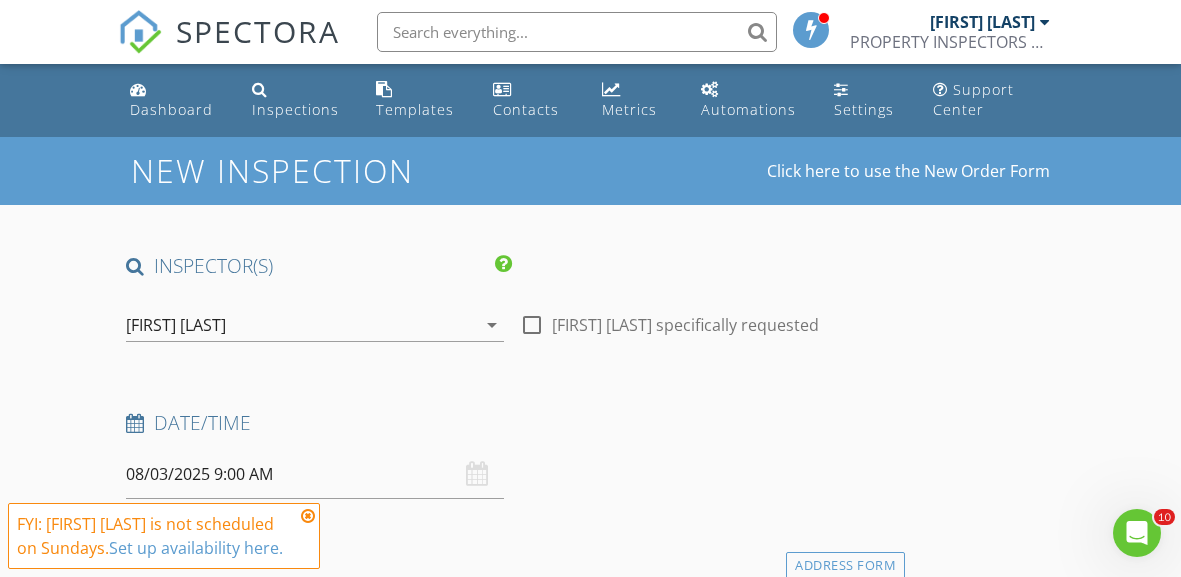 click at bounding box center [308, 516] 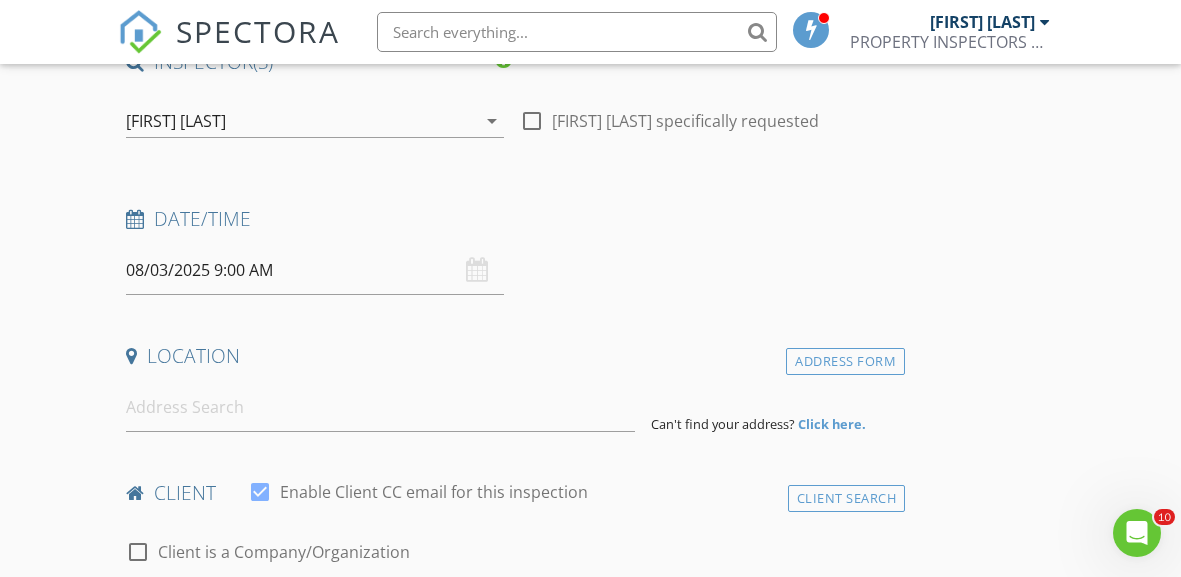 scroll, scrollTop: 228, scrollLeft: 0, axis: vertical 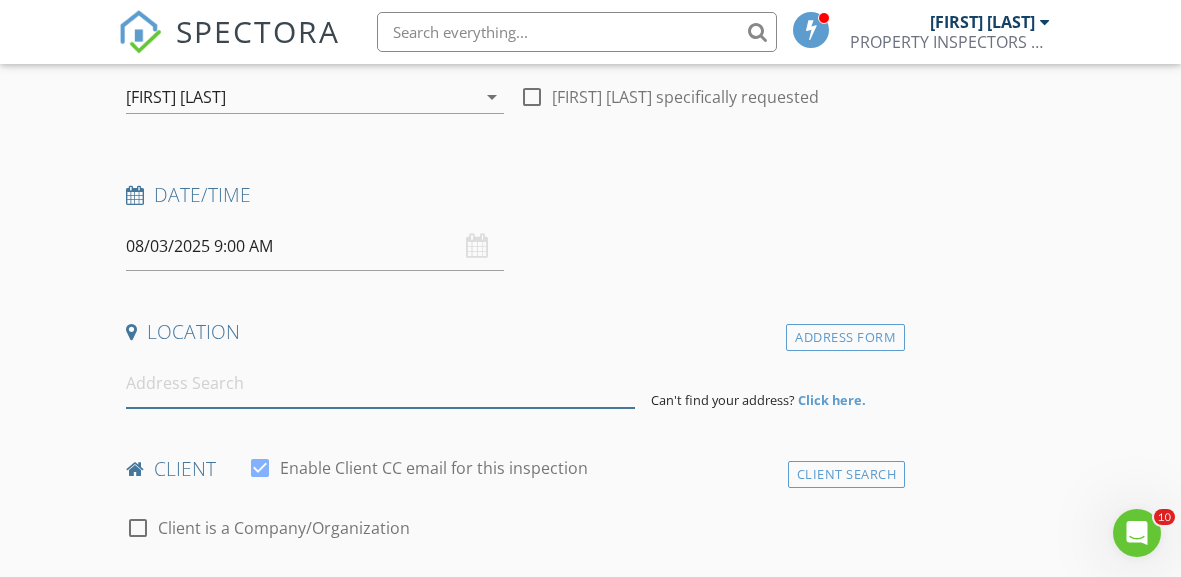 click at bounding box center [380, 383] 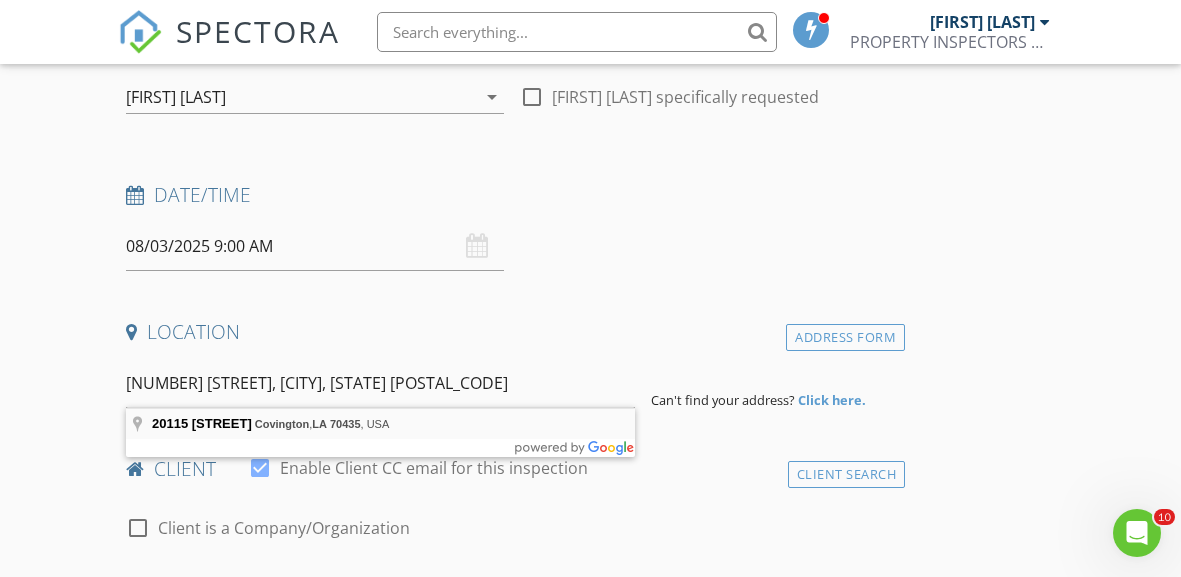 type on "20115 Lowe Davis Rd, Covington, LA 70435, USA" 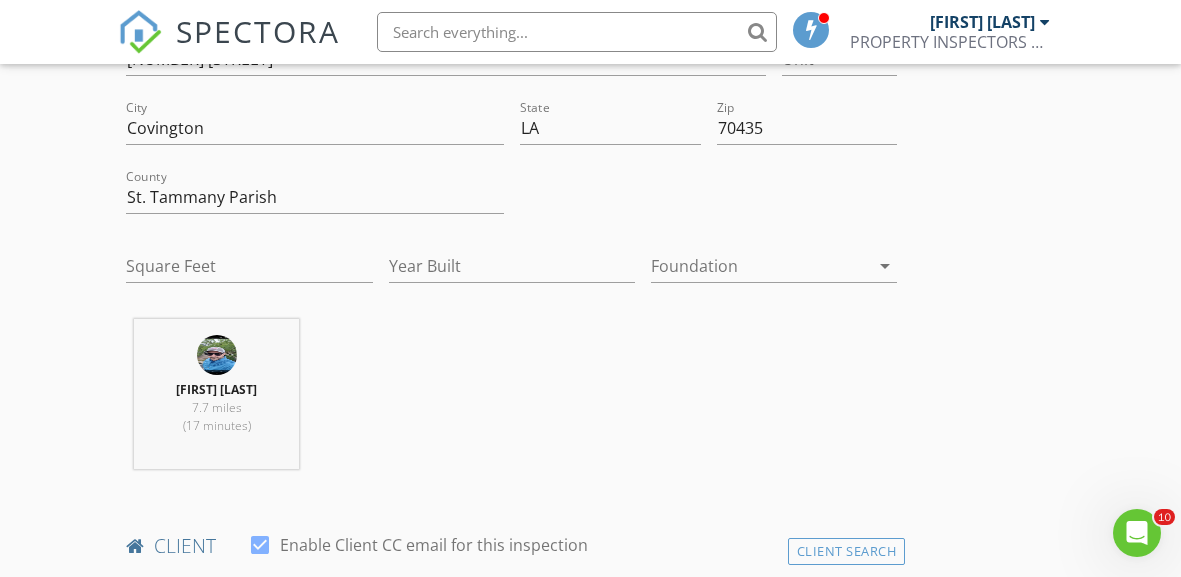 scroll, scrollTop: 572, scrollLeft: 0, axis: vertical 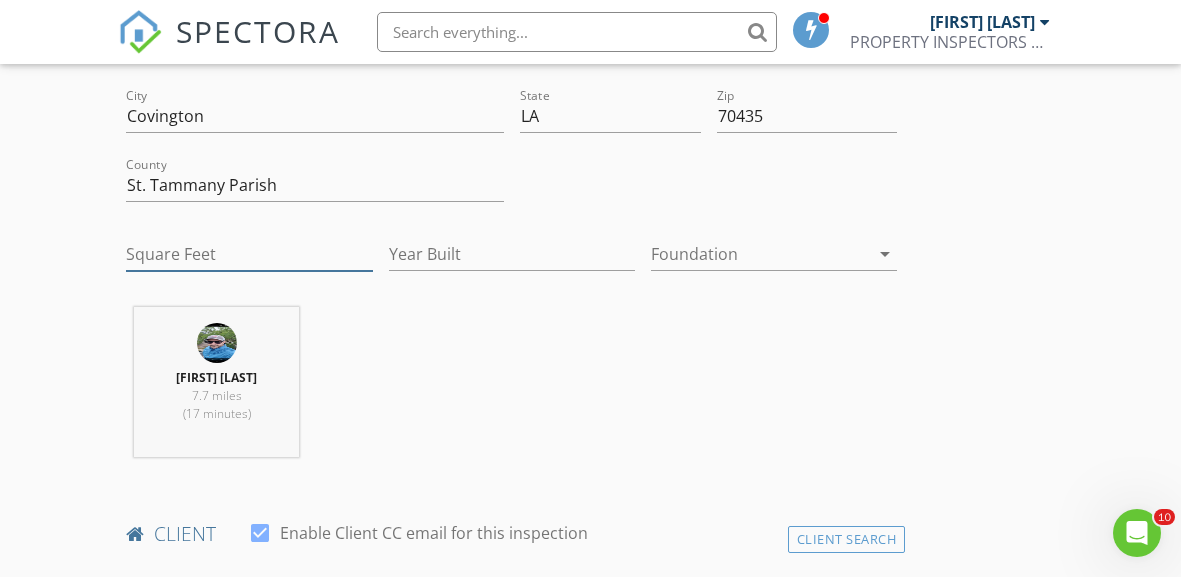 click on "Square Feet" at bounding box center (249, 254) 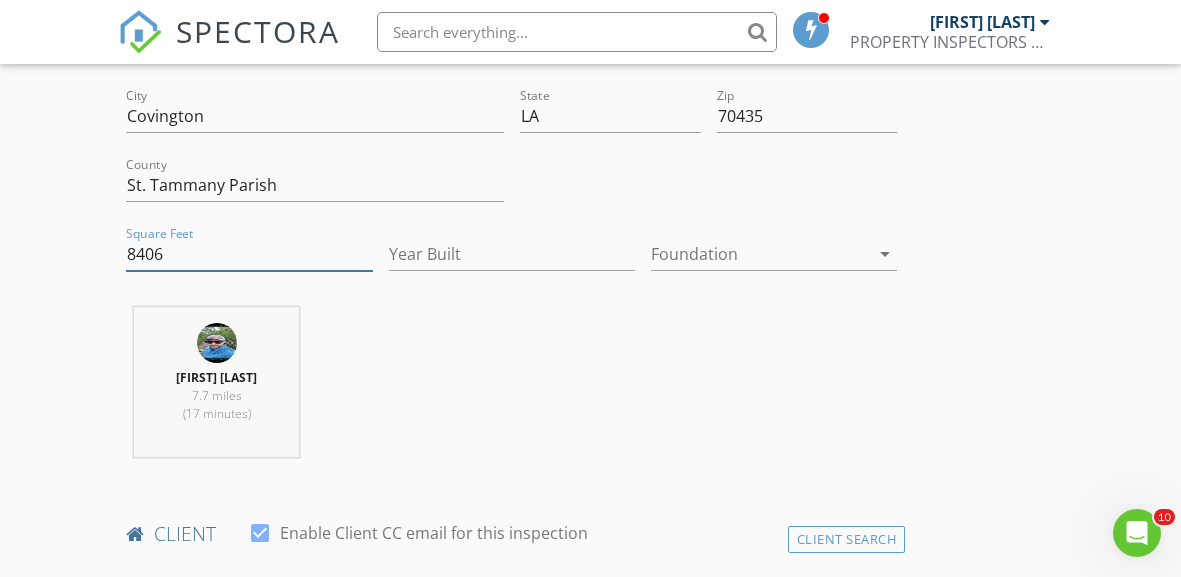 type on "8406" 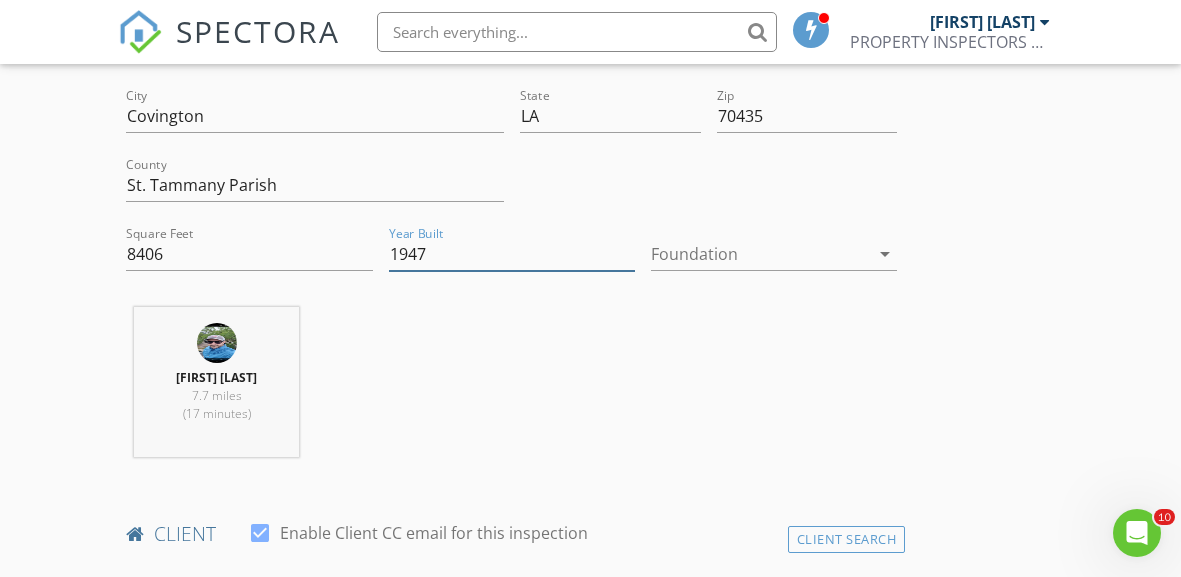 type on "1947" 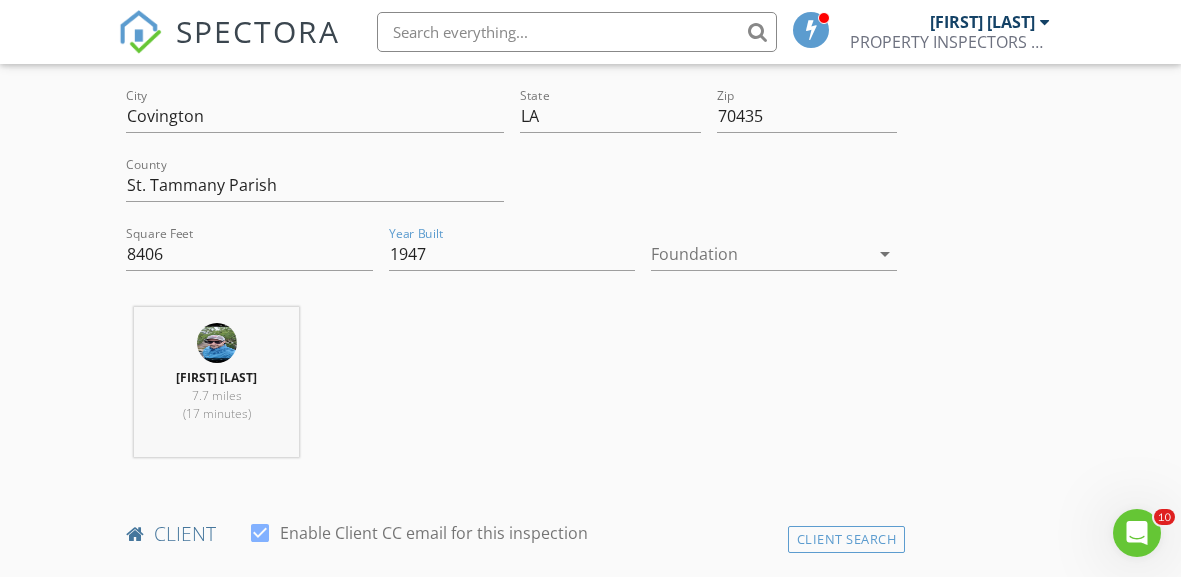 click at bounding box center [760, 254] 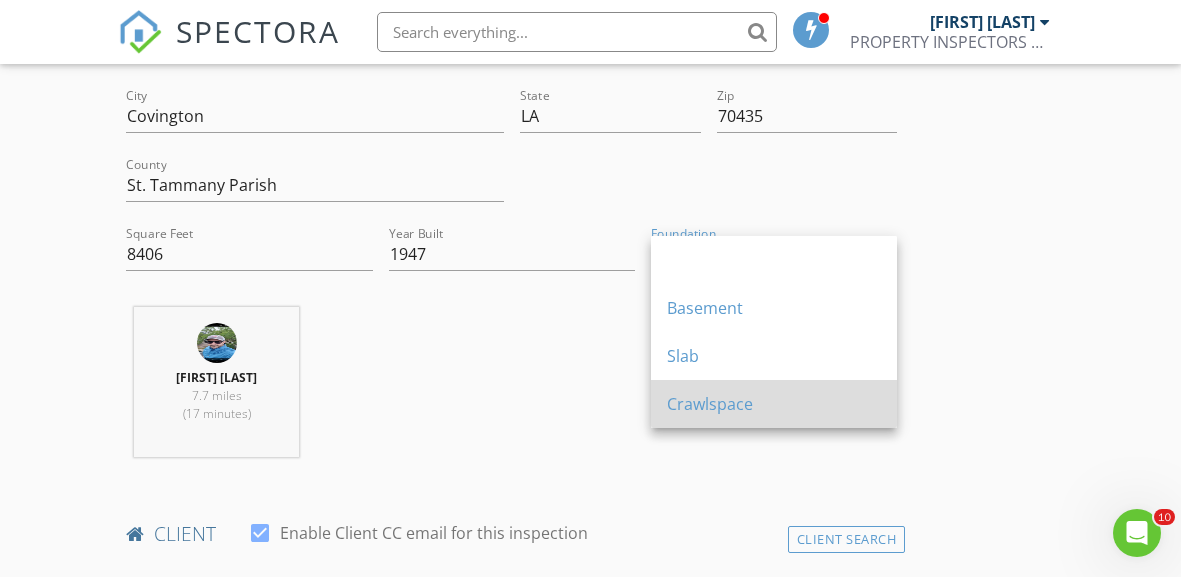 click on "Crawlspace" at bounding box center [774, 404] 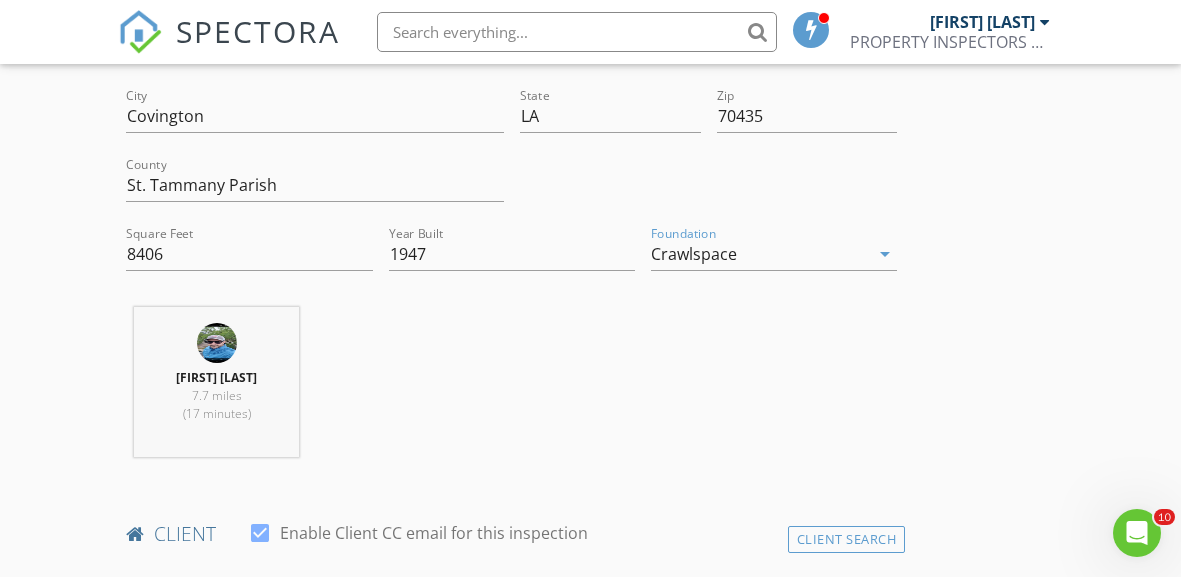 click on "INSPECTOR(S)
check_box   PAUL FORTMAYER JR   PRIMARY   PAUL FORTMAYER JR arrow_drop_down   check_box_outline_blank PAUL FORTMAYER JR specifically requested
Date/Time
08/03/2025 9:00 AM
Location
Address Search       Address 20115 Lowe Davis Rd   Unit   City Covington   State LA   Zip 70435   County St. Tammany Parish     Square Feet 8406   Year Built 1947   Foundation Crawlspace arrow_drop_down     PAUL FORTMAYER JR     7.7 miles     (17 minutes)
client
check_box Enable Client CC email for this inspection   Client Search     check_box_outline_blank Client is a Company/Organization     First Name   Last Name   Email   CC Email   Phone           Notes   Private Notes
ADD ADDITIONAL client
SERVICES
check_box_outline_blank   Property Inspection   check_box_outline_blank" at bounding box center [590, 1406] 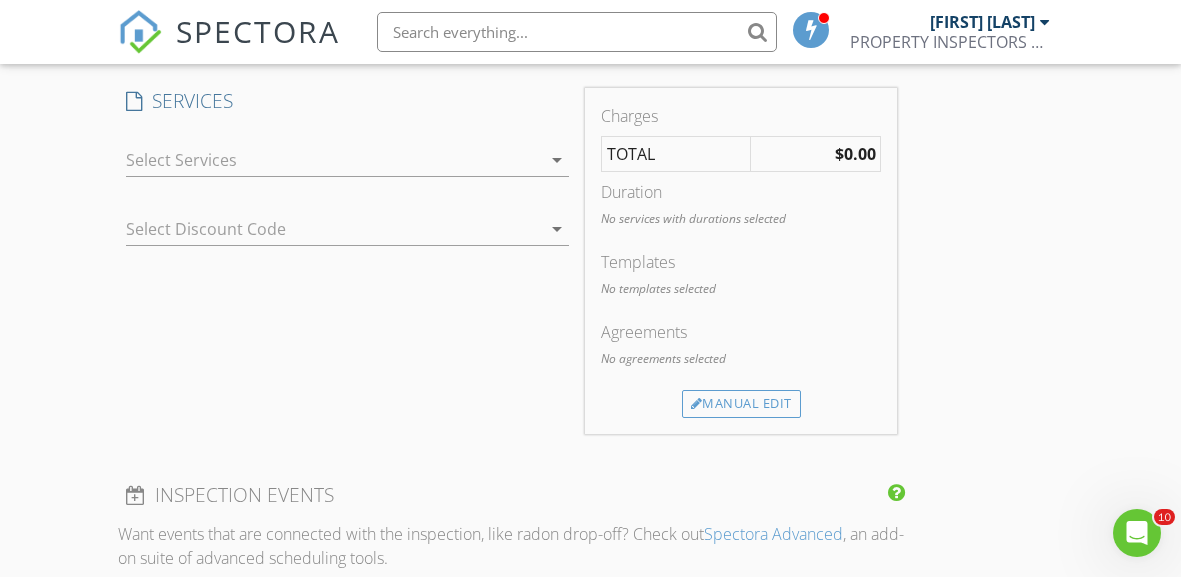 scroll, scrollTop: 1657, scrollLeft: 0, axis: vertical 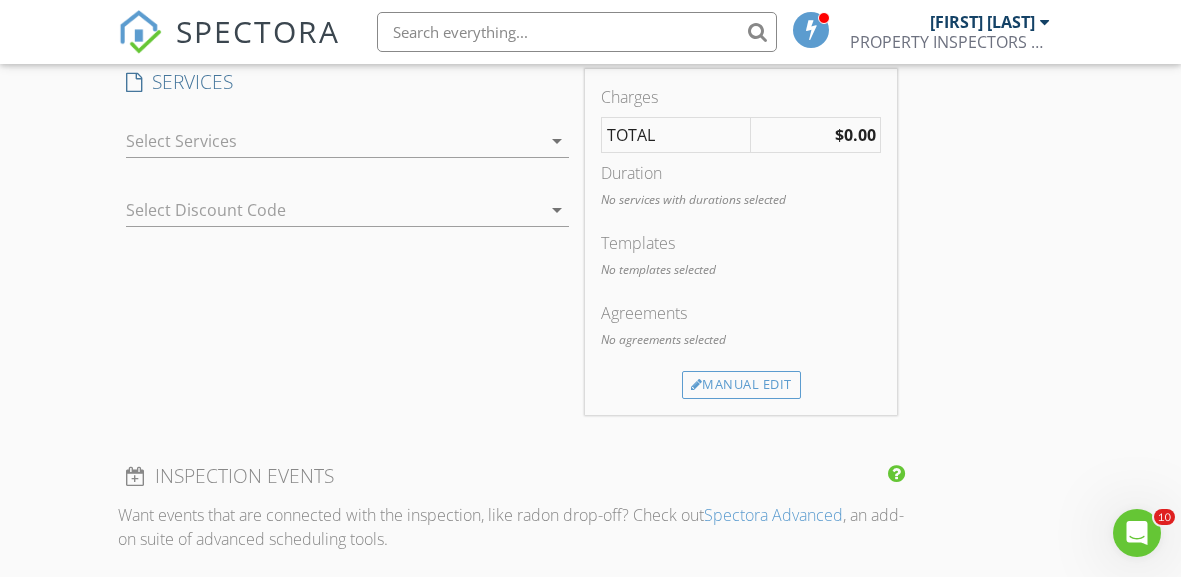 click at bounding box center [333, 141] 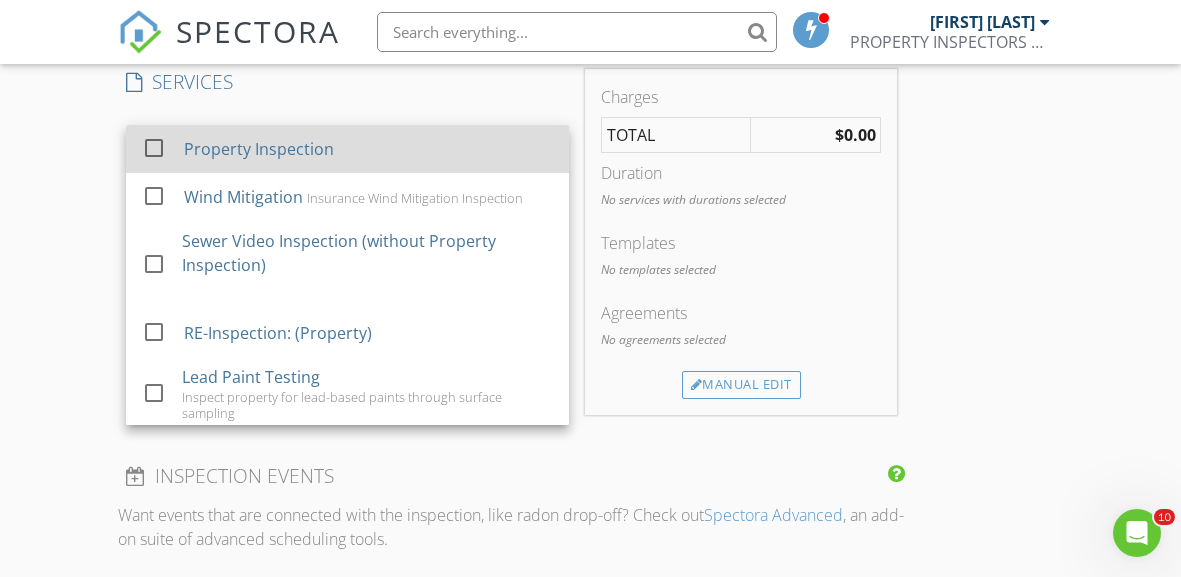 click at bounding box center (154, 148) 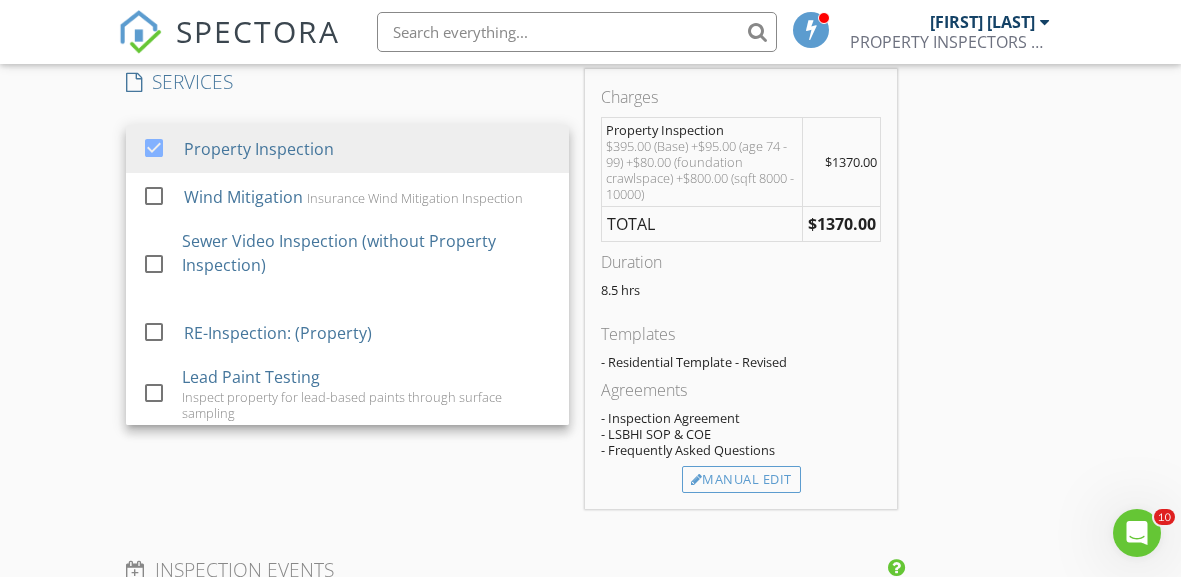 click on "New Inspection
Click here to use the New Order Form
INSPECTOR(S)
check_box   PAUL FORTMAYER JR   PRIMARY   PAUL FORTMAYER JR arrow_drop_down   check_box_outline_blank PAUL FORTMAYER JR specifically requested
Date/Time
08/03/2025 9:00 AM
Location
Address Search       Address 20115 Lowe Davis Rd   Unit   City Covington   State LA   Zip 70435   County St. Tammany Parish     Square Feet 8406   Year Built 1947   Foundation Crawlspace arrow_drop_down     PAUL FORTMAYER JR     7.7 miles     (17 minutes)
client
check_box Enable Client CC email for this inspection   Client Search     check_box_outline_blank Client is a Company/Organization     First Name   Last Name   Email   CC Email   Phone           Notes   Private Notes
ADD ADDITIONAL client
SERVICES
check_box" at bounding box center (590, 334) 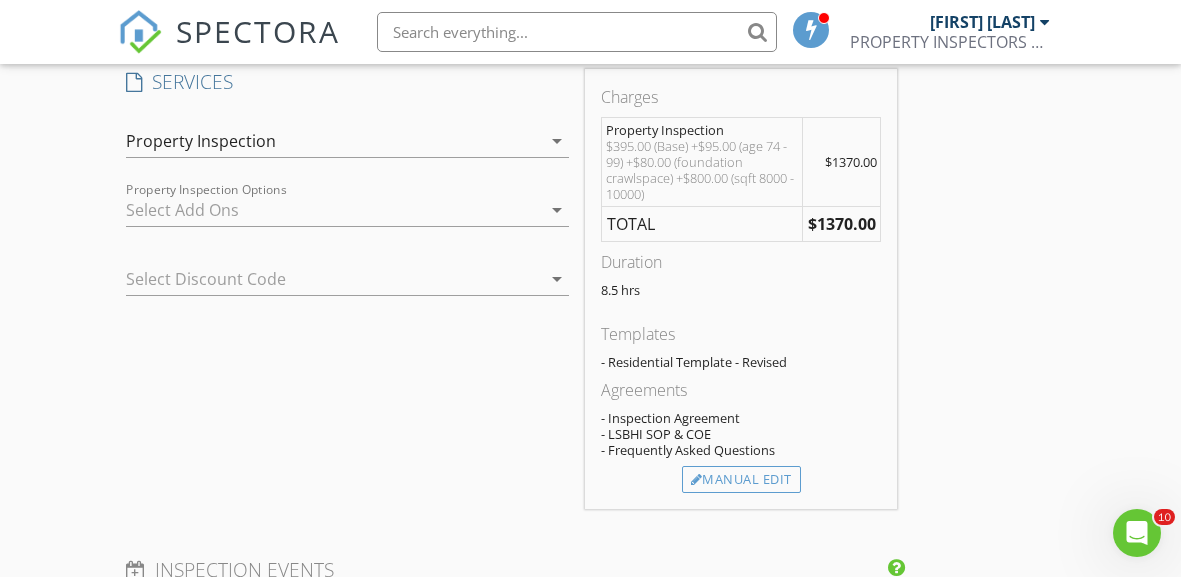 click at bounding box center (333, 210) 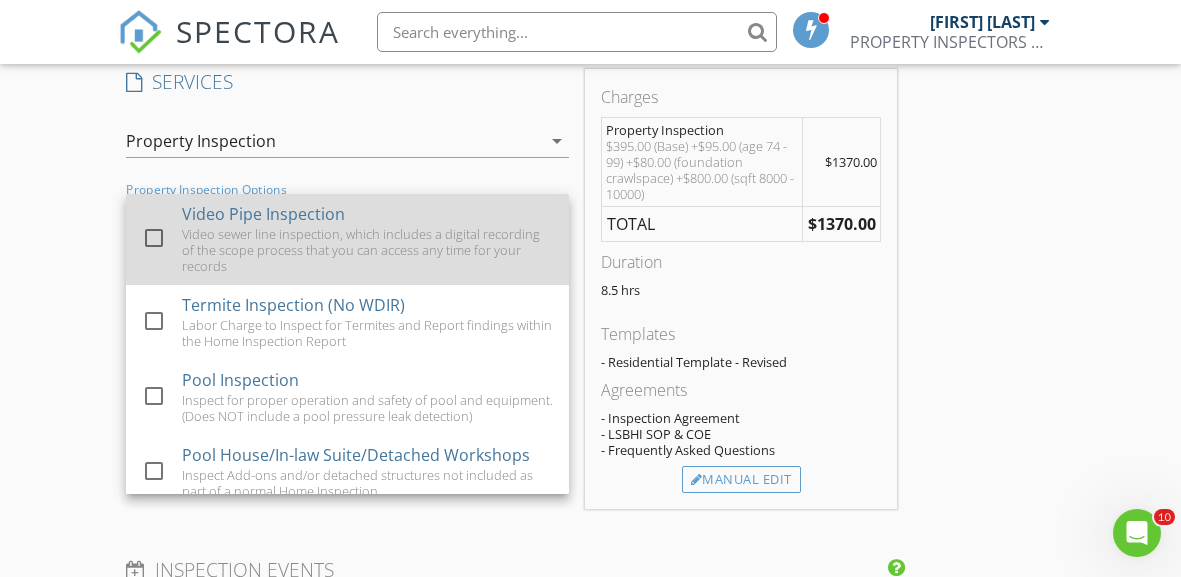 click at bounding box center [154, 238] 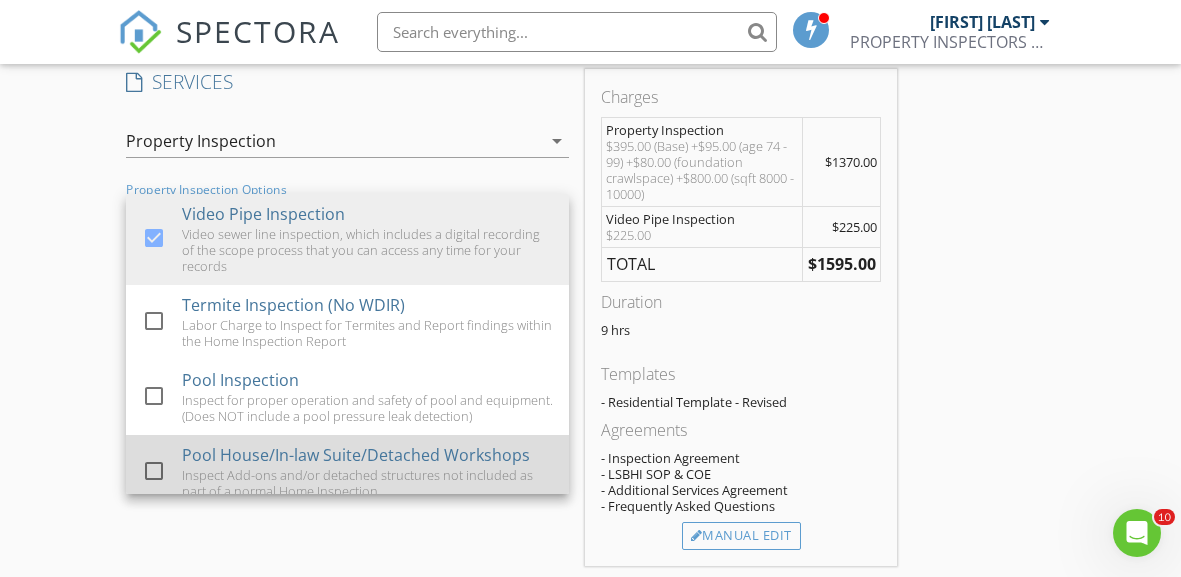 click at bounding box center (154, 471) 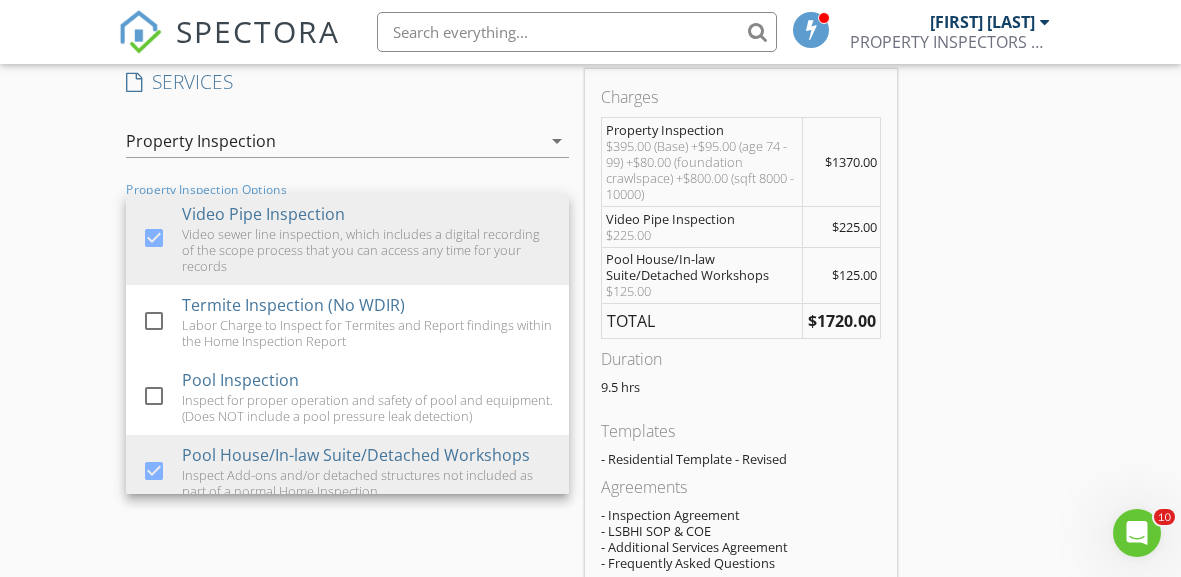 click on "New Inspection
Click here to use the New Order Form
INSPECTOR(S)
check_box   PAUL FORTMAYER JR   PRIMARY   PAUL FORTMAYER JR arrow_drop_down   check_box_outline_blank PAUL FORTMAYER JR specifically requested
Date/Time
08/03/2025 9:00 AM
Location
Address Search       Address 20115 Lowe Davis Rd   Unit   City Covington   State LA   Zip 70435   County St. Tammany Parish     Square Feet 8406   Year Built 1947   Foundation Crawlspace arrow_drop_down     PAUL FORTMAYER JR     7.7 miles     (17 minutes)
client
check_box Enable Client CC email for this inspection   Client Search     check_box_outline_blank Client is a Company/Organization     First Name   Last Name   Email   CC Email   Phone           Notes   Private Notes
ADD ADDITIONAL client
SERVICES
check_box" at bounding box center (590, 391) 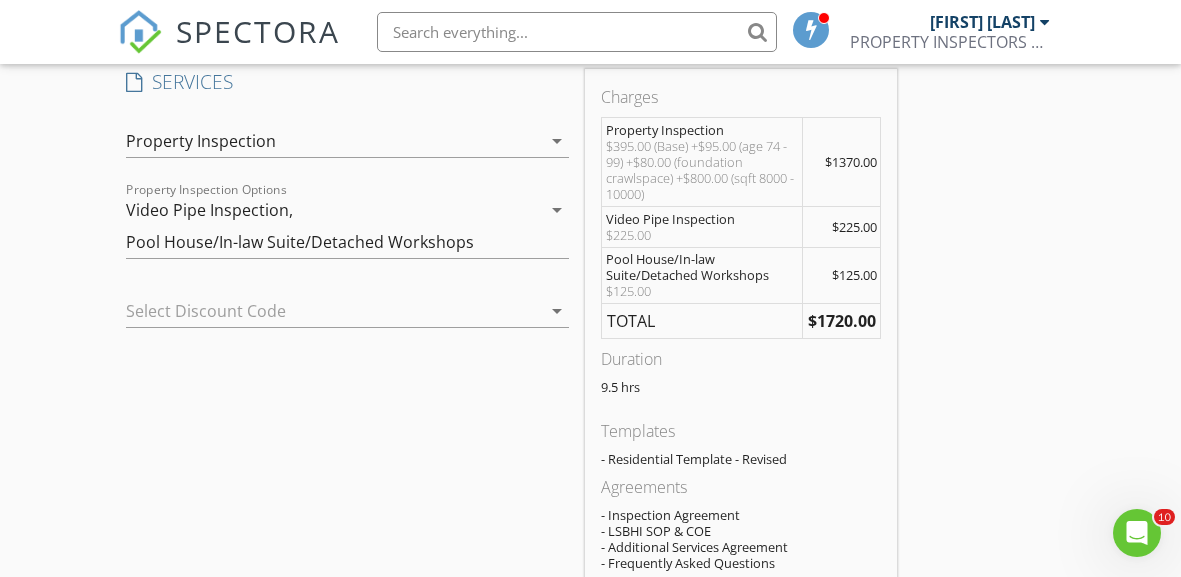 click on "Property Inspection" at bounding box center [201, 141] 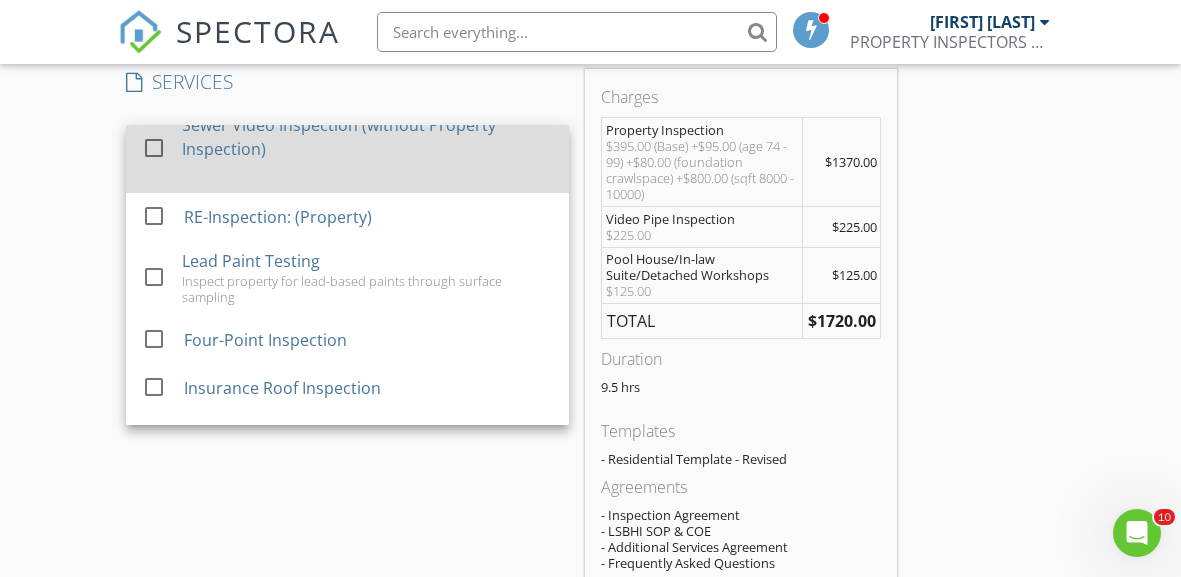 scroll, scrollTop: 0, scrollLeft: 0, axis: both 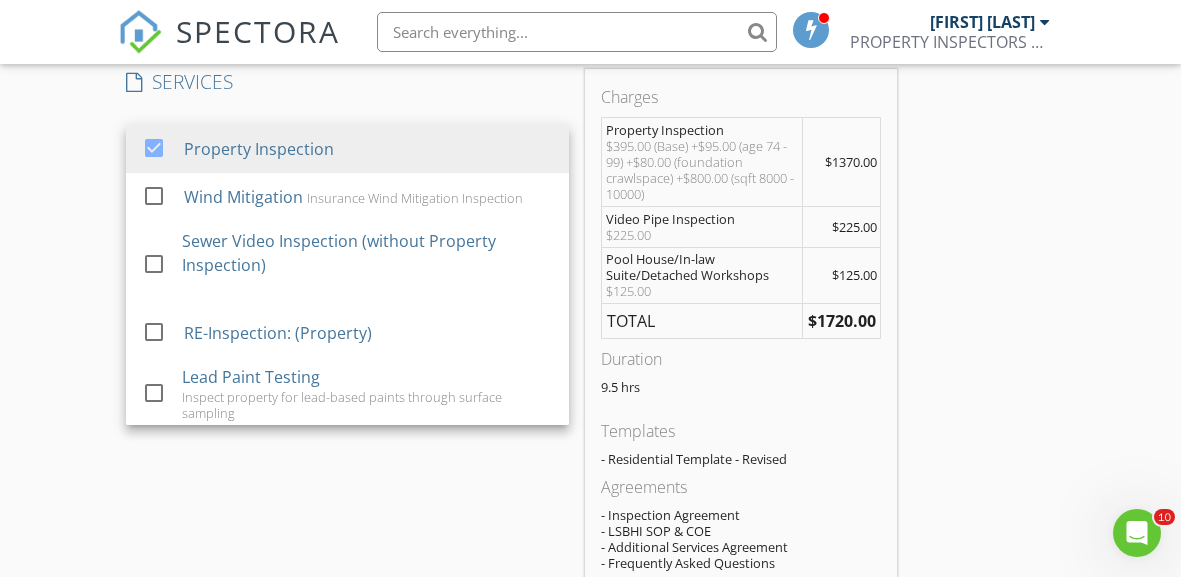 click on "New Inspection
Click here to use the New Order Form
INSPECTOR(S)
check_box   PAUL FORTMAYER JR   PRIMARY   PAUL FORTMAYER JR arrow_drop_down   check_box_outline_blank PAUL FORTMAYER JR specifically requested
Date/Time
08/03/2025 9:00 AM
Location
Address Search       Address 20115 Lowe Davis Rd   Unit   City Covington   State LA   Zip 70435   County St. Tammany Parish     Square Feet 8406   Year Built 1947   Foundation Crawlspace arrow_drop_down     PAUL FORTMAYER JR     7.7 miles     (17 minutes)
client
check_box Enable Client CC email for this inspection   Client Search     check_box_outline_blank Client is a Company/Organization     First Name   Last Name   Email   CC Email   Phone           Notes   Private Notes
ADD ADDITIONAL client
SERVICES
check_box" at bounding box center [590, 391] 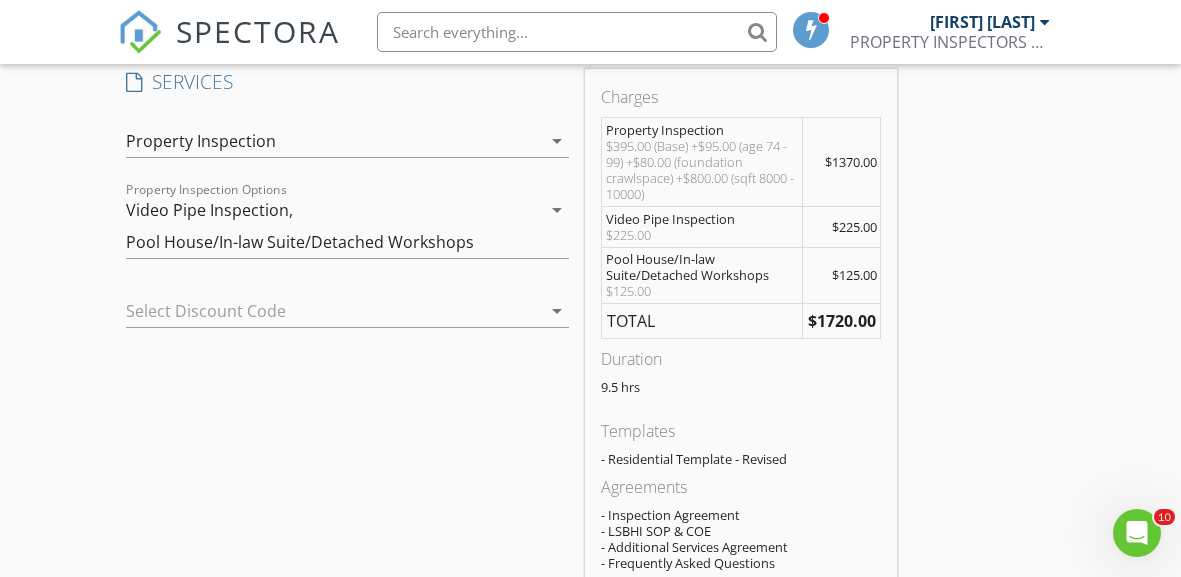 click on "Video Pipe Inspection,  Pool House/In-law Suite/Detached Workshops" at bounding box center (333, 226) 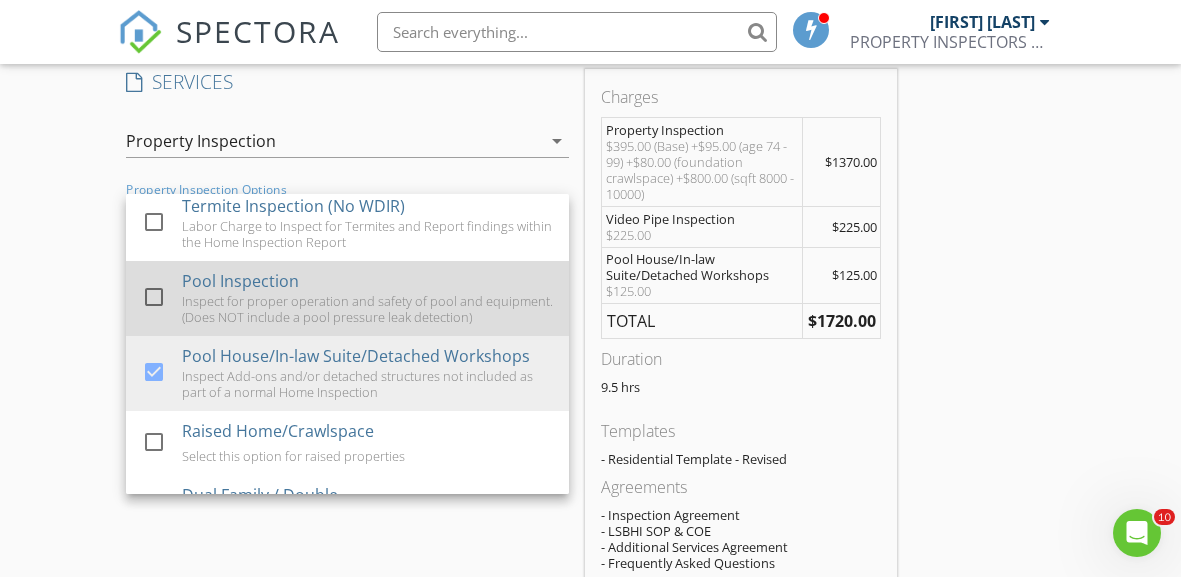 scroll, scrollTop: 125, scrollLeft: 0, axis: vertical 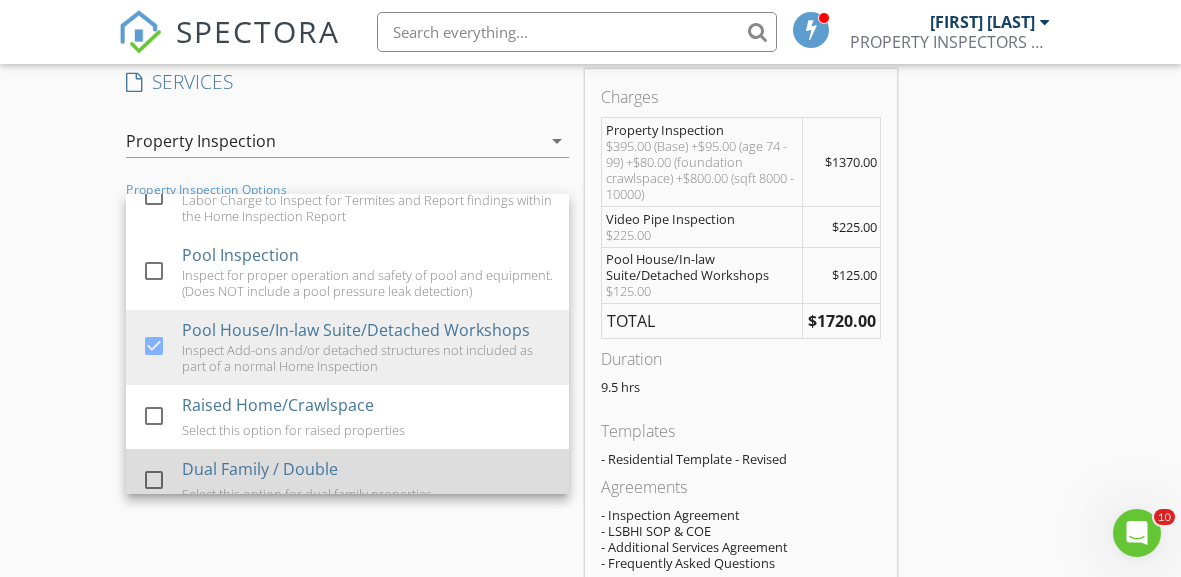 click at bounding box center (154, 480) 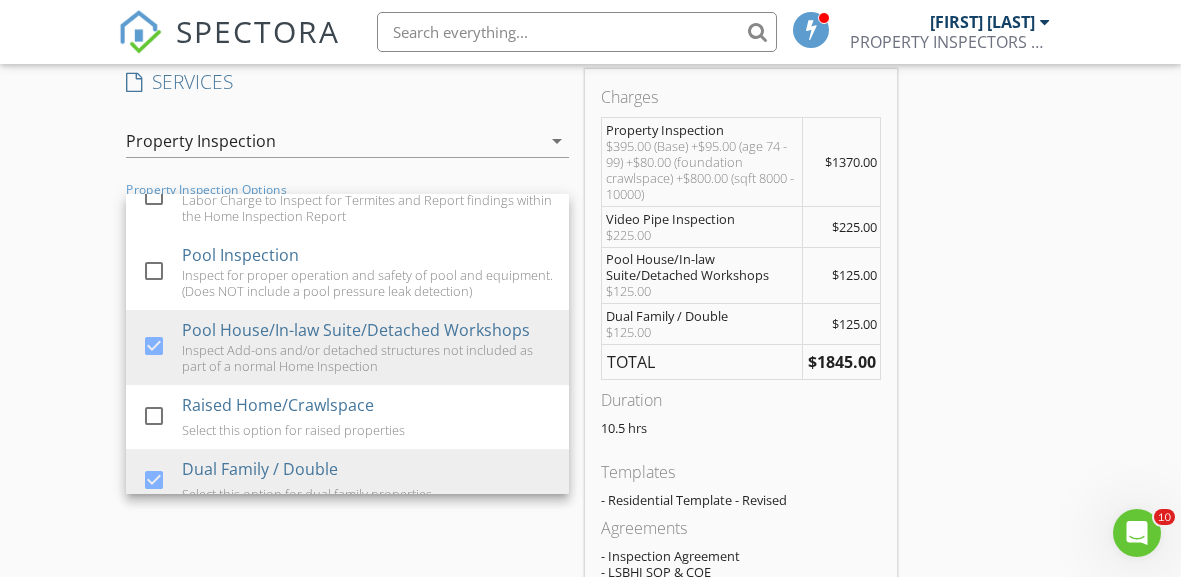 click on "INSPECTOR(S)
check_box   PAUL FORTMAYER JR   PRIMARY   PAUL FORTMAYER JR arrow_drop_down   check_box_outline_blank PAUL FORTMAYER JR specifically requested
Date/Time
08/03/2025 9:00 AM
Location
Address Search       Address 20115 Lowe Davis Rd   Unit   City Covington   State LA   Zip 70435   County St. Tammany Parish     Square Feet 8406   Year Built 1947   Foundation Crawlspace arrow_drop_down     PAUL FORTMAYER JR     7.7 miles     (17 minutes)
client
check_box Enable Client CC email for this inspection   Client Search     check_box_outline_blank Client is a Company/Organization     First Name   Last Name   Email   CC Email   Phone           Notes   Private Notes
ADD ADDITIONAL client
SERVICES
check_box   Property Inspection   check_box_outline_blank   Wind Mitigation" at bounding box center (590, 445) 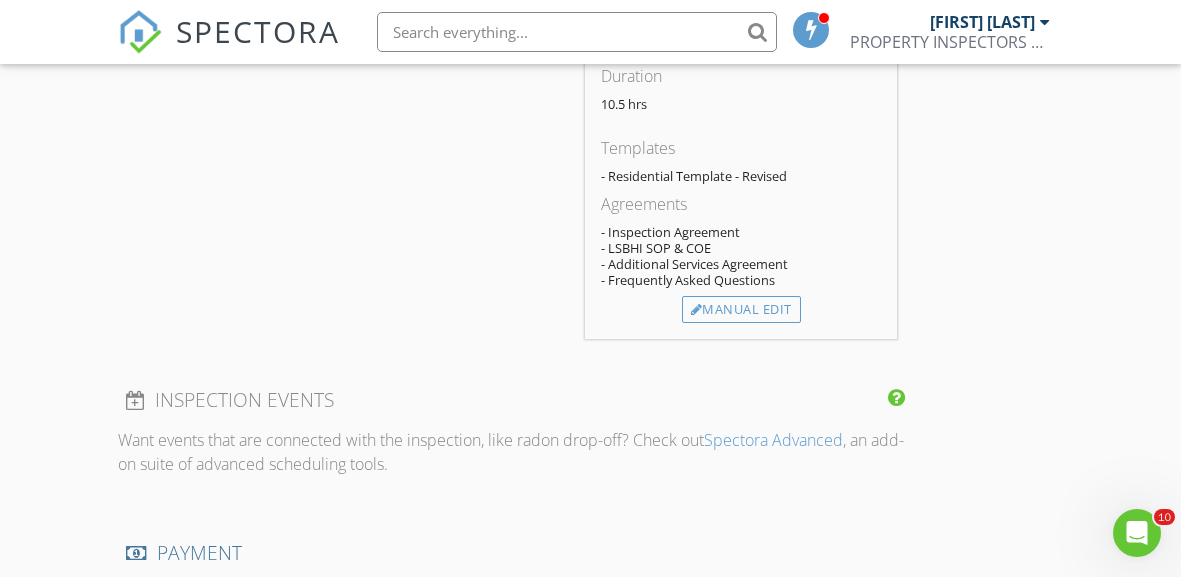 scroll, scrollTop: 1982, scrollLeft: 0, axis: vertical 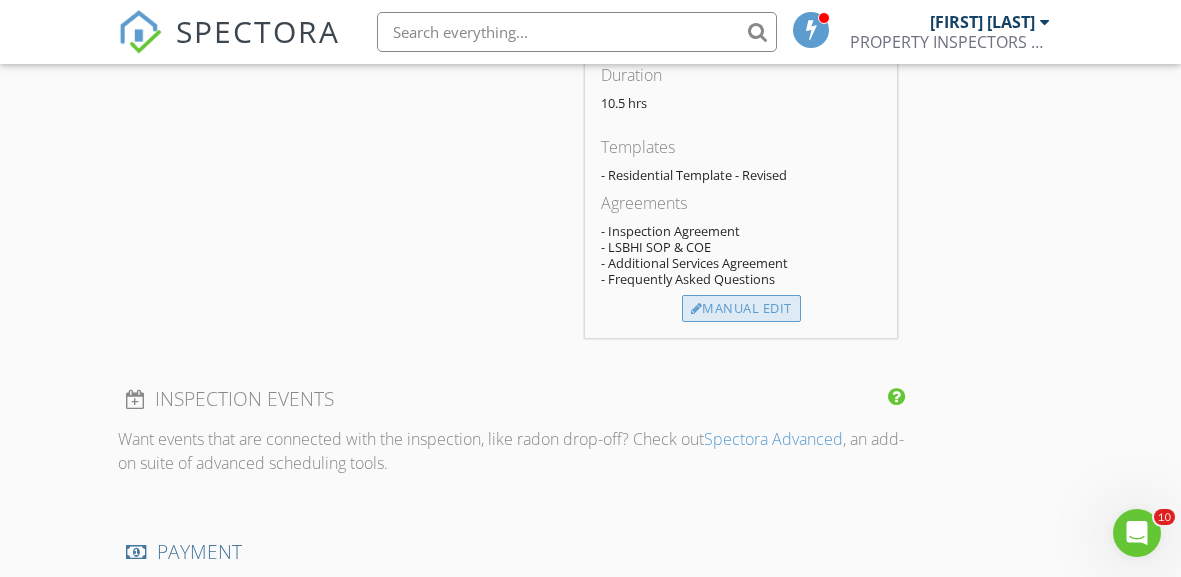 click on "Manual Edit" at bounding box center [741, 309] 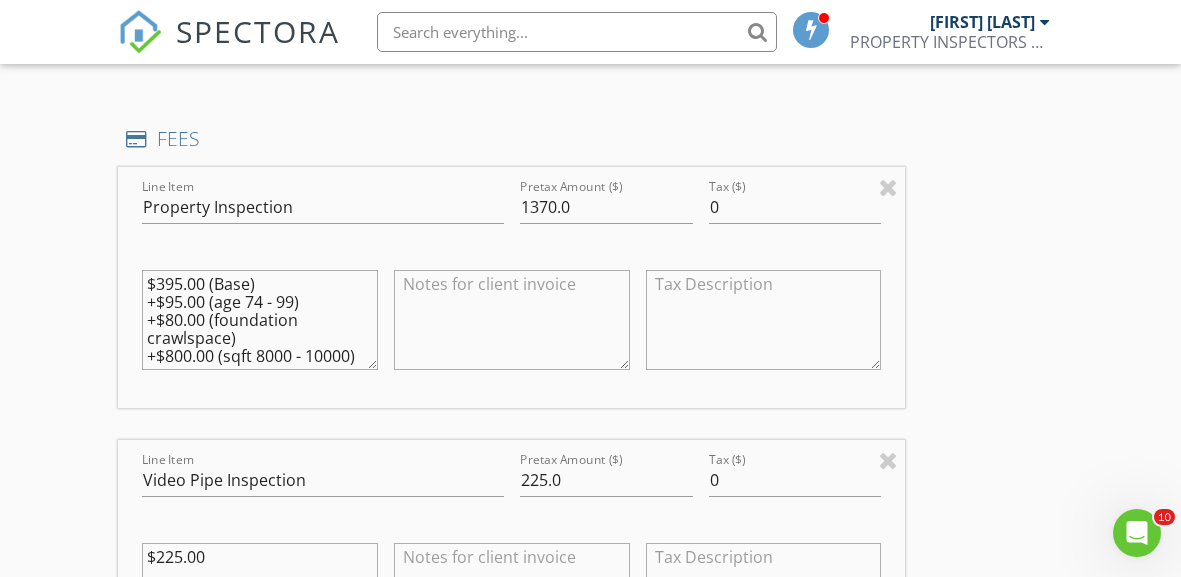 scroll, scrollTop: 1855, scrollLeft: 0, axis: vertical 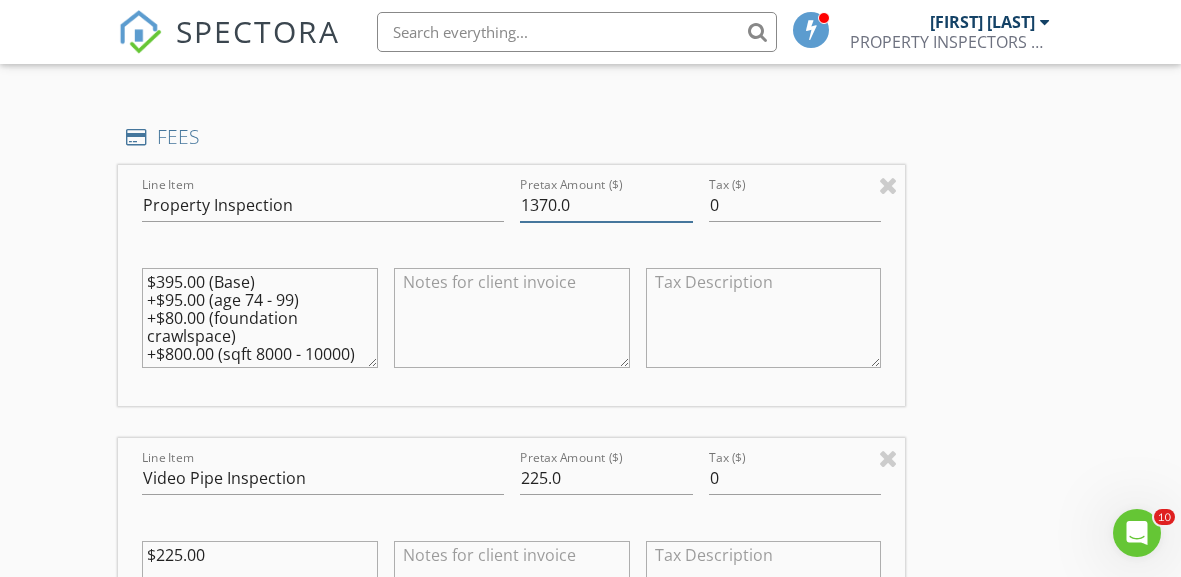 click on "1370.0" at bounding box center [606, 205] 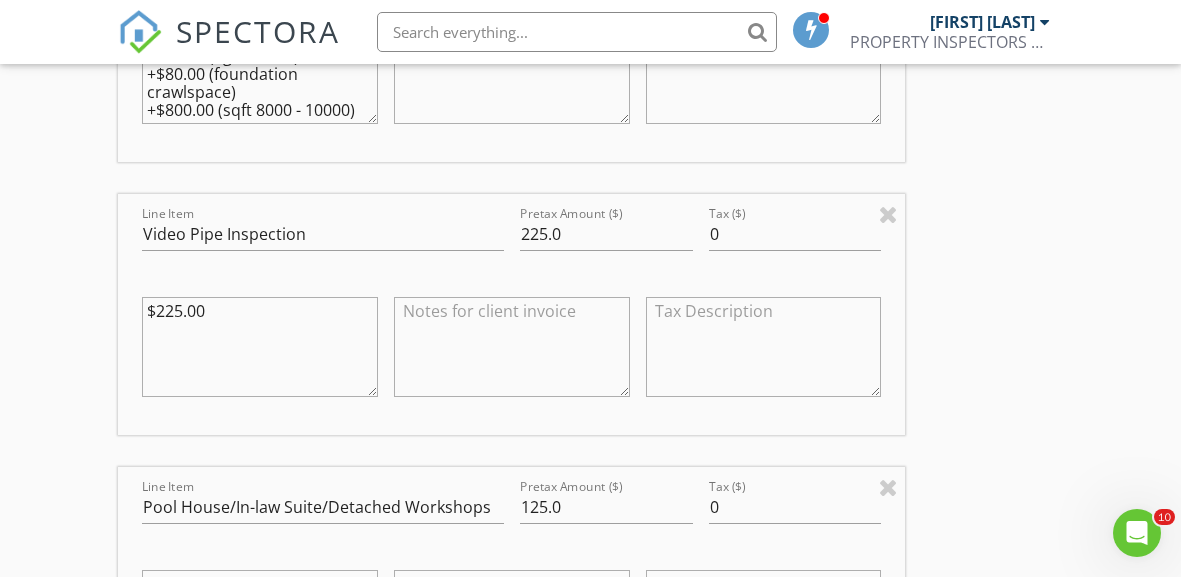 scroll, scrollTop: 2104, scrollLeft: 0, axis: vertical 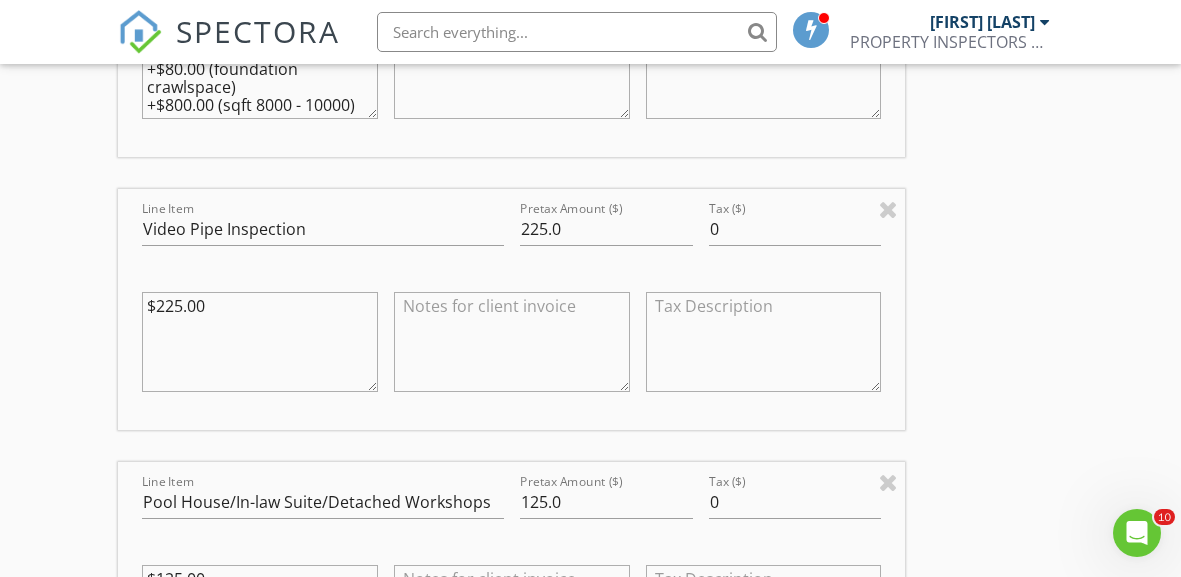type on "1375" 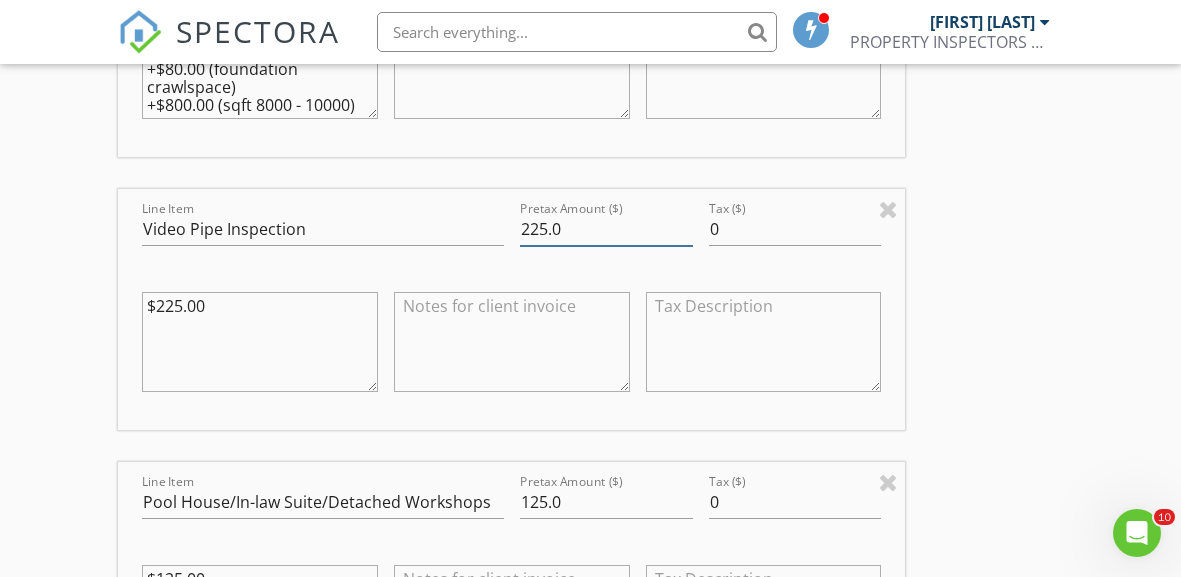 click on "225.0" at bounding box center [606, 229] 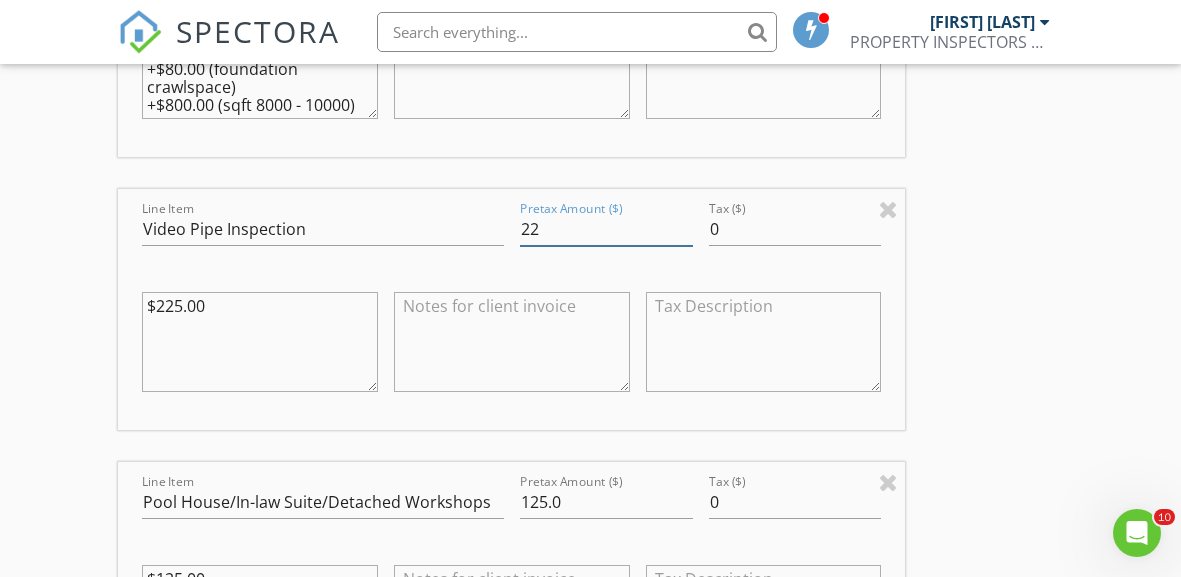 type on "2" 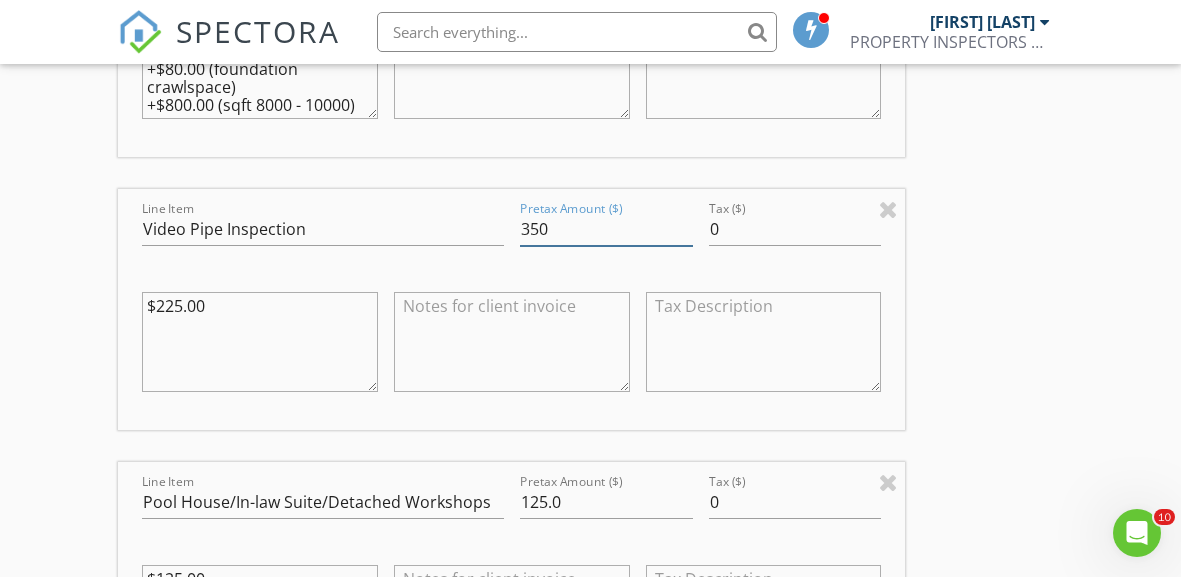 type on "350" 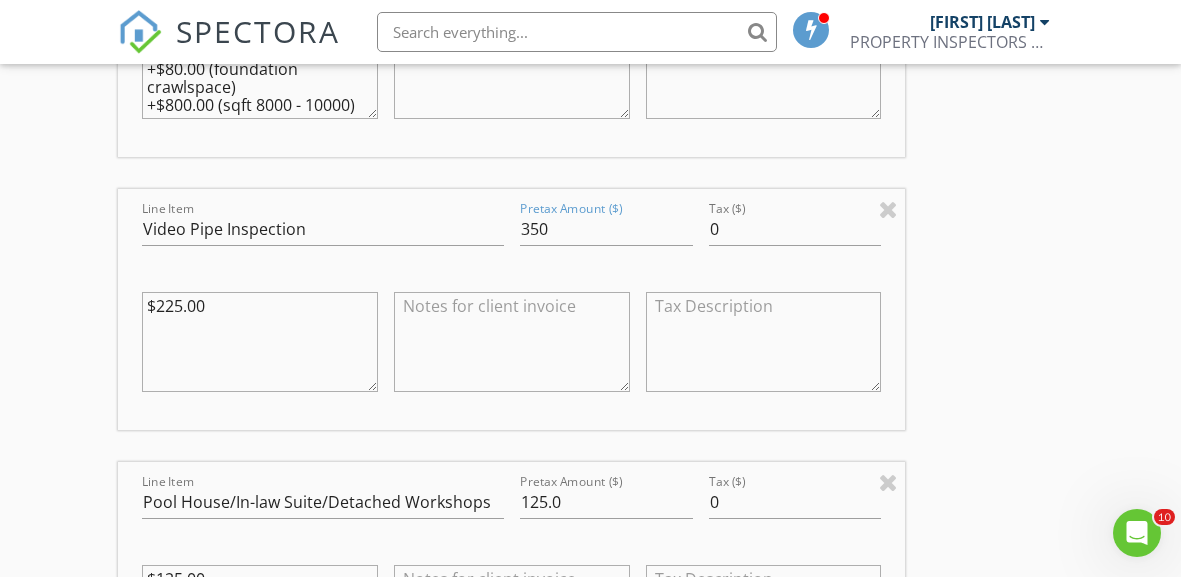 click at bounding box center (764, 346) 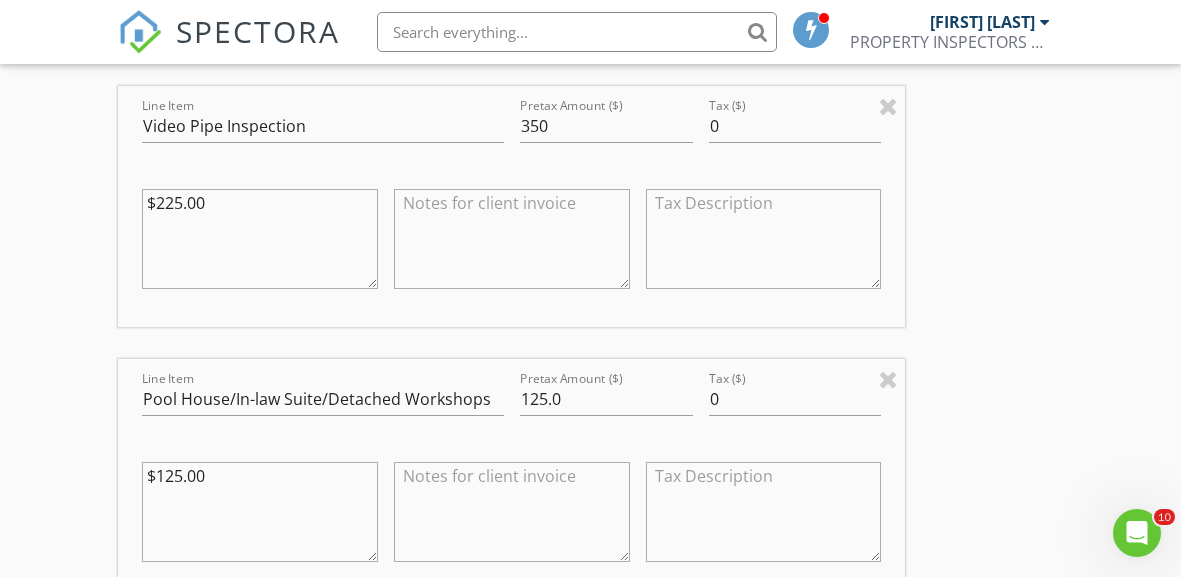 scroll, scrollTop: 2208, scrollLeft: 0, axis: vertical 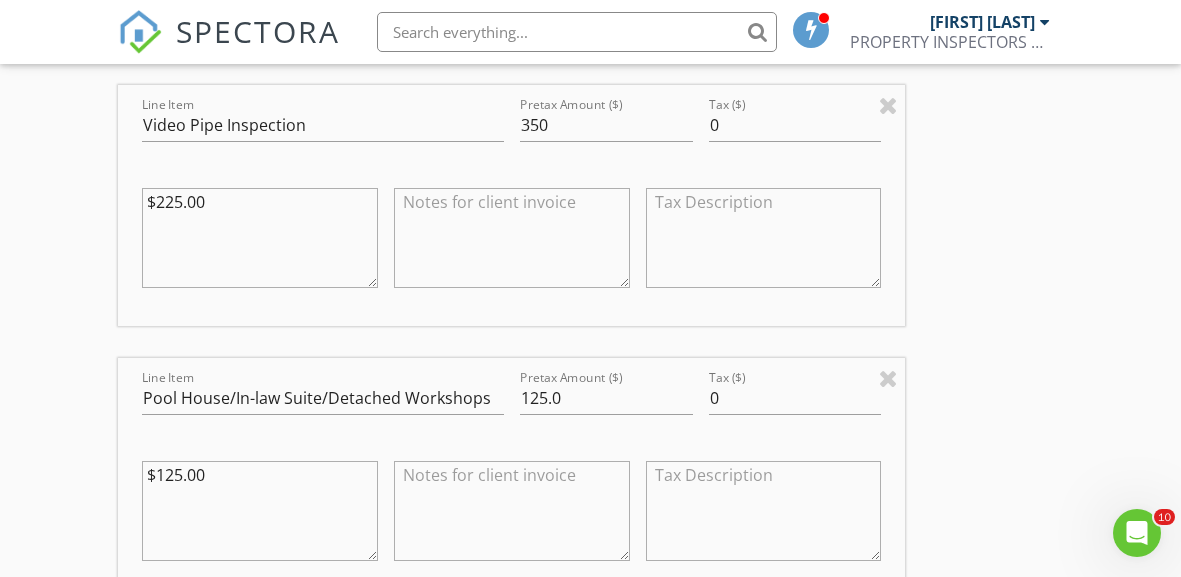 click on "$225.00" at bounding box center [260, 238] 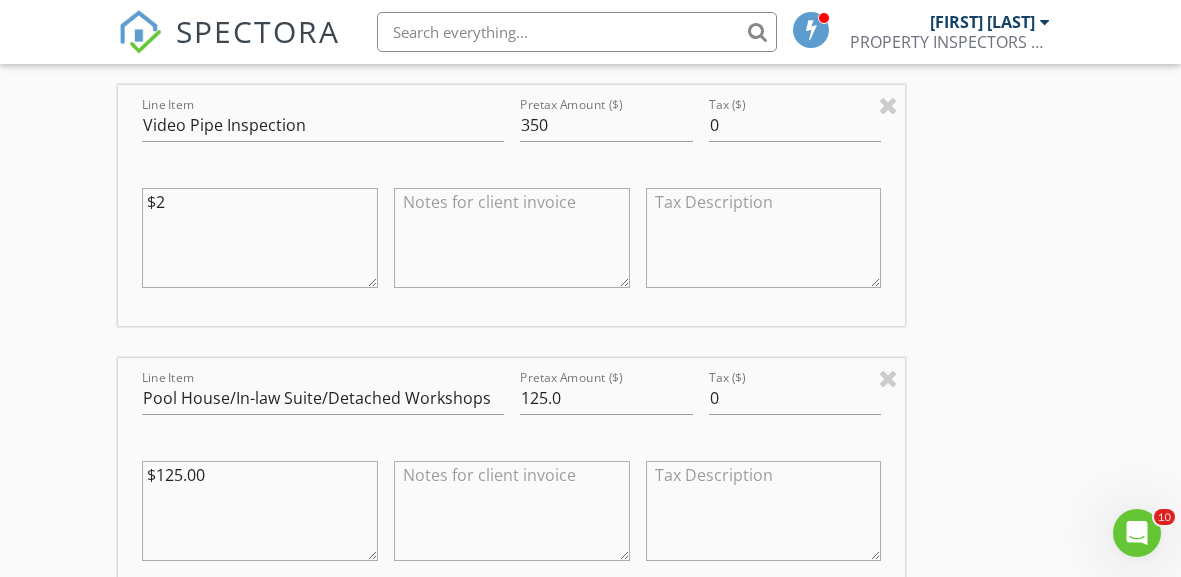 type on "$" 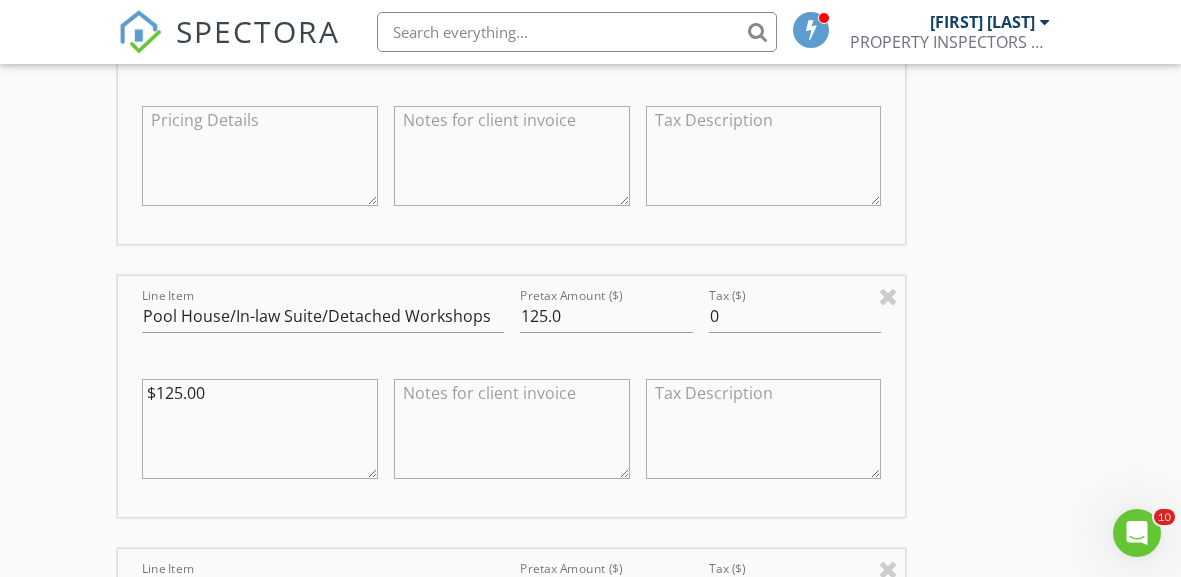 scroll, scrollTop: 2293, scrollLeft: 0, axis: vertical 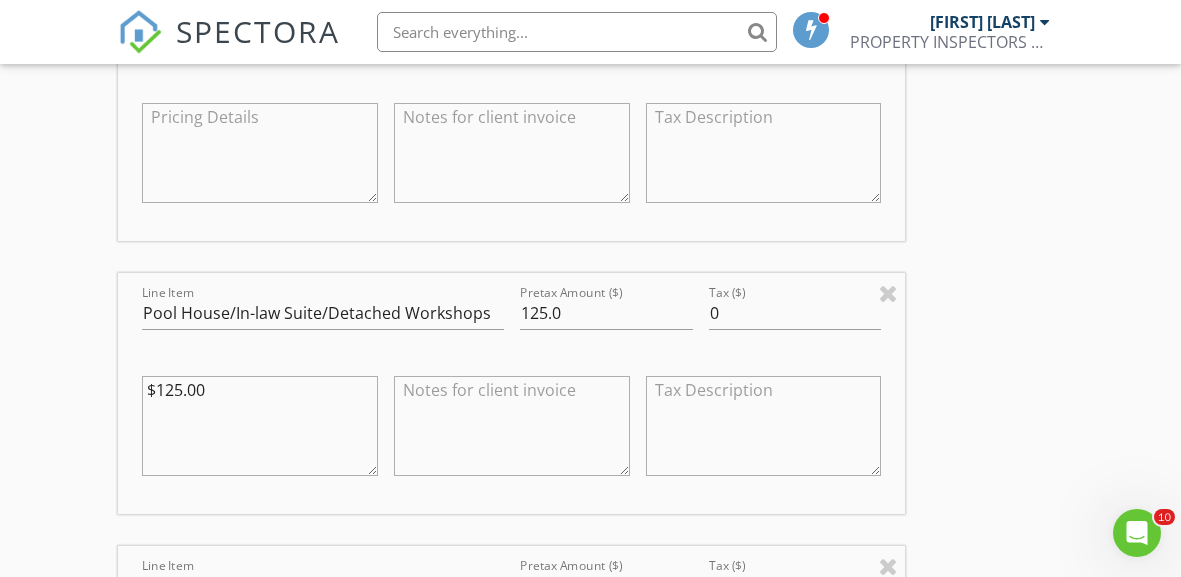 type 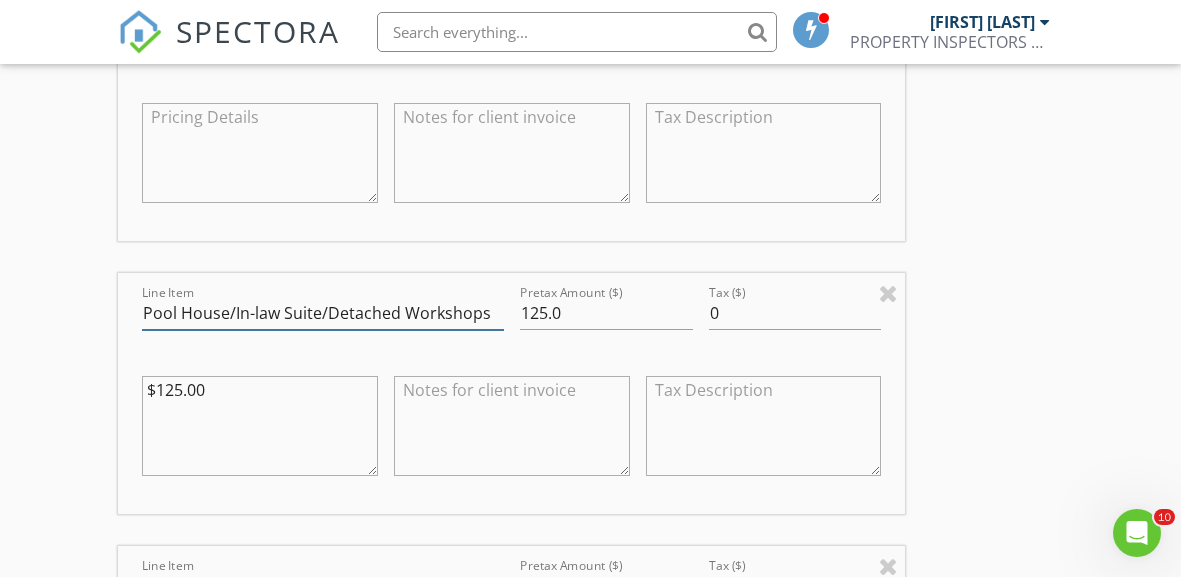click on "Pool House/In-law Suite/Detached Workshops" at bounding box center (323, 313) 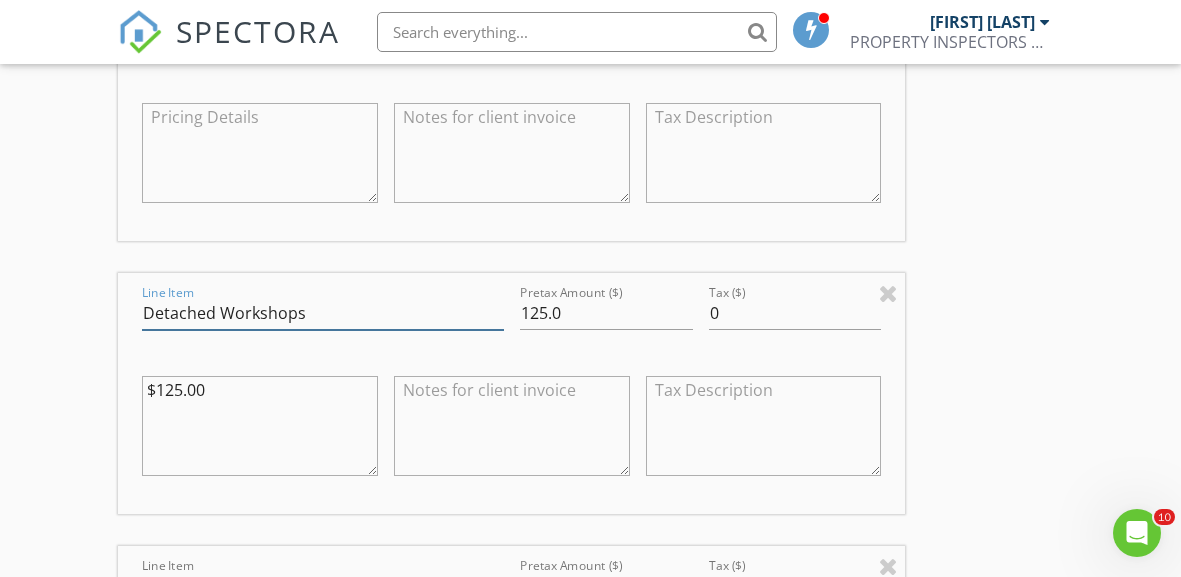 click on "Detached Workshops" at bounding box center [323, 313] 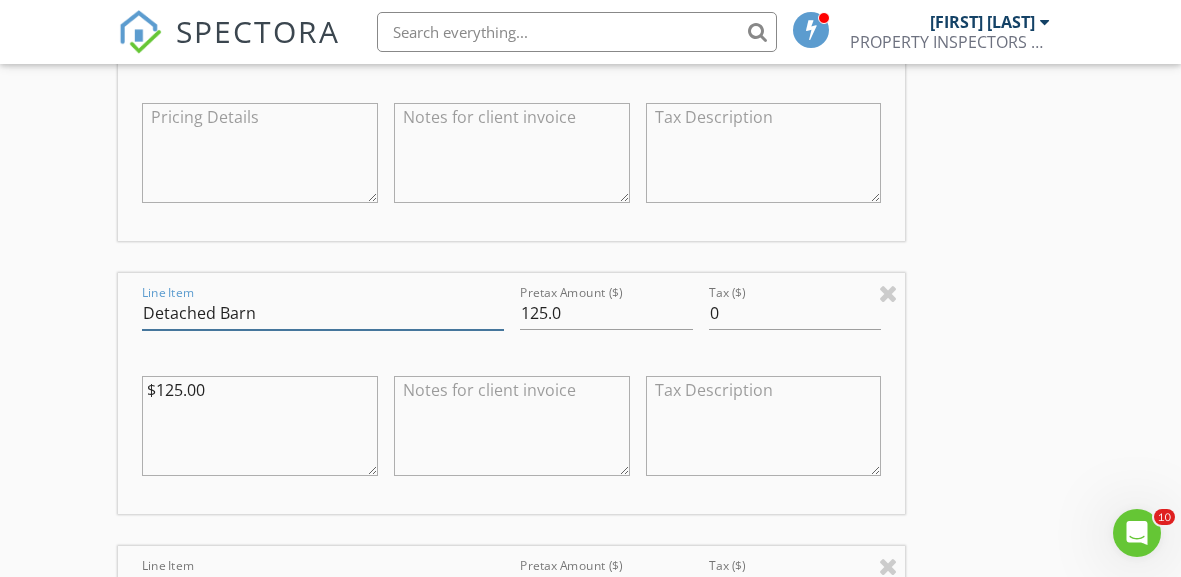 type on "Detached Barn" 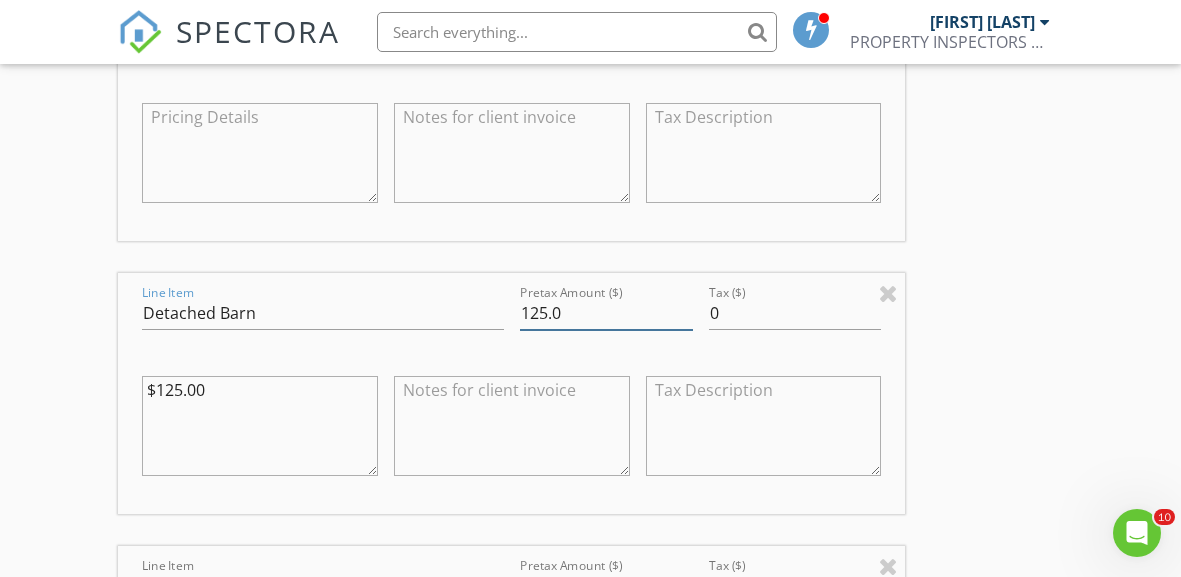 click on "125.0" at bounding box center (606, 313) 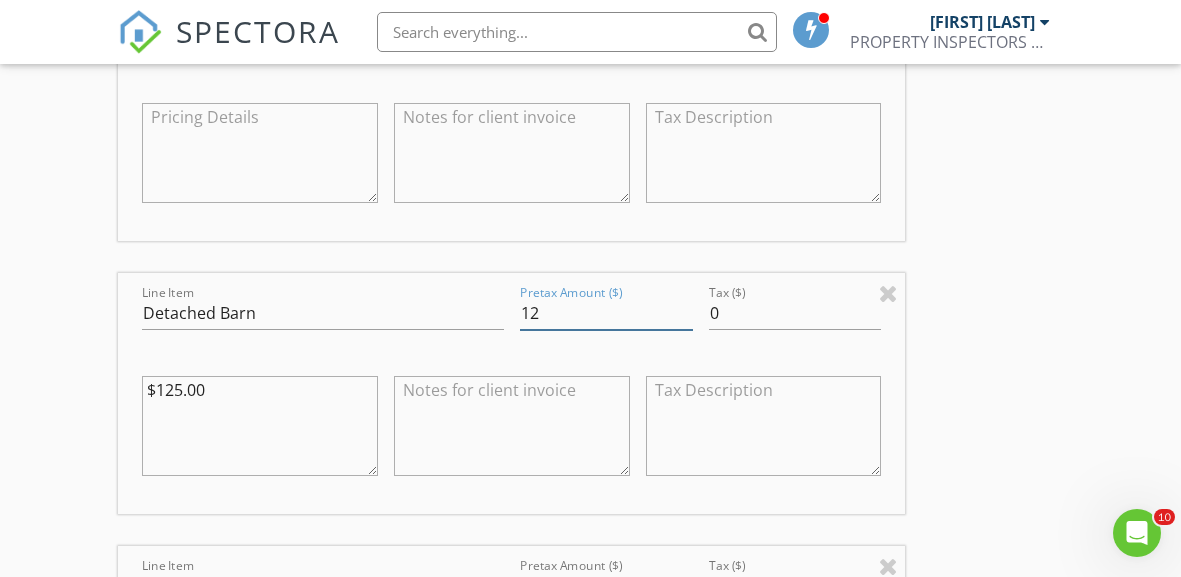 type on "1" 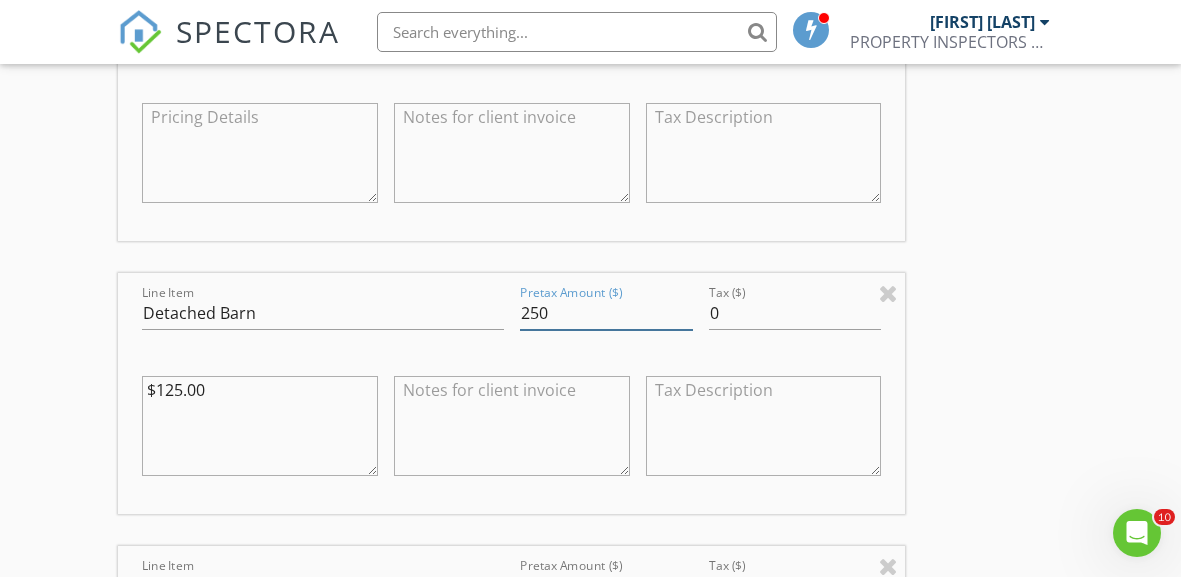 type on "250" 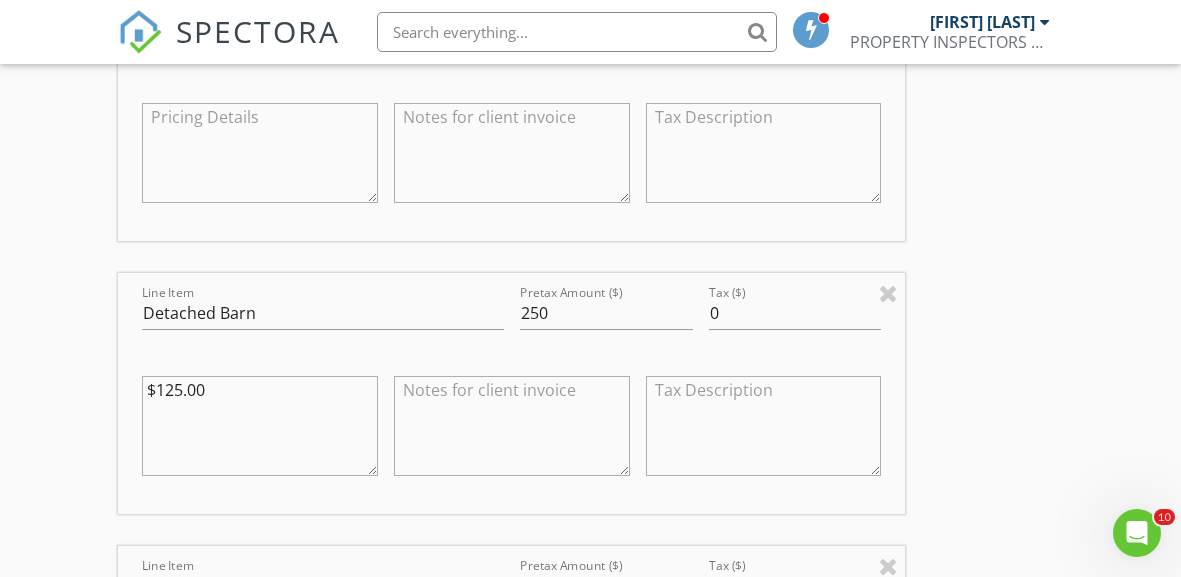 click on "$125.00" at bounding box center (260, 426) 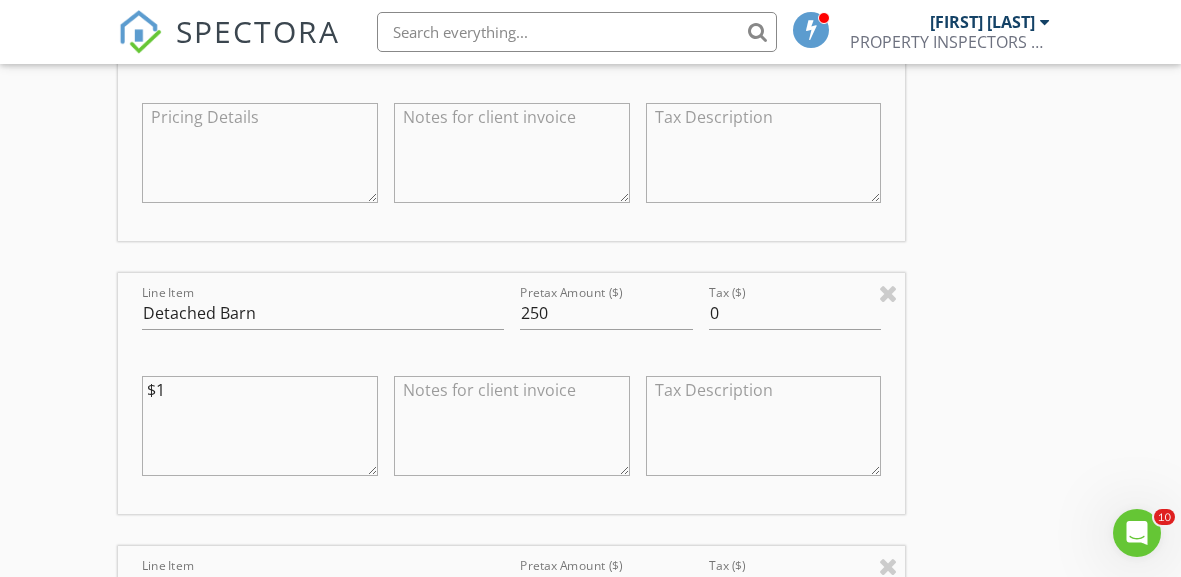 type on "$" 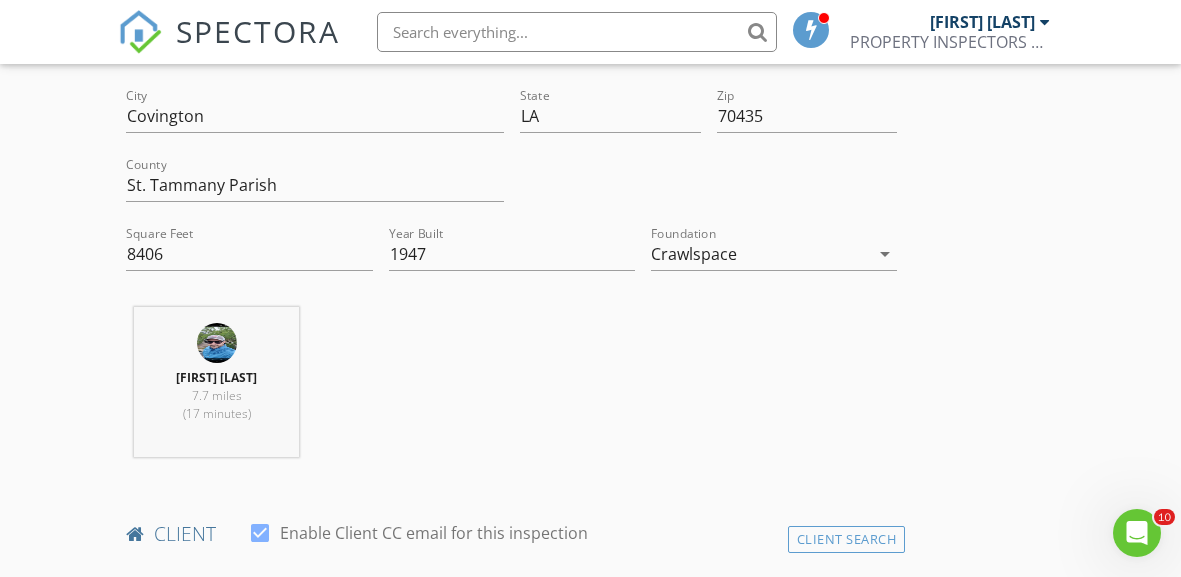 scroll, scrollTop: 565, scrollLeft: 0, axis: vertical 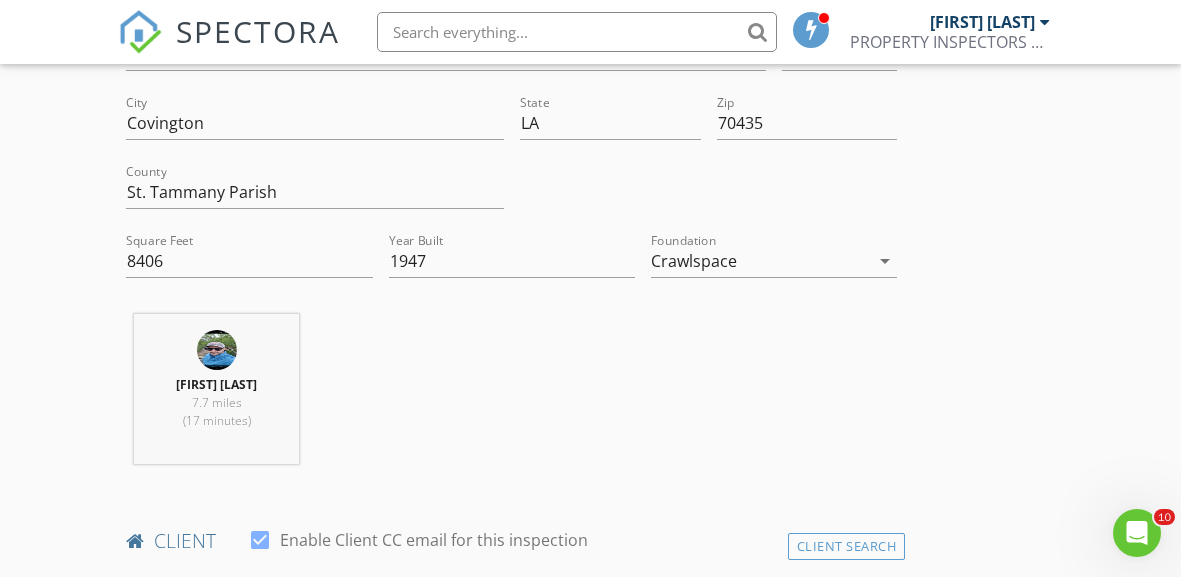 type 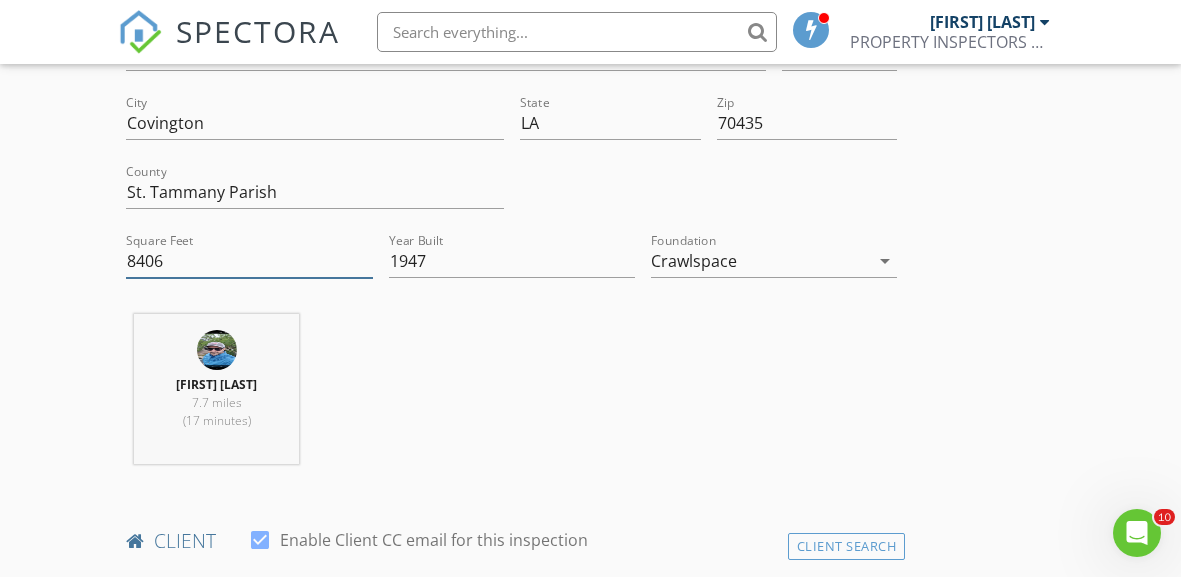 click on "8406" at bounding box center (249, 261) 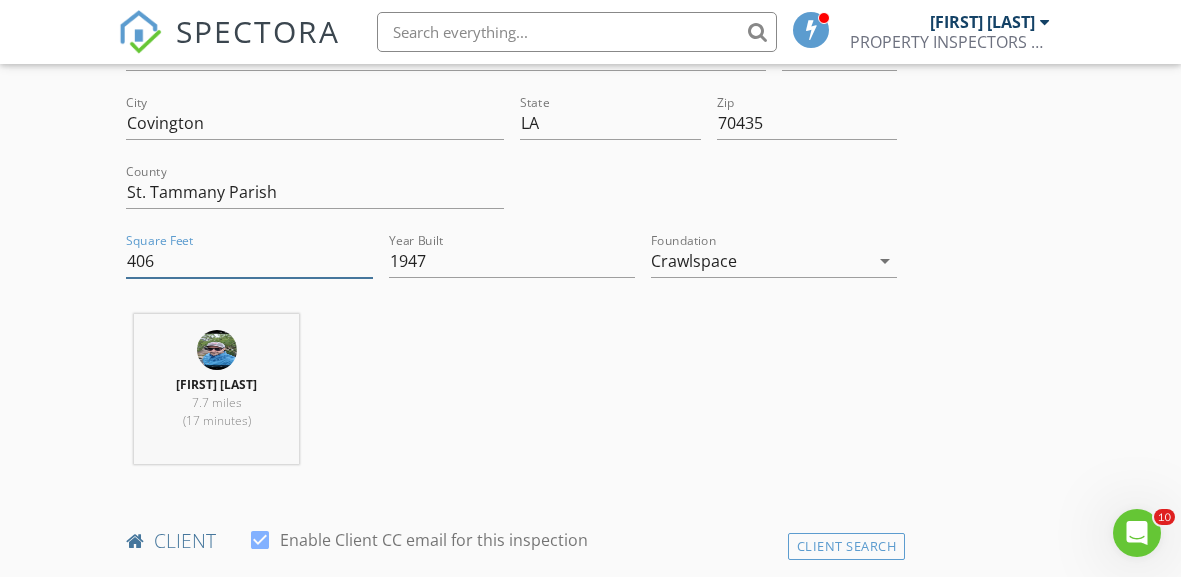 type on "6406" 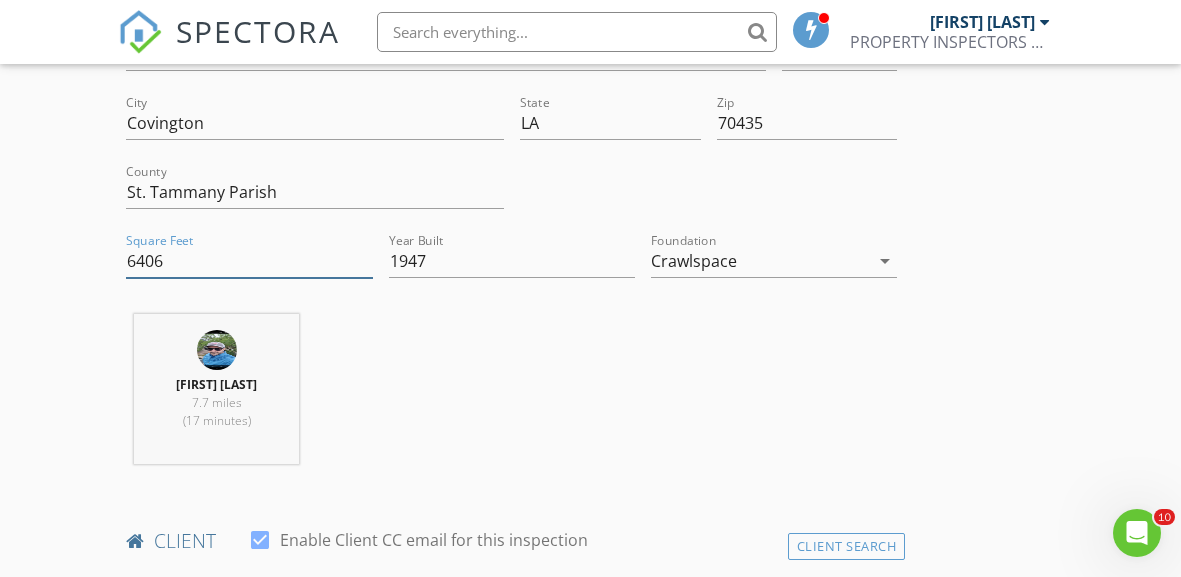 type on "9" 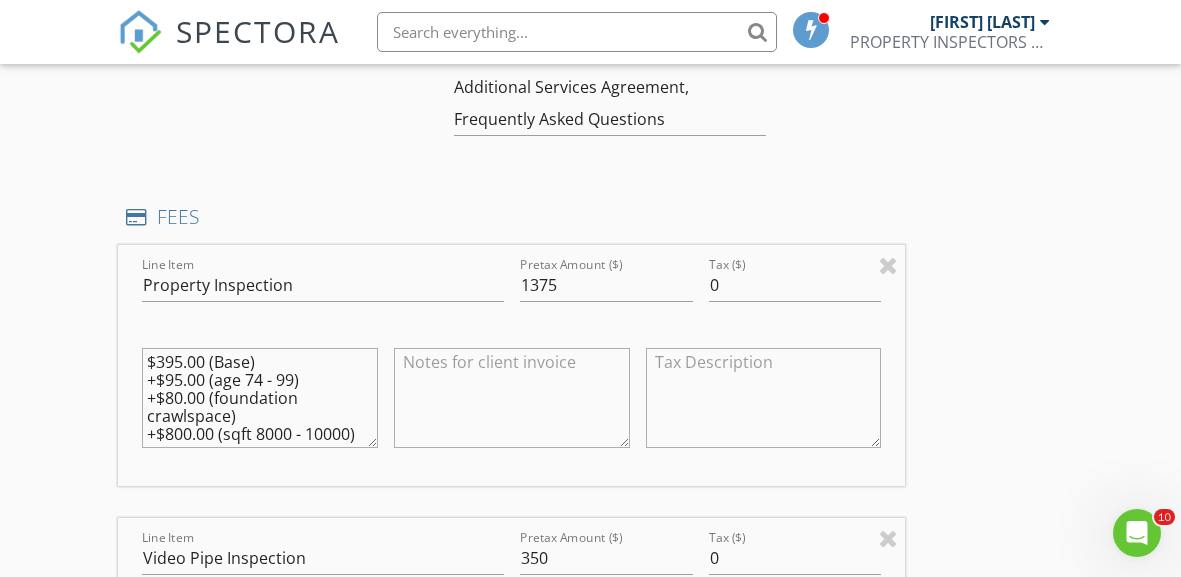 scroll, scrollTop: 2344, scrollLeft: 0, axis: vertical 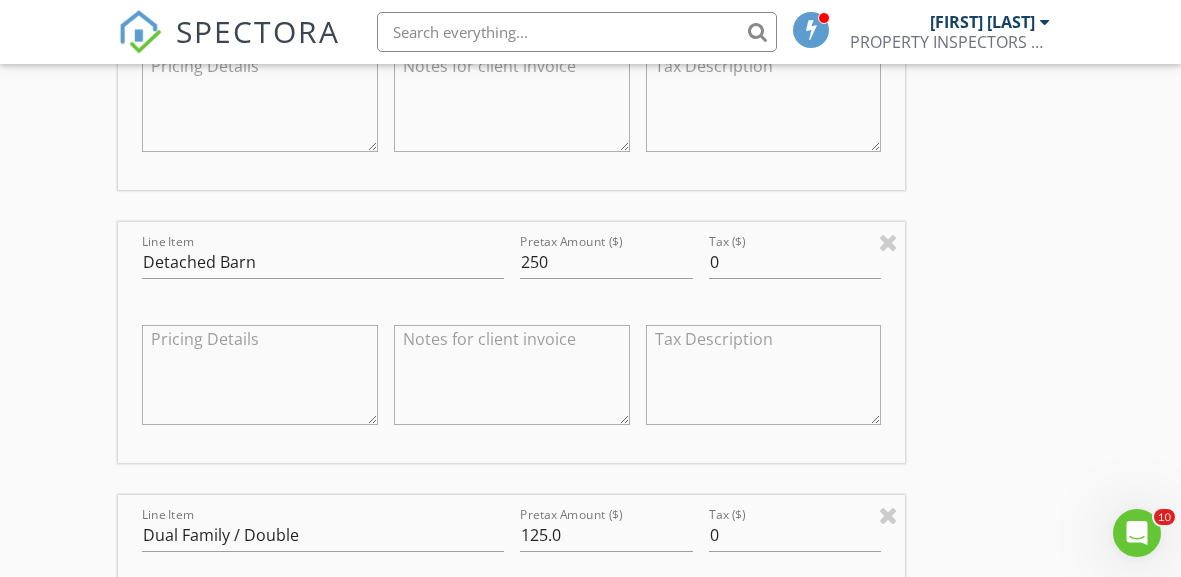 type on "6406" 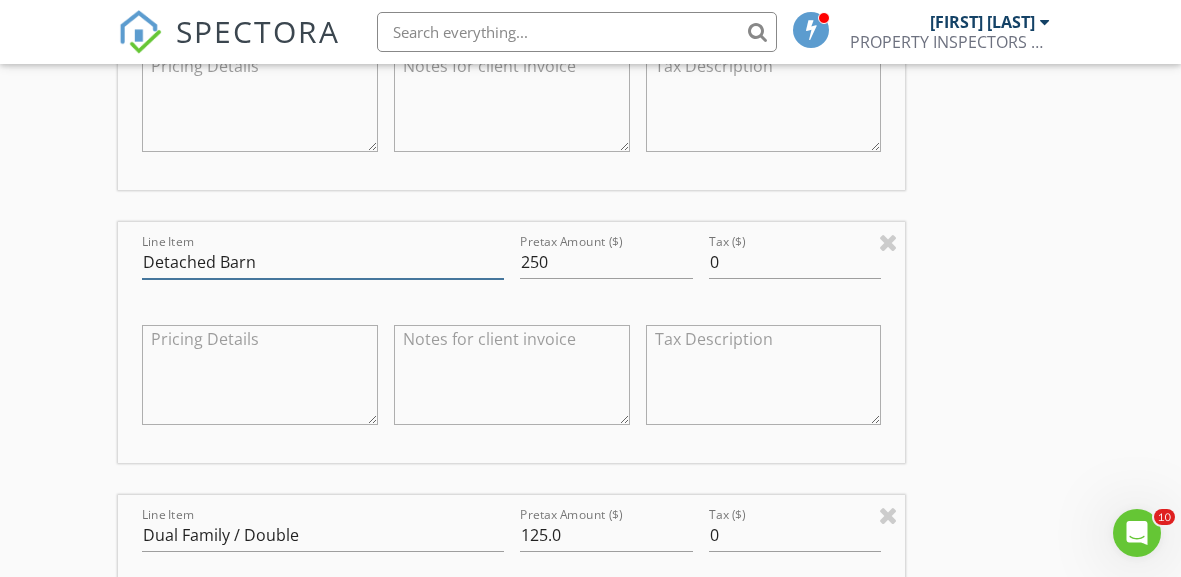 click on "Detached Barn" at bounding box center (323, 262) 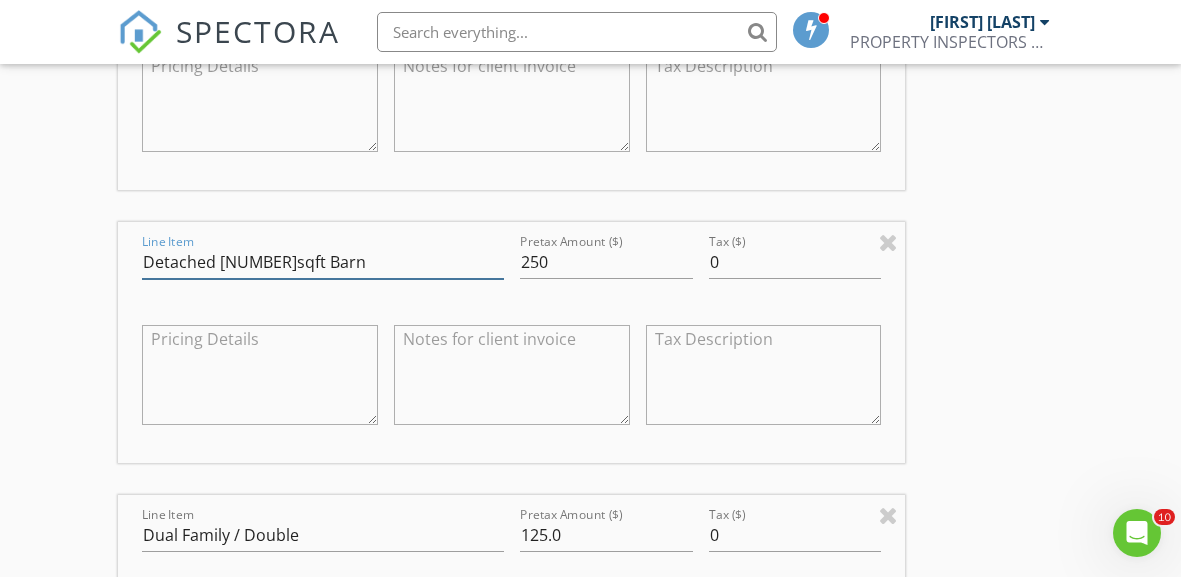 click on "Detached 2000sqft Barn" at bounding box center [323, 262] 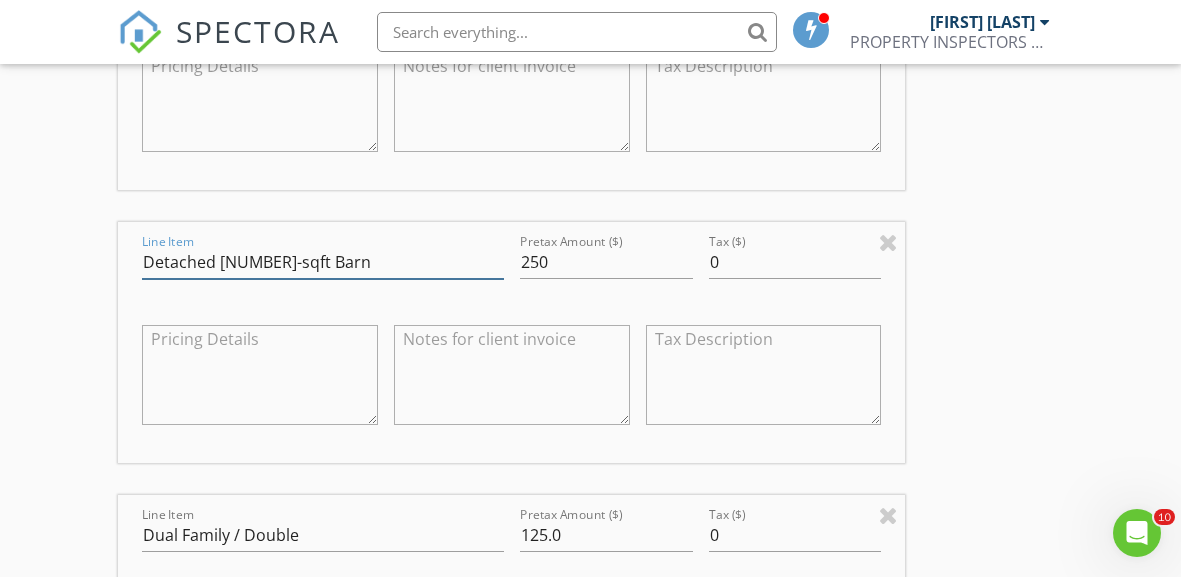 type on "Detached 2000-sqft Barn" 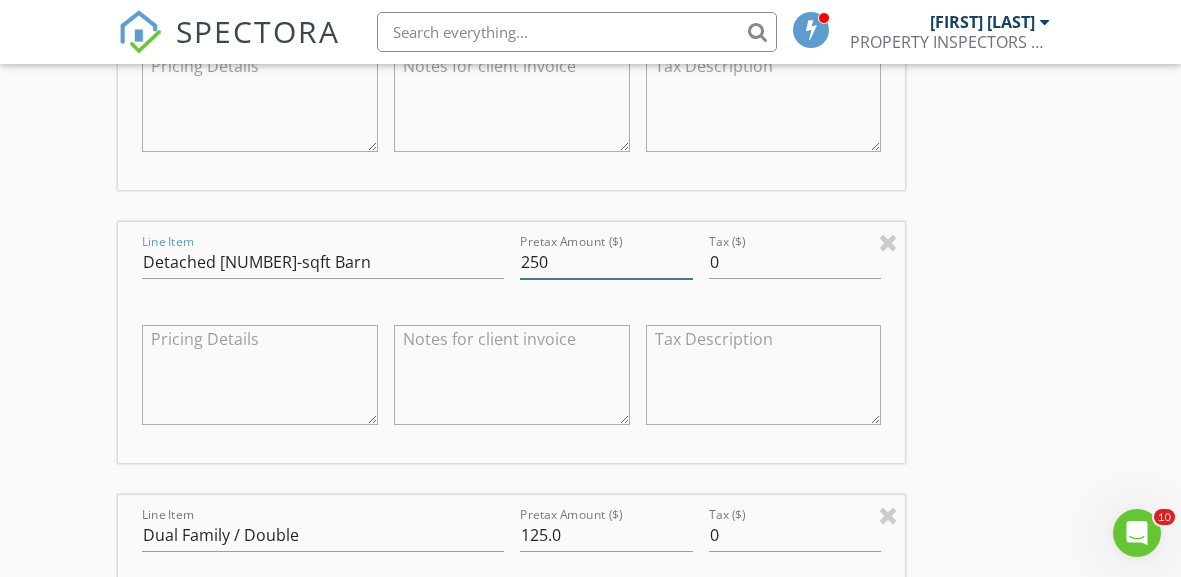 click on "250" at bounding box center (606, 262) 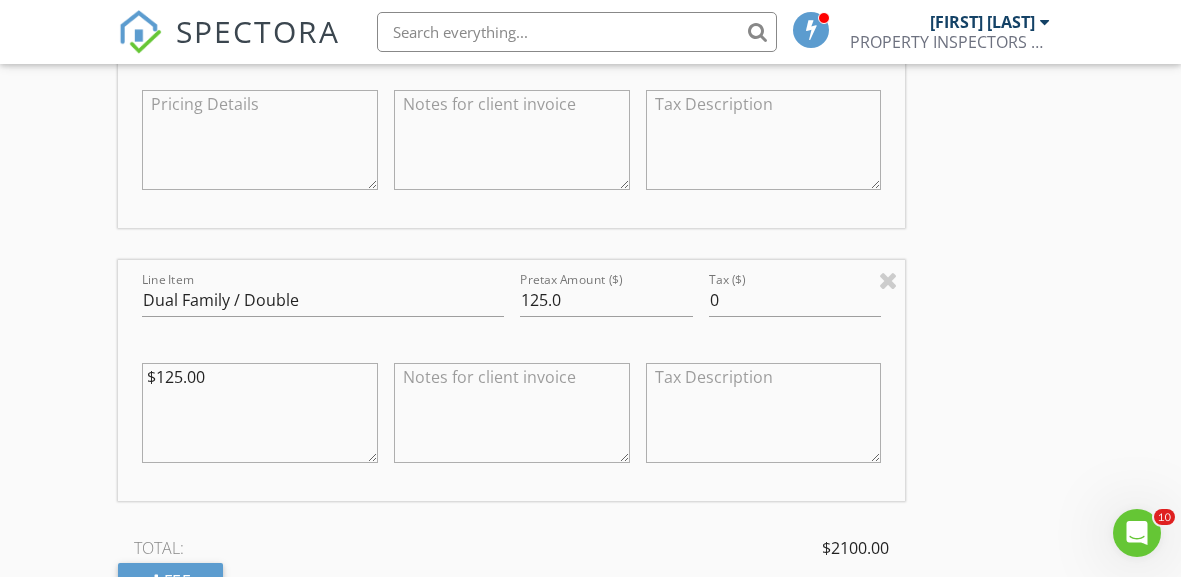 scroll, scrollTop: 2577, scrollLeft: 0, axis: vertical 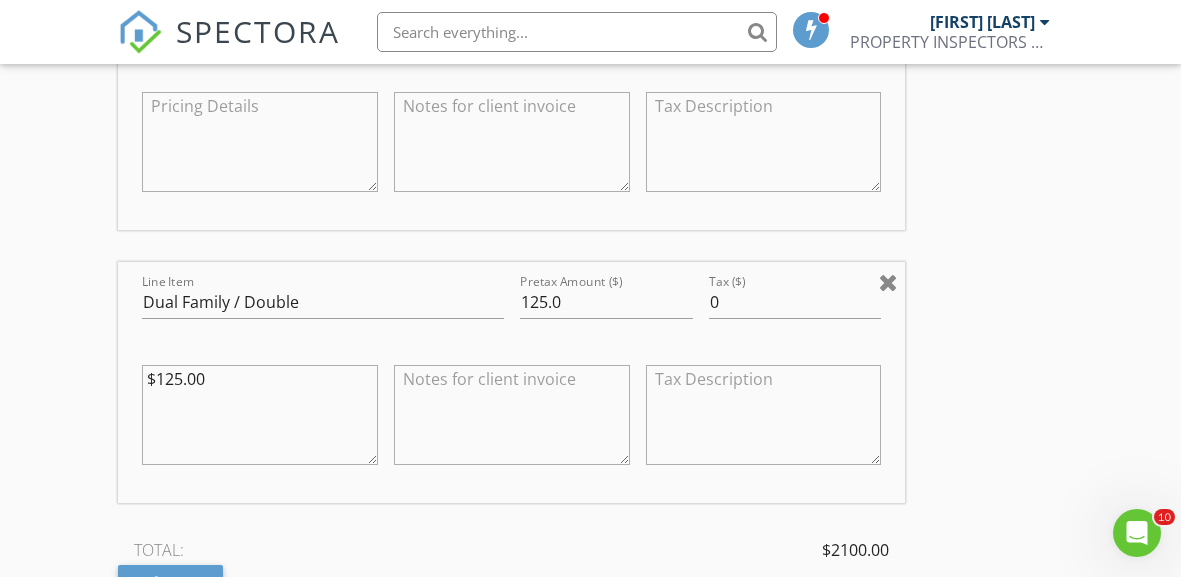 click at bounding box center [888, 282] 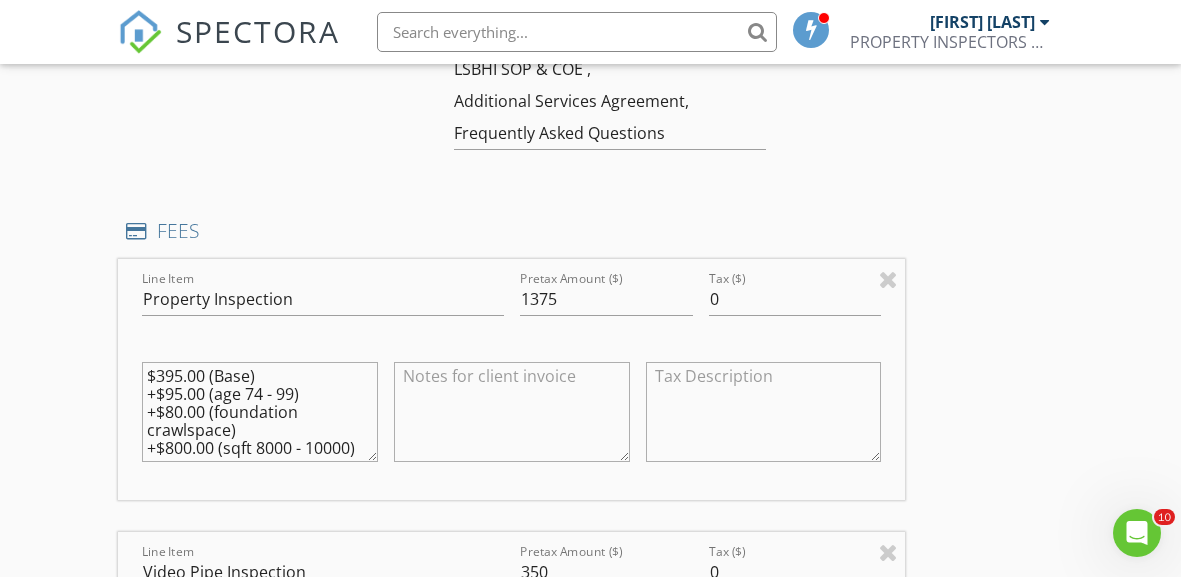 scroll, scrollTop: 1758, scrollLeft: 0, axis: vertical 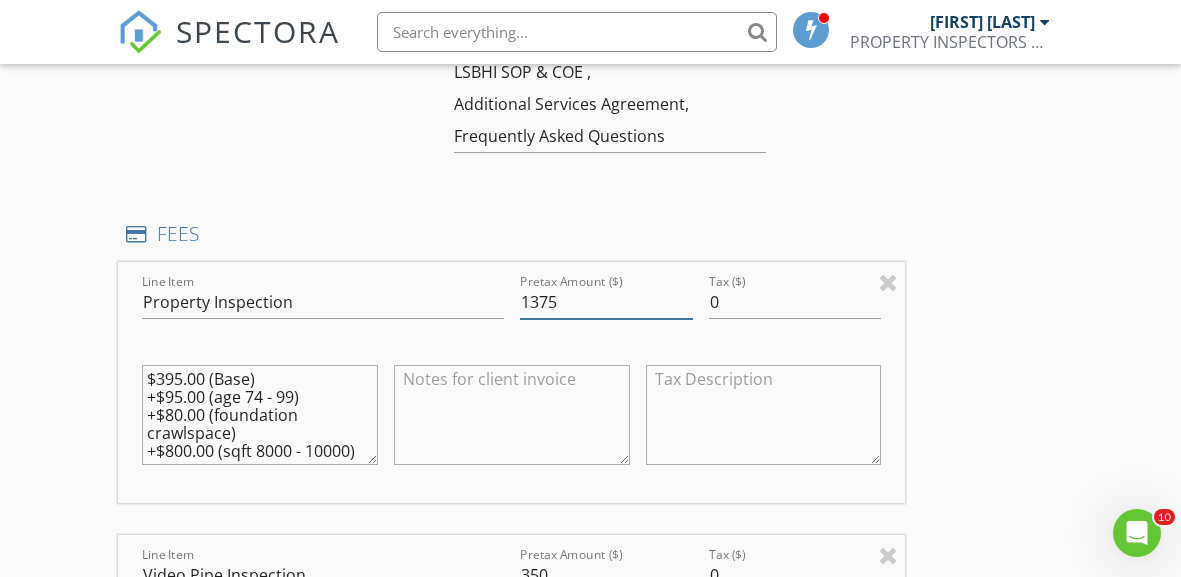 click on "1375" at bounding box center [606, 302] 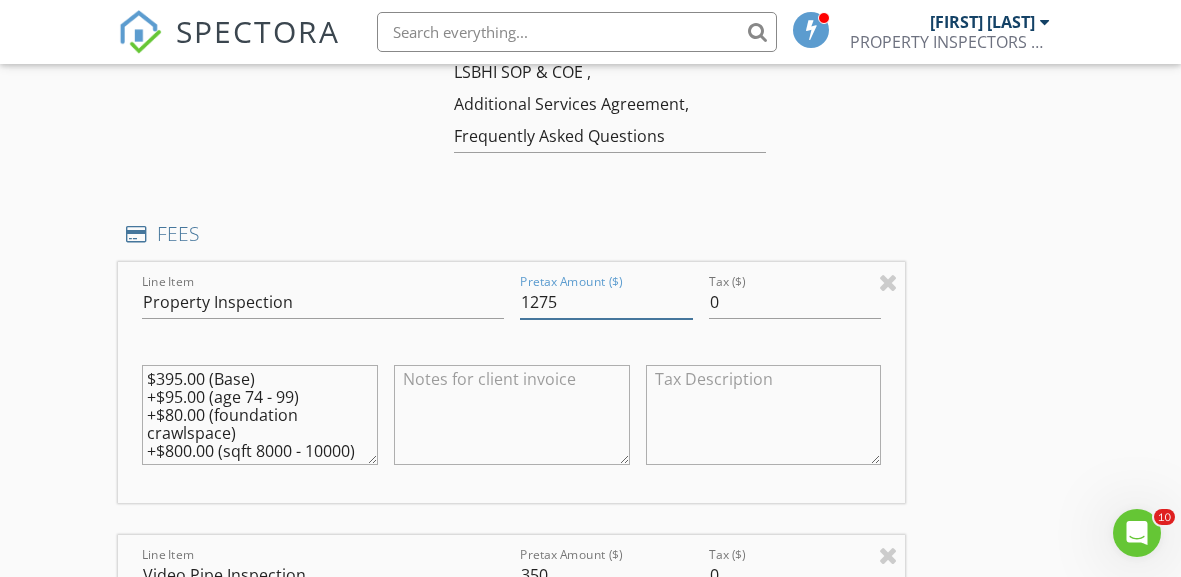type on "1275" 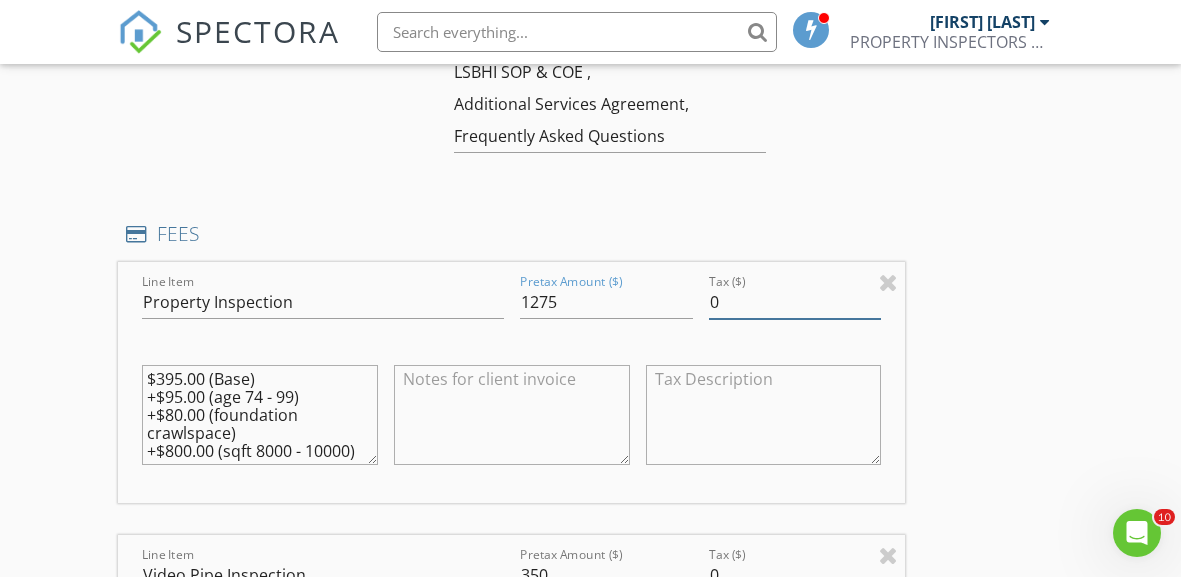 click on "0" at bounding box center [795, 302] 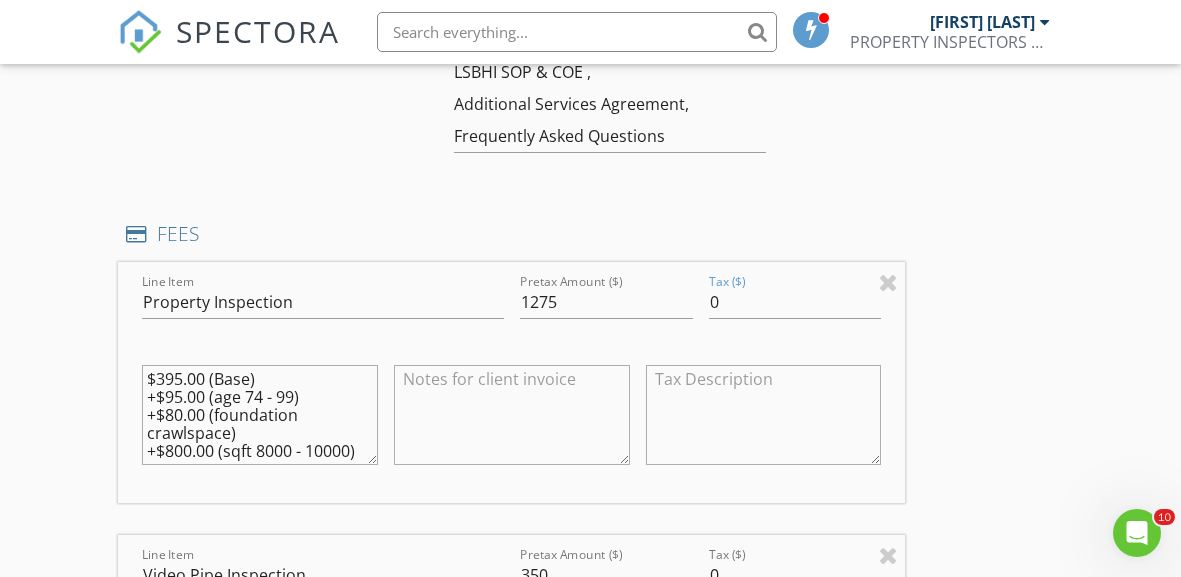 click on "INSPECTOR(S)
check_box   PAUL FORTMAYER JR   PRIMARY   PAUL FORTMAYER JR arrow_drop_down   check_box_outline_blank PAUL FORTMAYER JR specifically requested
Date/Time
08/03/2025 9:00 AM
Location
Address Search       Address 20115 Lowe Davis Rd   Unit   City Covington   State LA   Zip 70435   County St. Tammany Parish     Square Feet 6406   Year Built 1947   Foundation Crawlspace arrow_drop_down     PAUL FORTMAYER JR     7.7 miles     (17 minutes)
client
check_box Enable Client CC email for this inspection   Client Search     check_box_outline_blank Client is a Company/Organization     First Name   Last Name   Email   CC Email   Phone           Notes   Private Notes
ADD ADDITIONAL client
SERVICES
check_box   Property Inspection   check_box_outline_blank   Wind Mitigation" at bounding box center (590, 650) 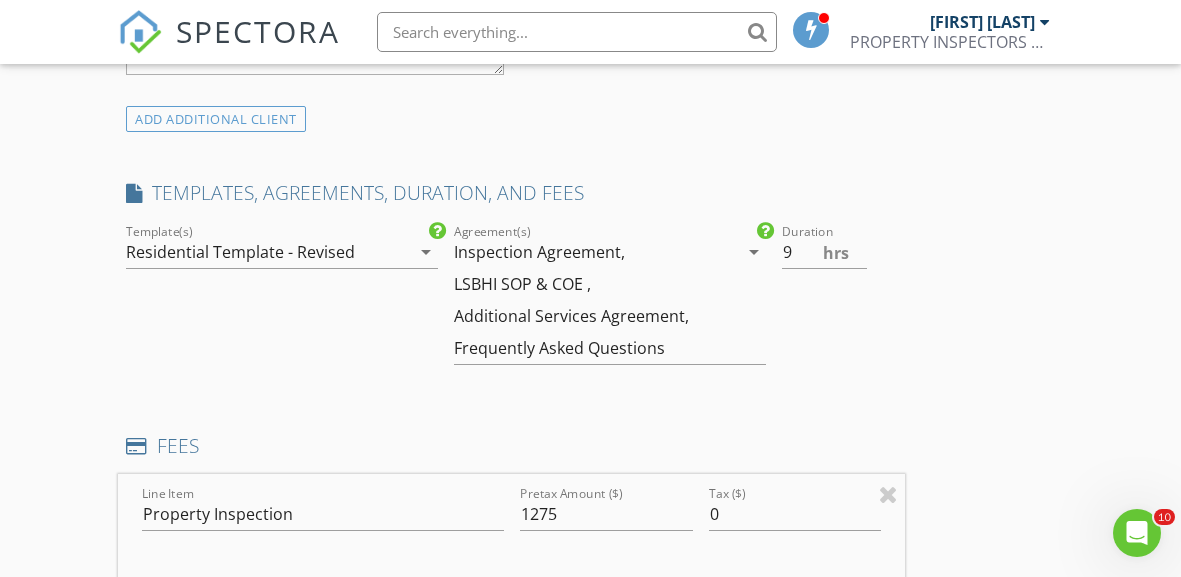 scroll, scrollTop: 1542, scrollLeft: 0, axis: vertical 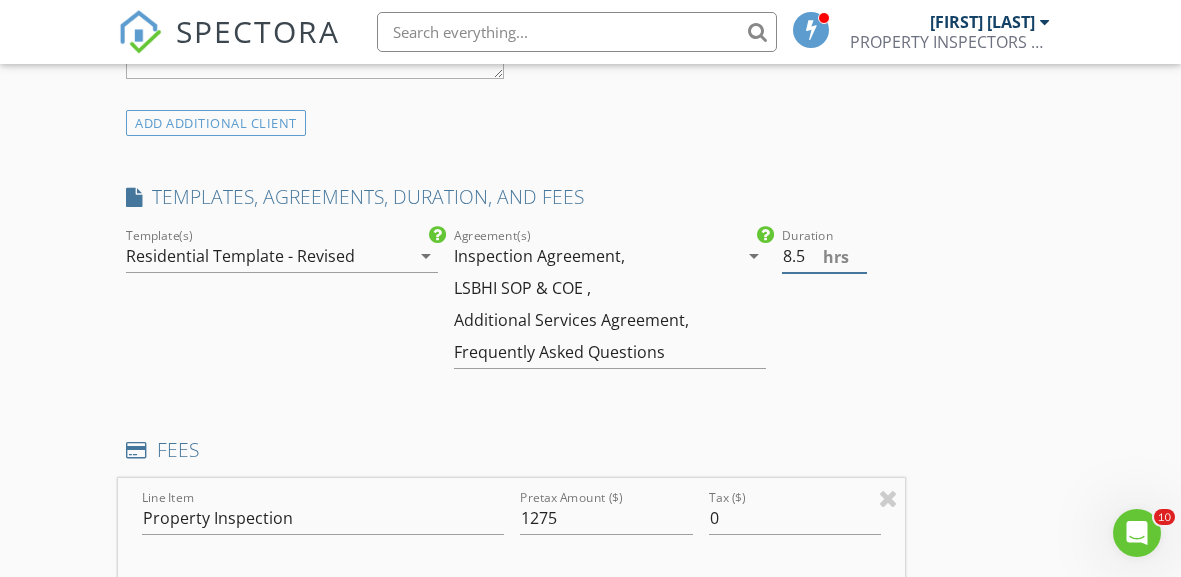 click on "8.5" at bounding box center (824, 256) 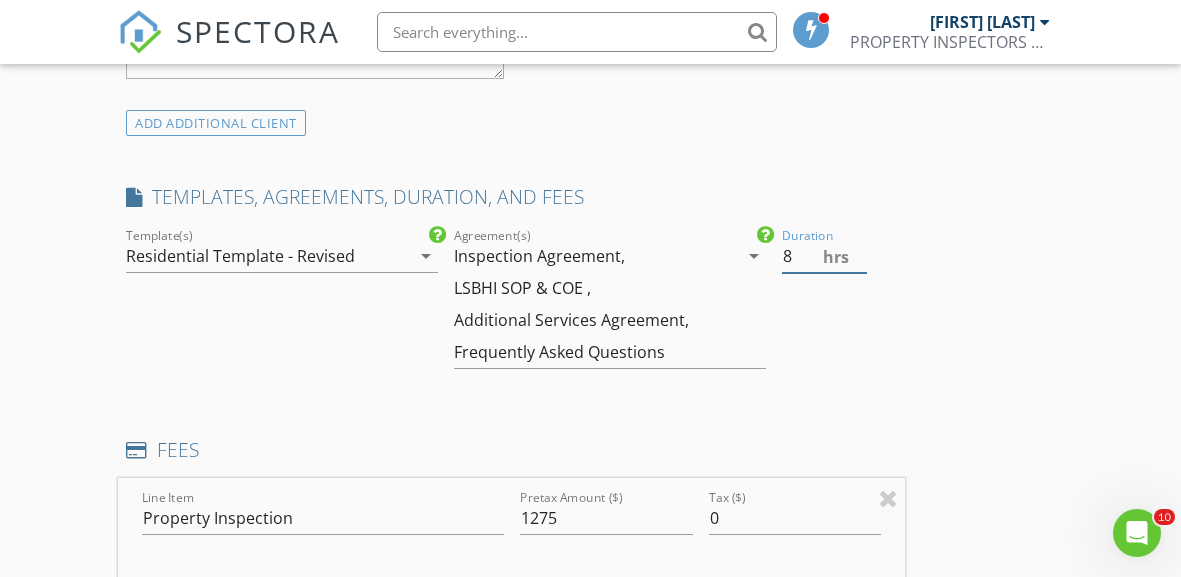 click on "8" at bounding box center [824, 256] 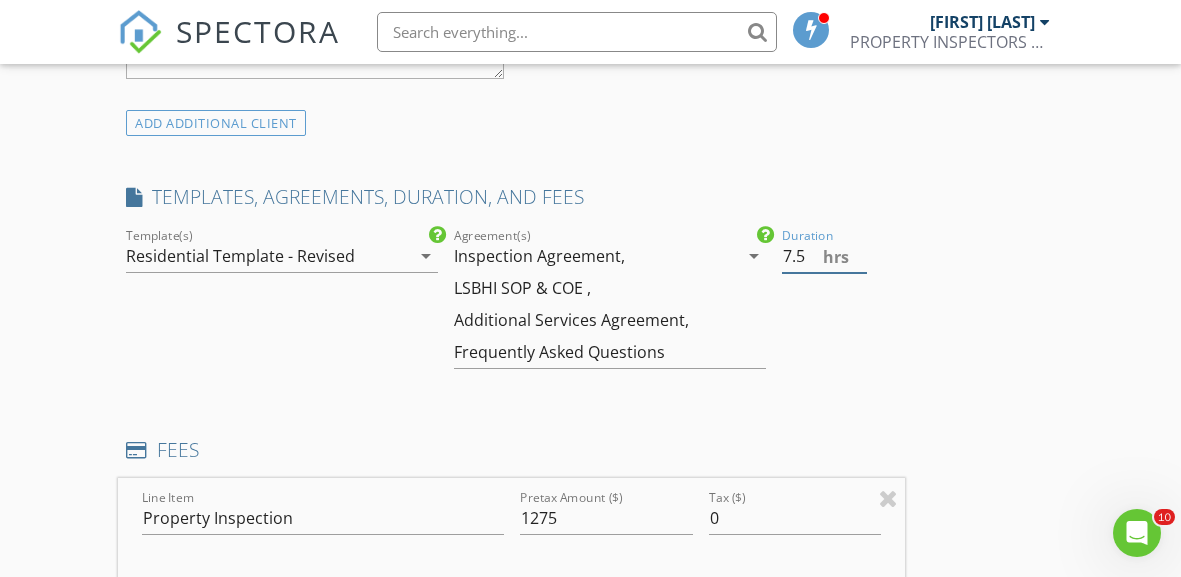 click on "7.5" at bounding box center (824, 256) 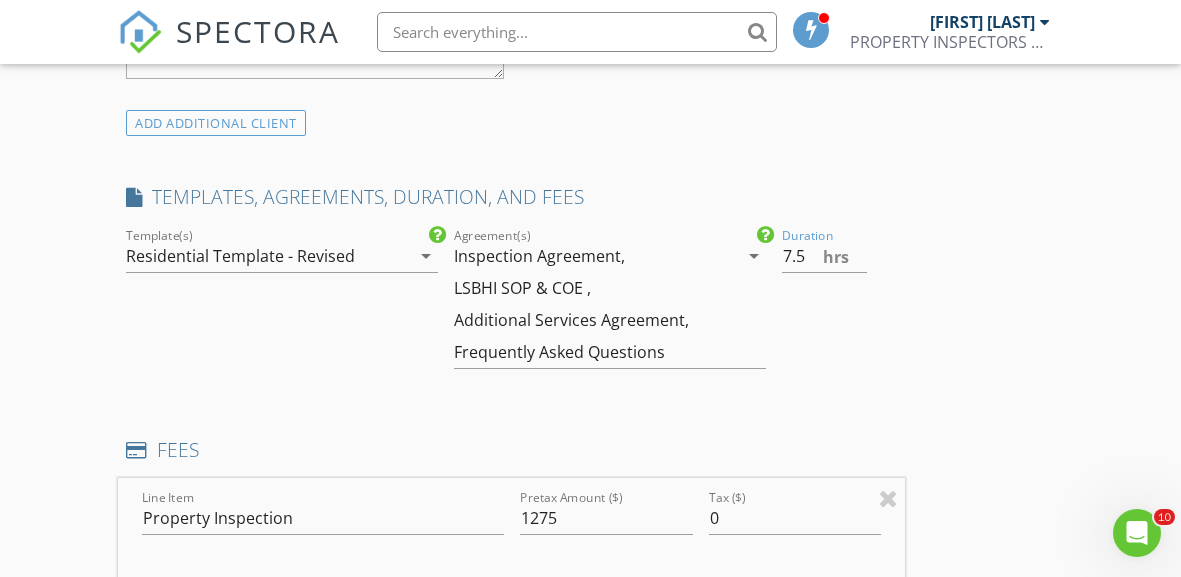 click on "INSPECTOR(S)
check_box   PAUL FORTMAYER JR   PRIMARY   PAUL FORTMAYER JR arrow_drop_down   check_box_outline_blank PAUL FORTMAYER JR specifically requested
Date/Time
08/03/2025 9:00 AM
Location
Address Search       Address 20115 Lowe Davis Rd   Unit   City Covington   State LA   Zip 70435   County St. Tammany Parish     Square Feet 6406   Year Built 1947   Foundation Crawlspace arrow_drop_down     PAUL FORTMAYER JR     7.7 miles     (17 minutes)
client
check_box Enable Client CC email for this inspection   Client Search     check_box_outline_blank Client is a Company/Organization     First Name   Last Name   Email   CC Email   Phone           Notes   Private Notes
ADD ADDITIONAL client
SERVICES
check_box   Property Inspection   check_box_outline_blank   Wind Mitigation" at bounding box center [590, 866] 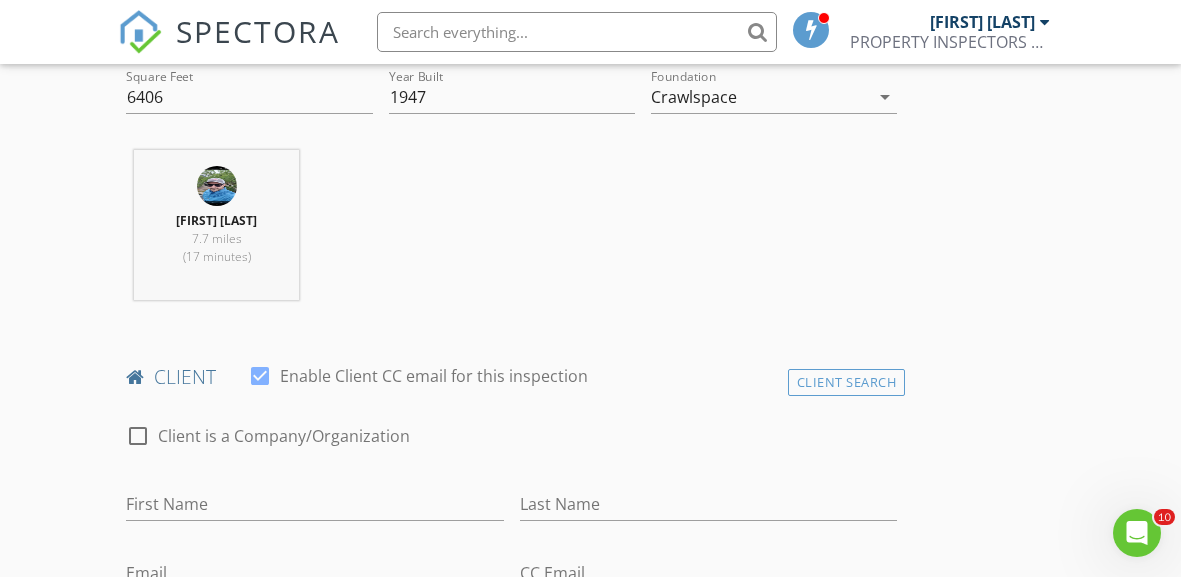 scroll, scrollTop: 728, scrollLeft: 0, axis: vertical 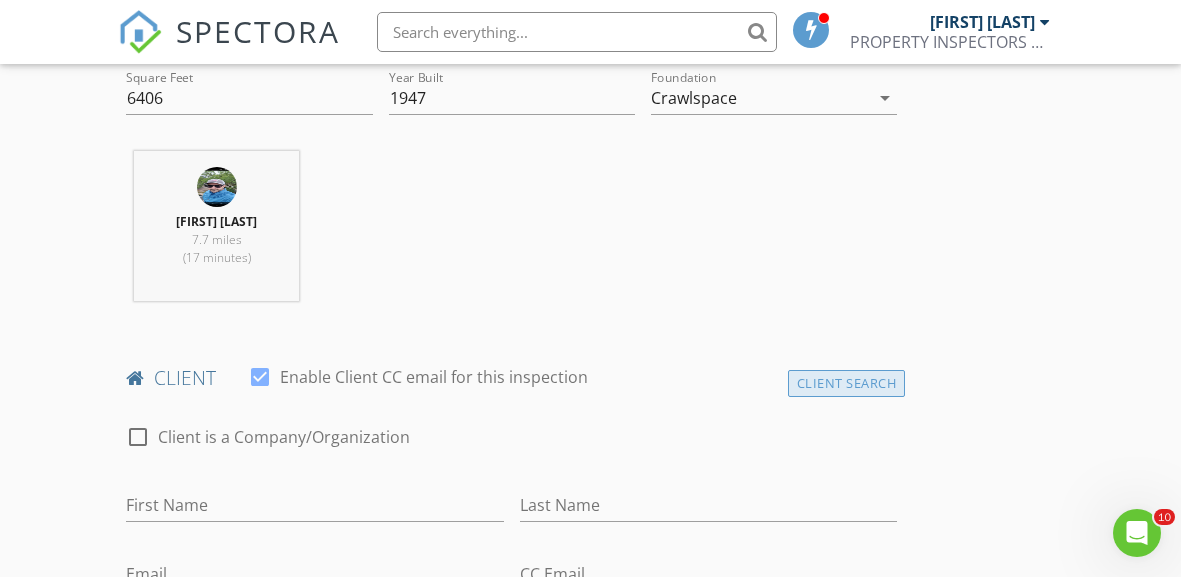 click on "Client Search" at bounding box center [847, 383] 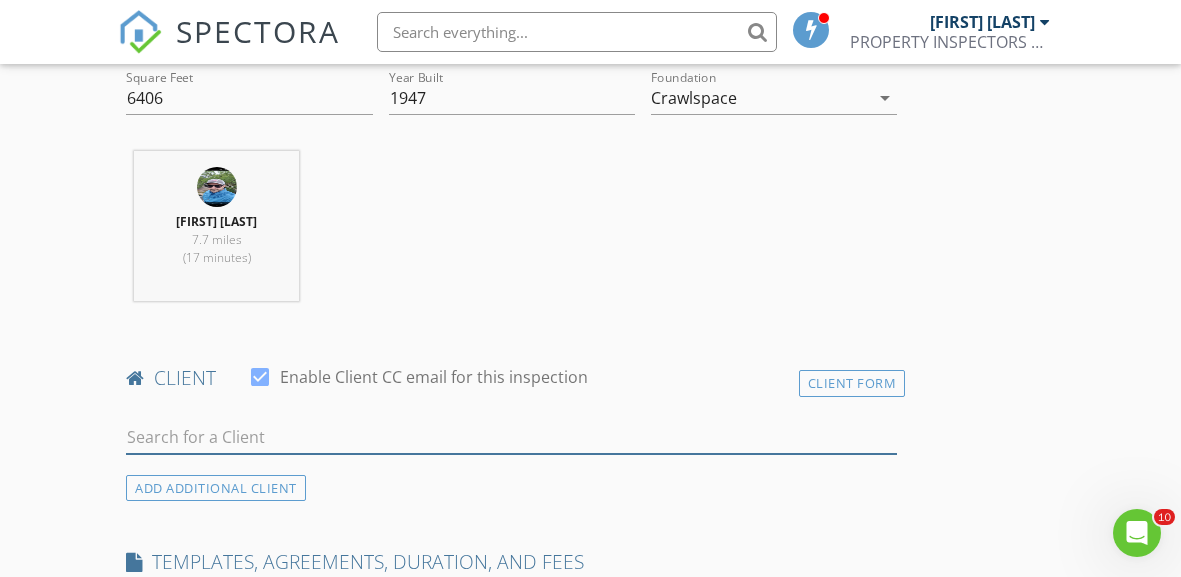 click at bounding box center (511, 437) 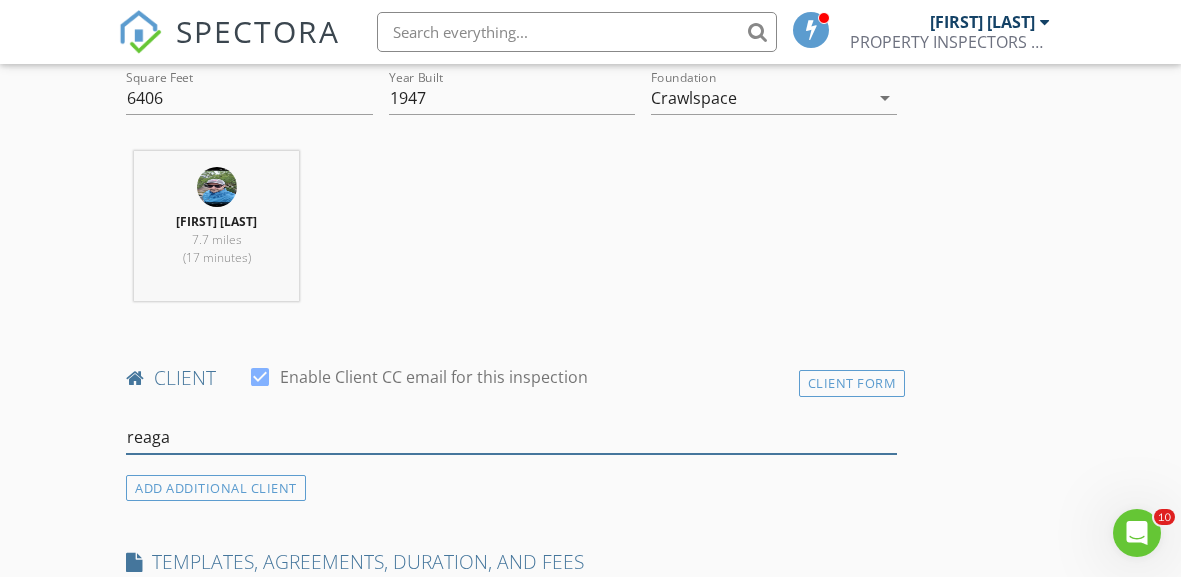 type on "reagan" 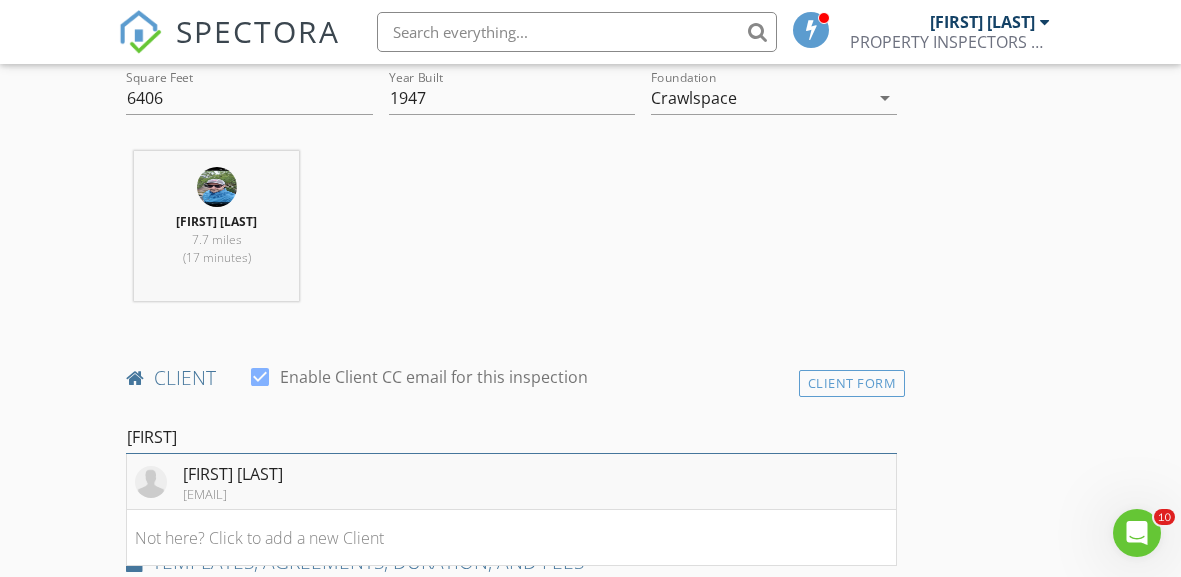 type on "Hi [FIRST]," 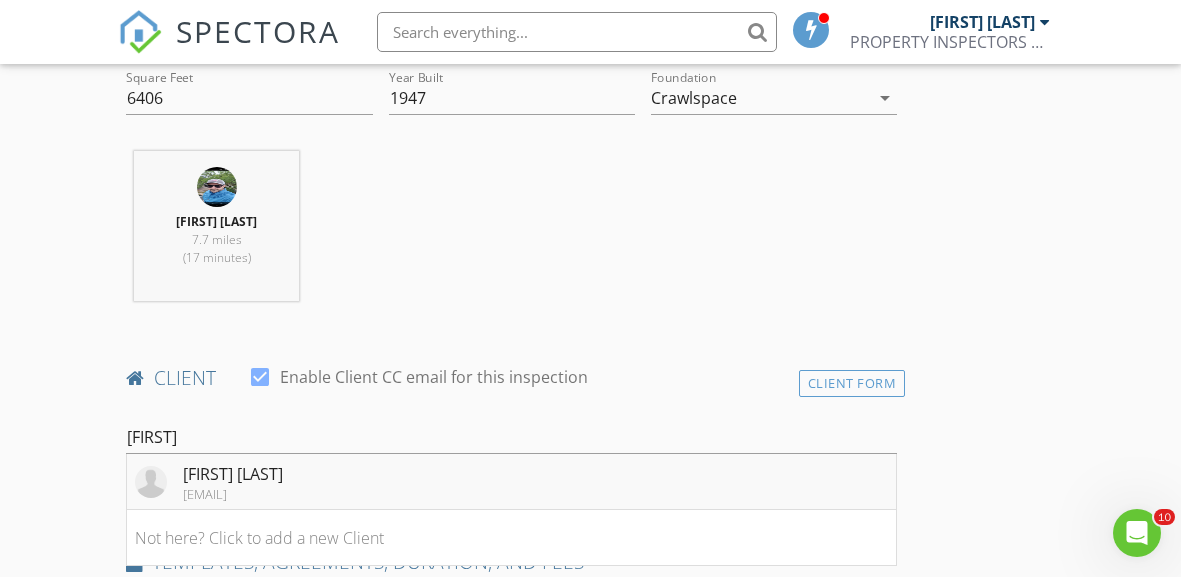 click on "[FIRST] [LAST]" at bounding box center [233, 474] 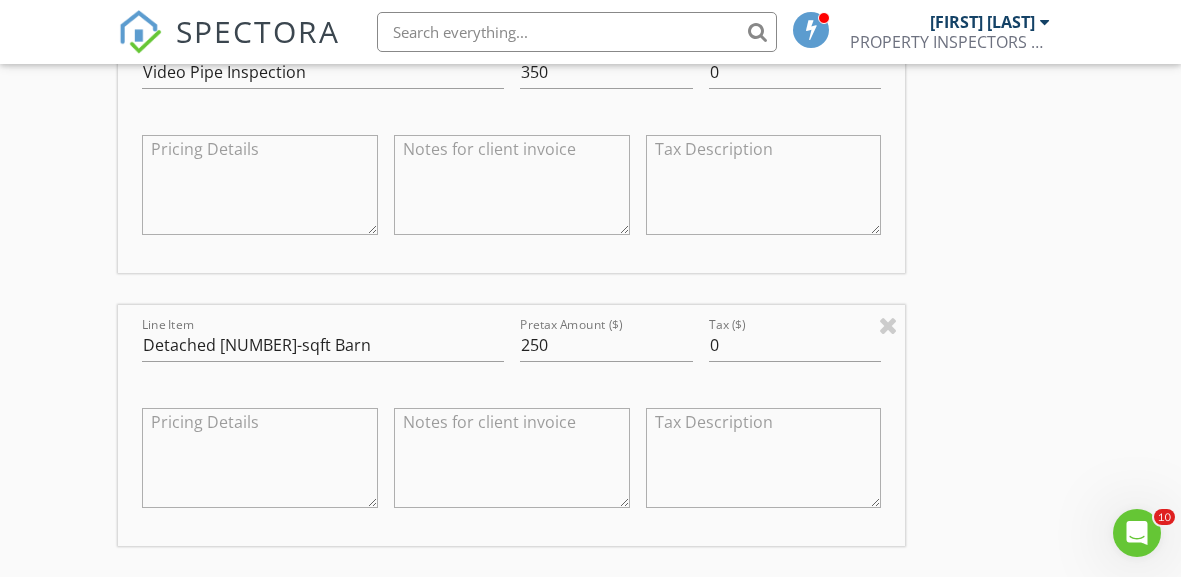 scroll, scrollTop: 0, scrollLeft: 0, axis: both 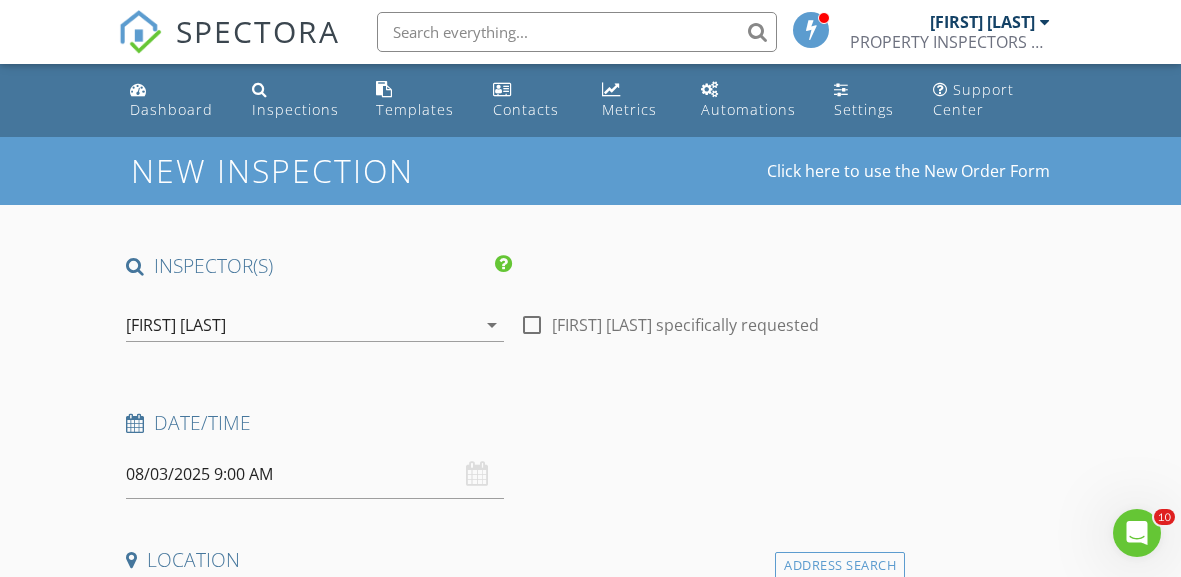 click on "08/03/2025 9:00 AM" at bounding box center (315, 474) 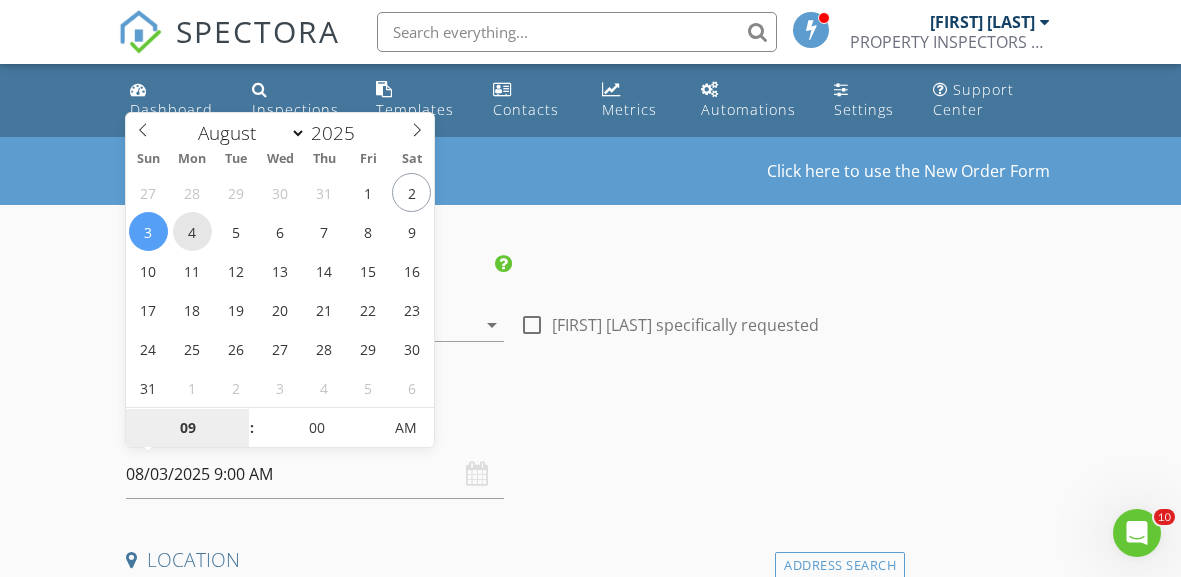 type on "08/04/2025 9:00 AM" 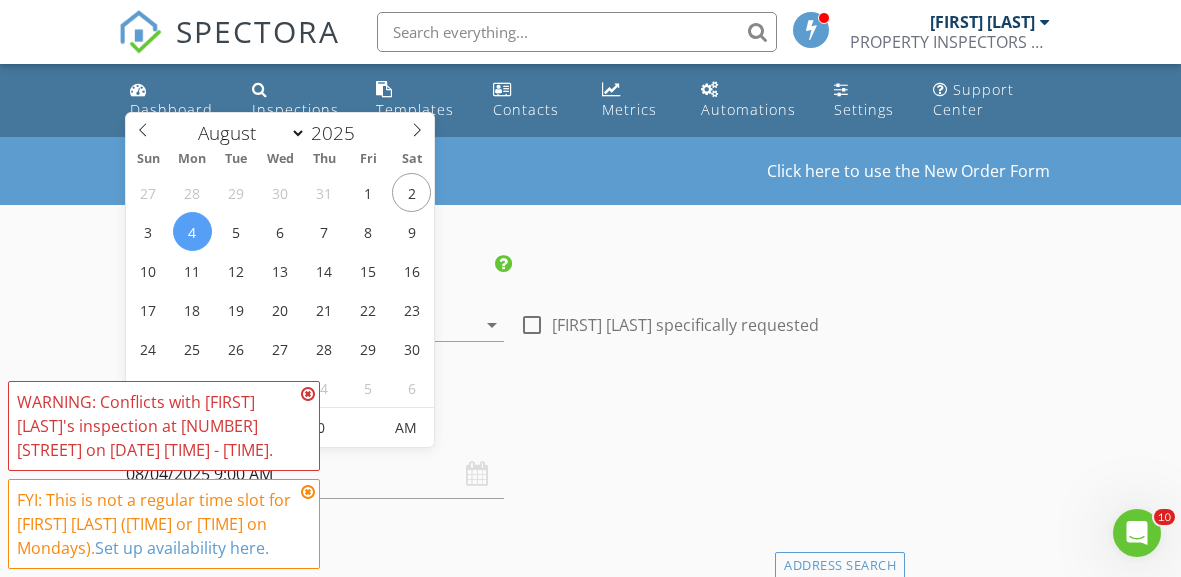 click at bounding box center (308, 394) 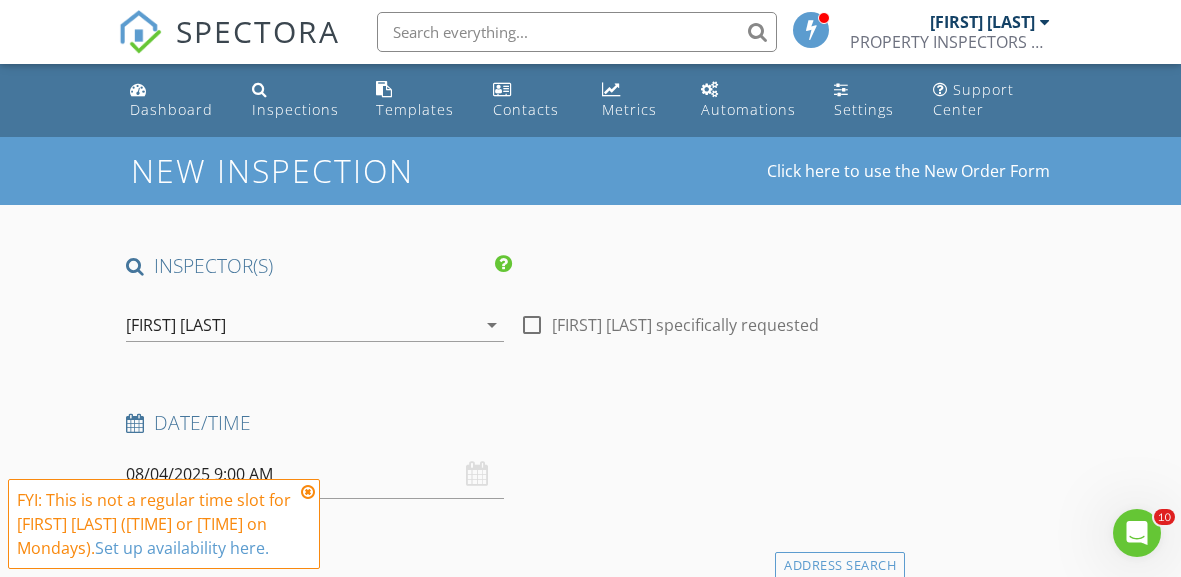 click at bounding box center [308, 492] 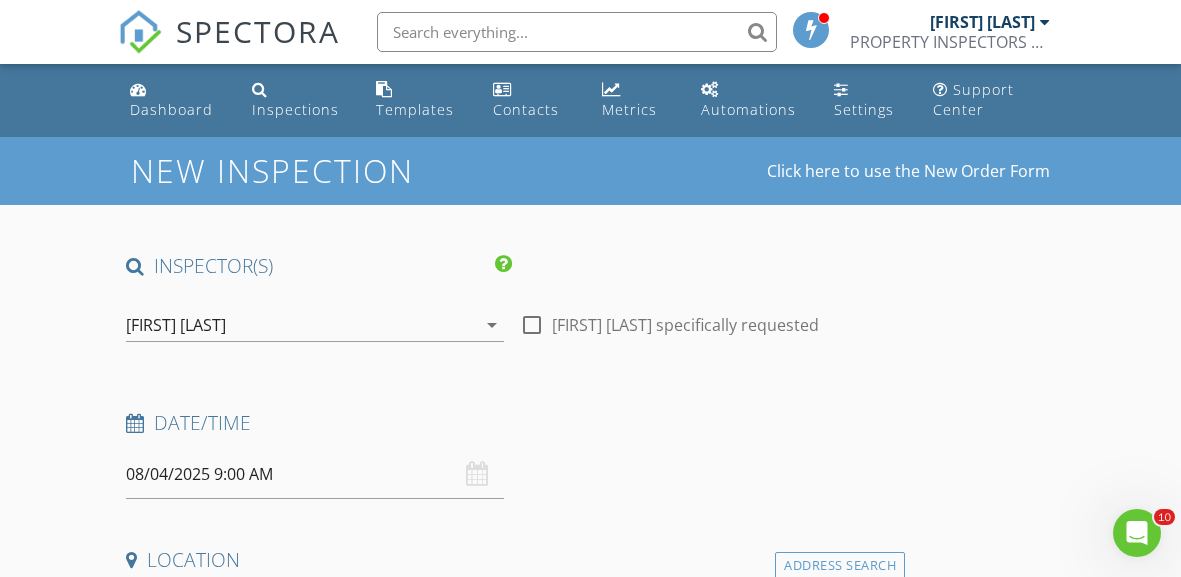 click on "08/04/2025 9:00 AM" at bounding box center [315, 474] 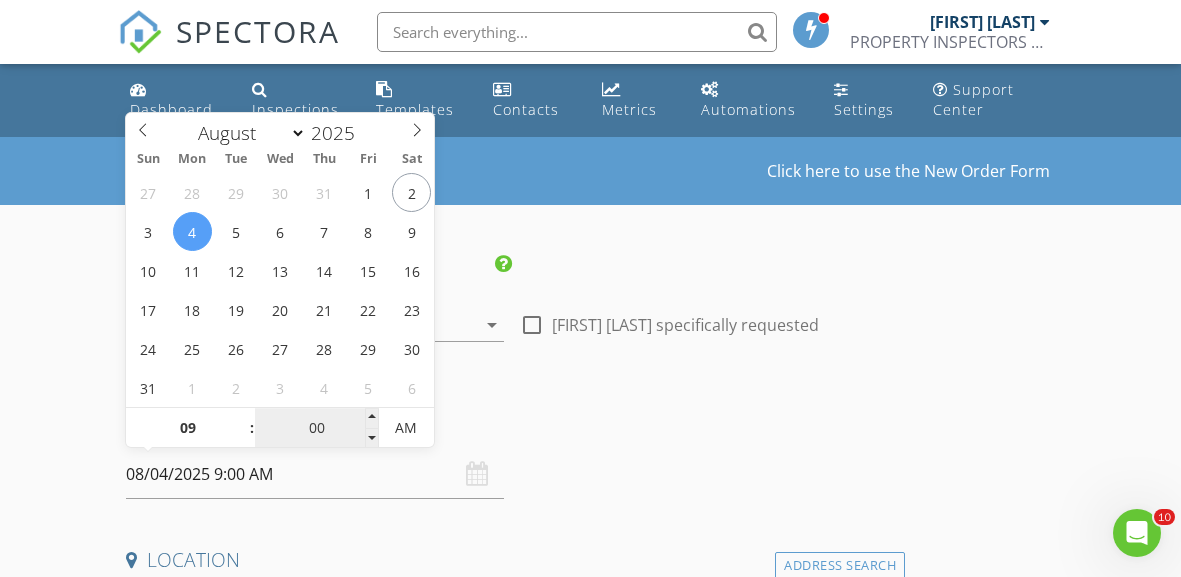 click on "00" at bounding box center (316, 429) 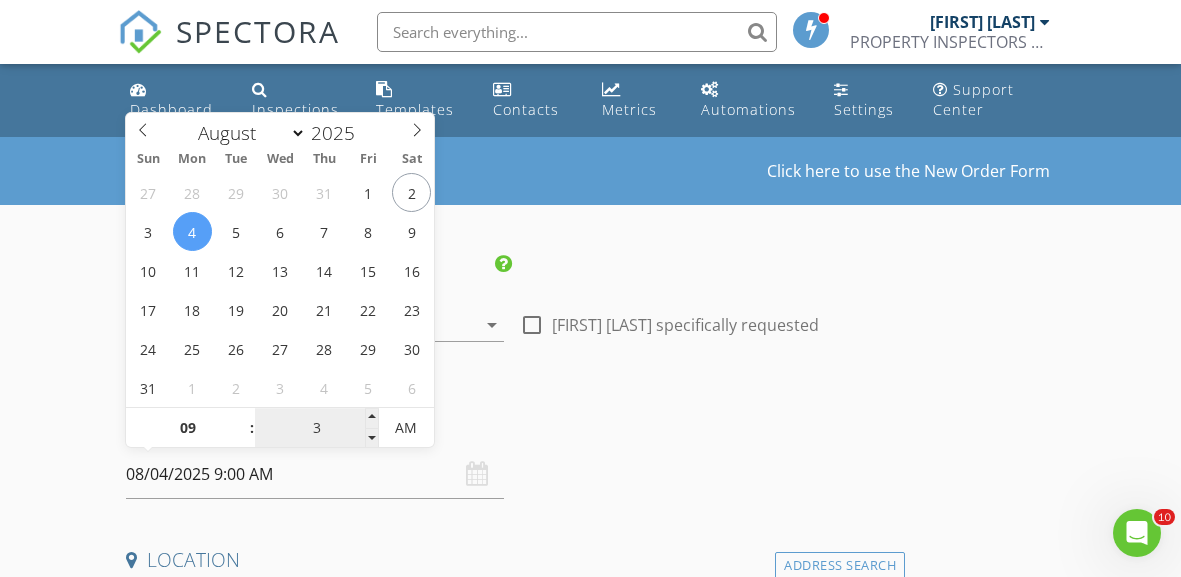 type on "30" 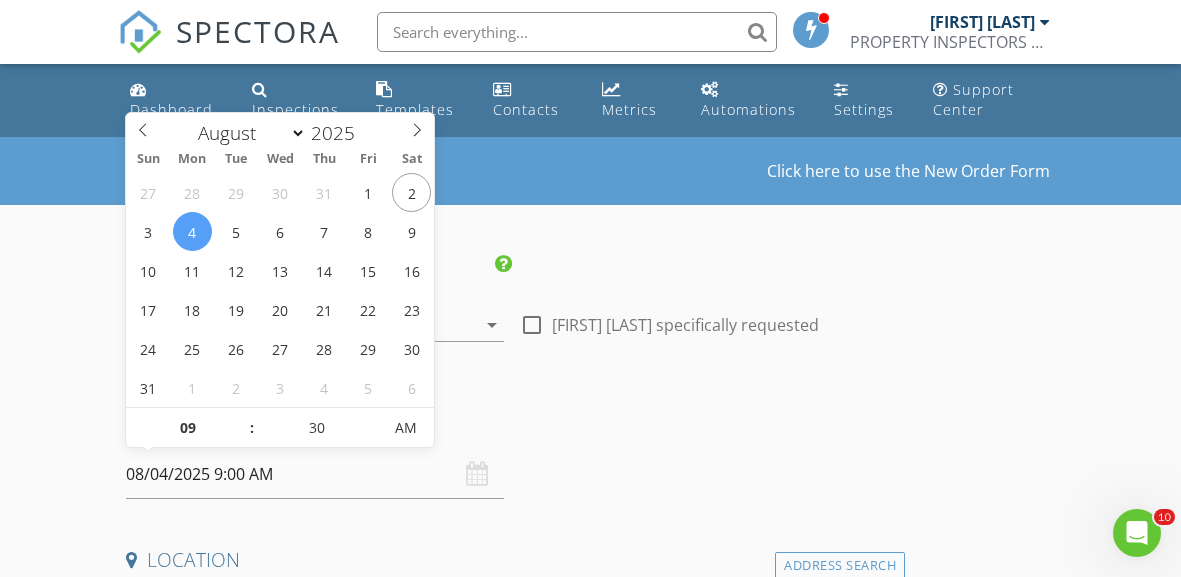click on "INSPECTOR(S)
check_box   PAUL FORTMAYER JR   PRIMARY   PAUL FORTMAYER JR arrow_drop_down   check_box_outline_blank PAUL FORTMAYER JR specifically requested
Date/Time
08/04/2025 9:00 AM
Location
Address Search       Address 20115 Lowe Davis Rd   Unit   City Covington   State LA   Zip 70435   County St. Tammany Parish     Square Feet 6406   Year Built 1947   Foundation Crawlspace arrow_drop_down     PAUL FORTMAYER JR     7.7 miles     (17 minutes)
client
check_box Enable Client CC email for this inspection   Client Search     check_box_outline_blank Client is a Company/Organization     First Name Reagan   Last Name Charleston   Email regan@reagancharleston.com   CC Email   Phone 985-778-8134           Notes   Private Notes
ADD ADDITIONAL client
SERVICES
check_box" at bounding box center [511, 2350] 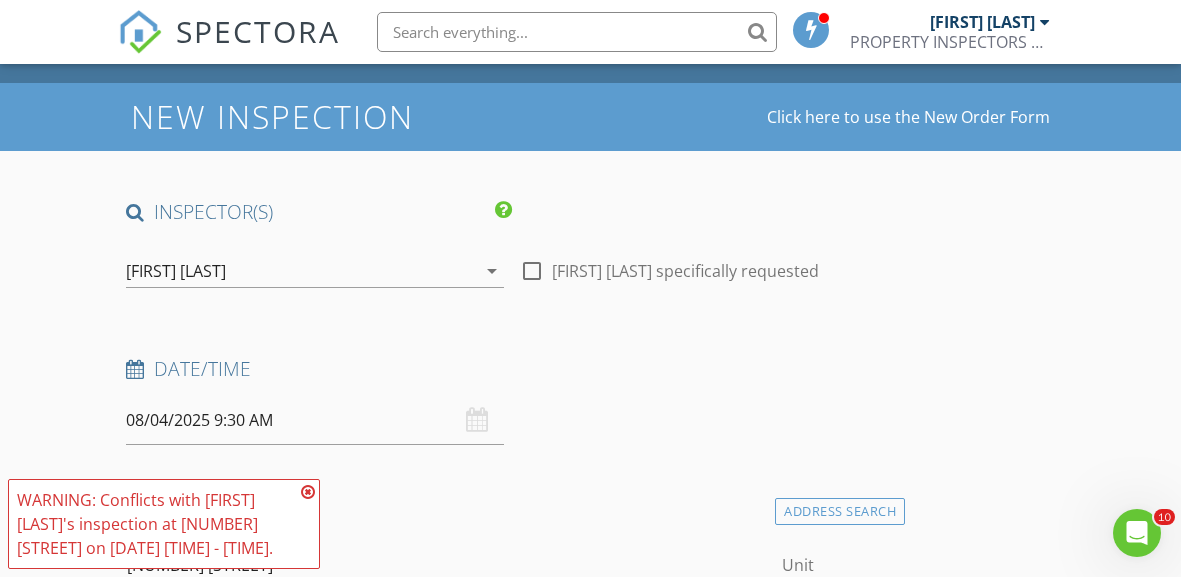 scroll, scrollTop: 61, scrollLeft: 0, axis: vertical 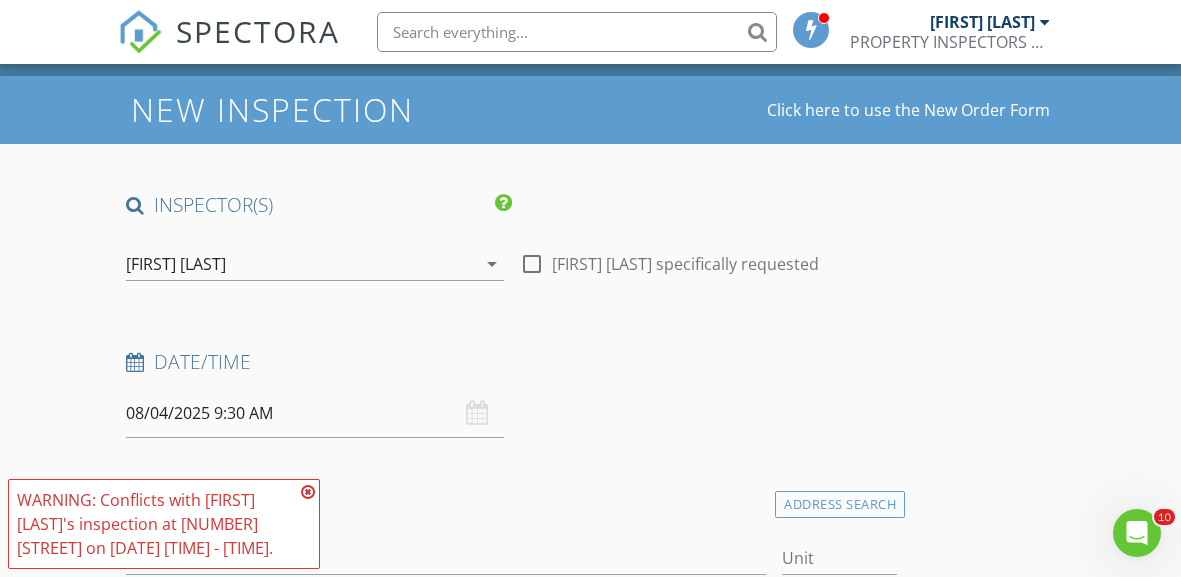 click at bounding box center [308, 492] 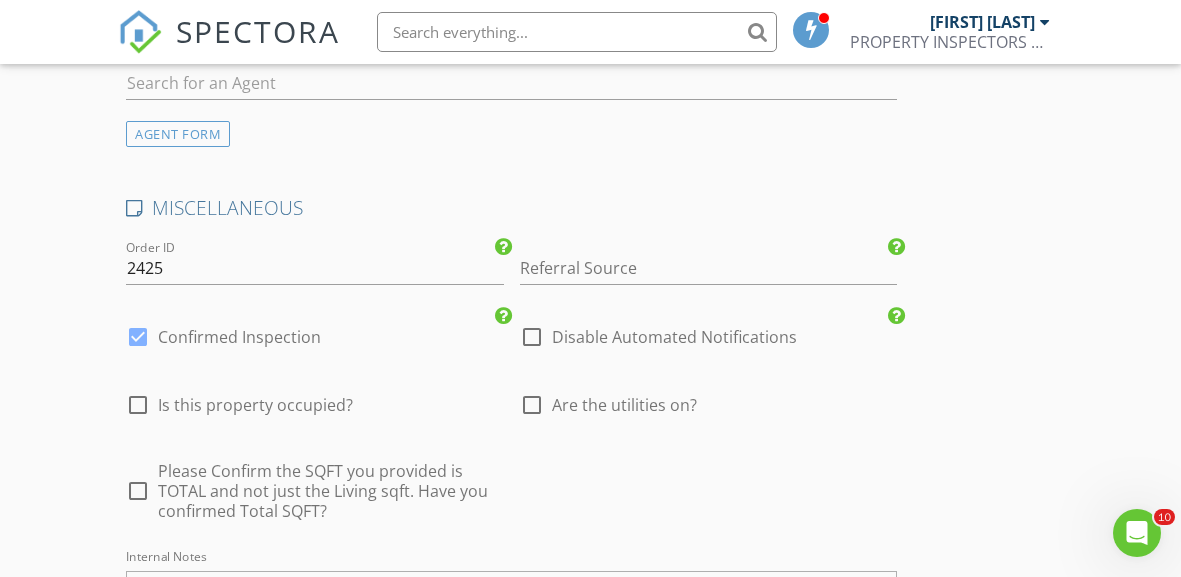 scroll, scrollTop: 3550, scrollLeft: 0, axis: vertical 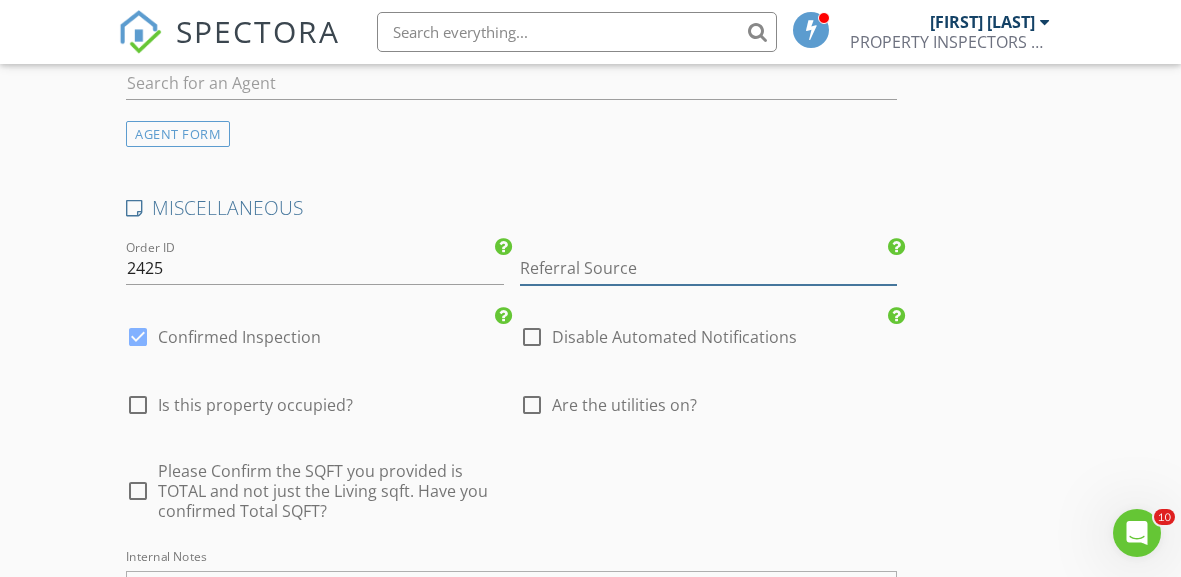 click at bounding box center (709, 268) 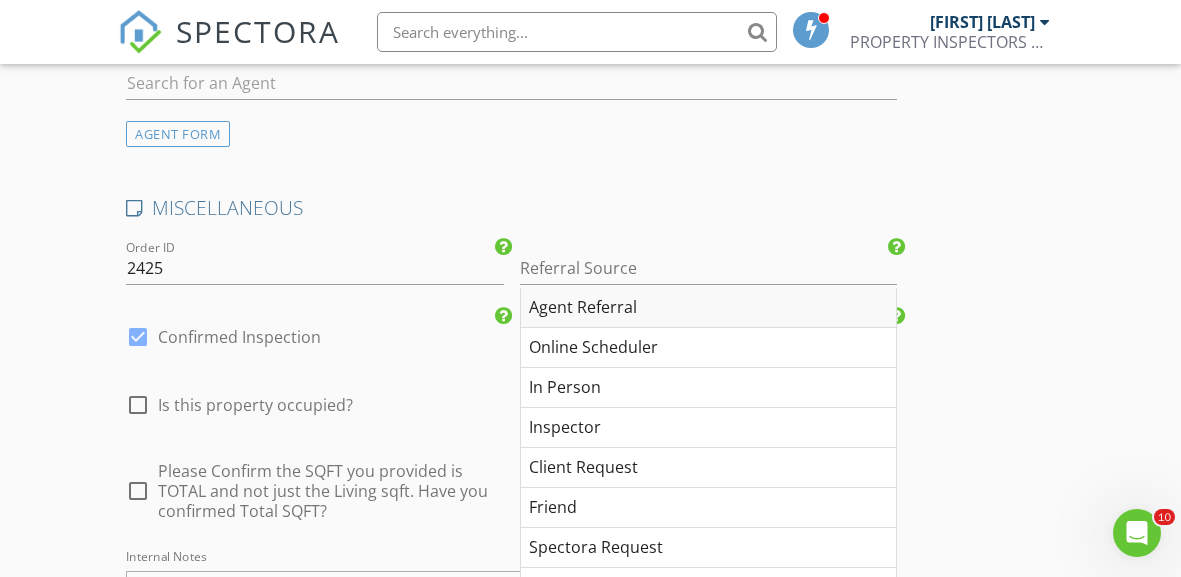 click on "Agent Referral" at bounding box center [709, 308] 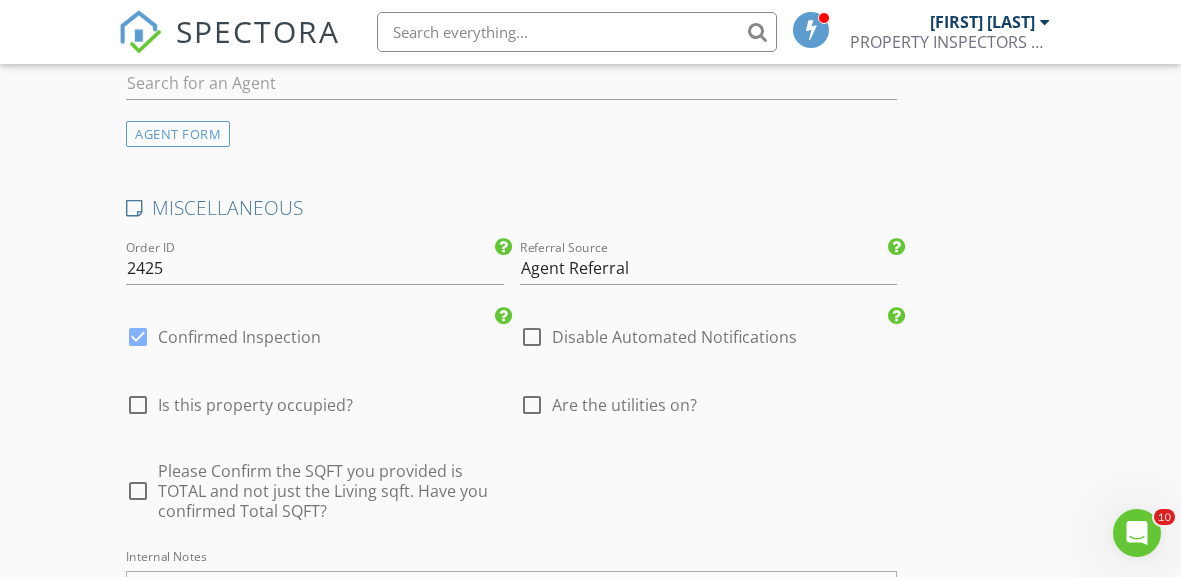 click at bounding box center (138, 491) 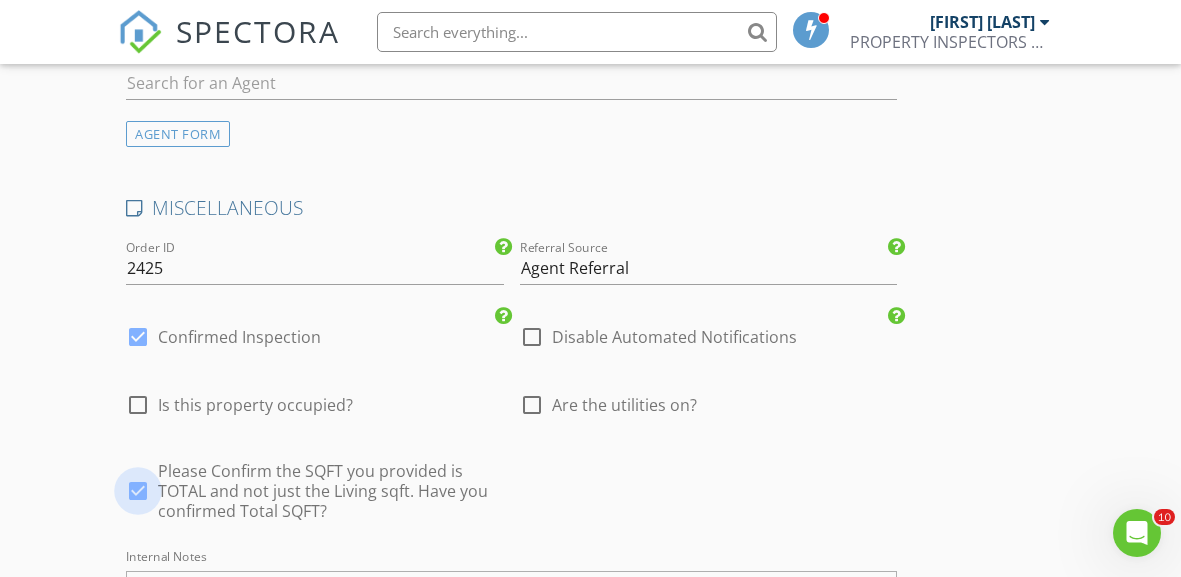 type on "9" 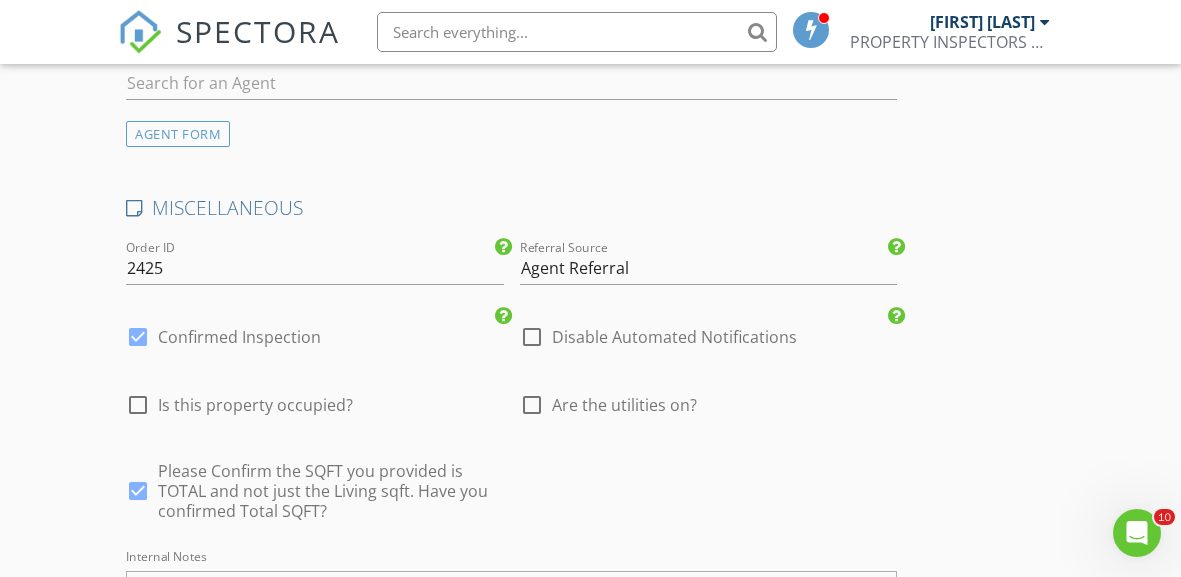 click at bounding box center [532, 405] 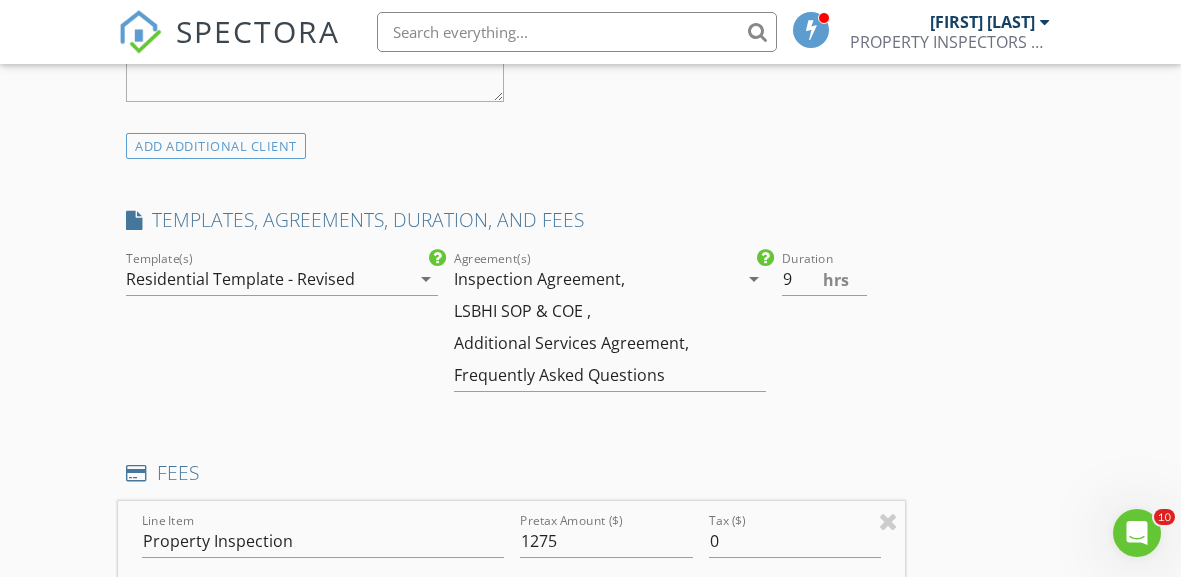 scroll, scrollTop: 1519, scrollLeft: 0, axis: vertical 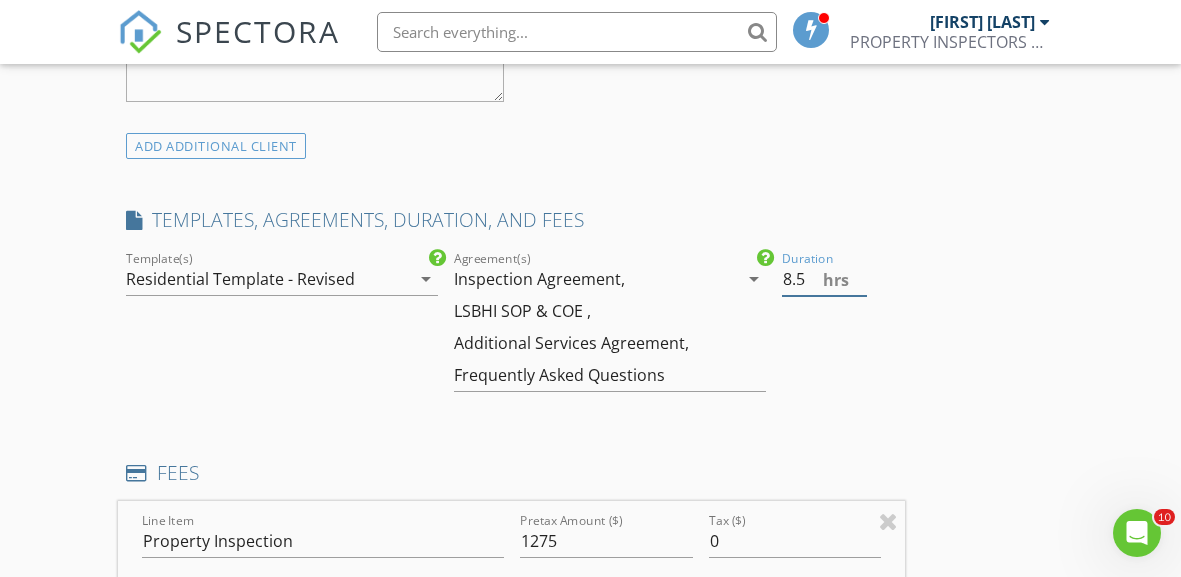 click on "8.5" at bounding box center (824, 279) 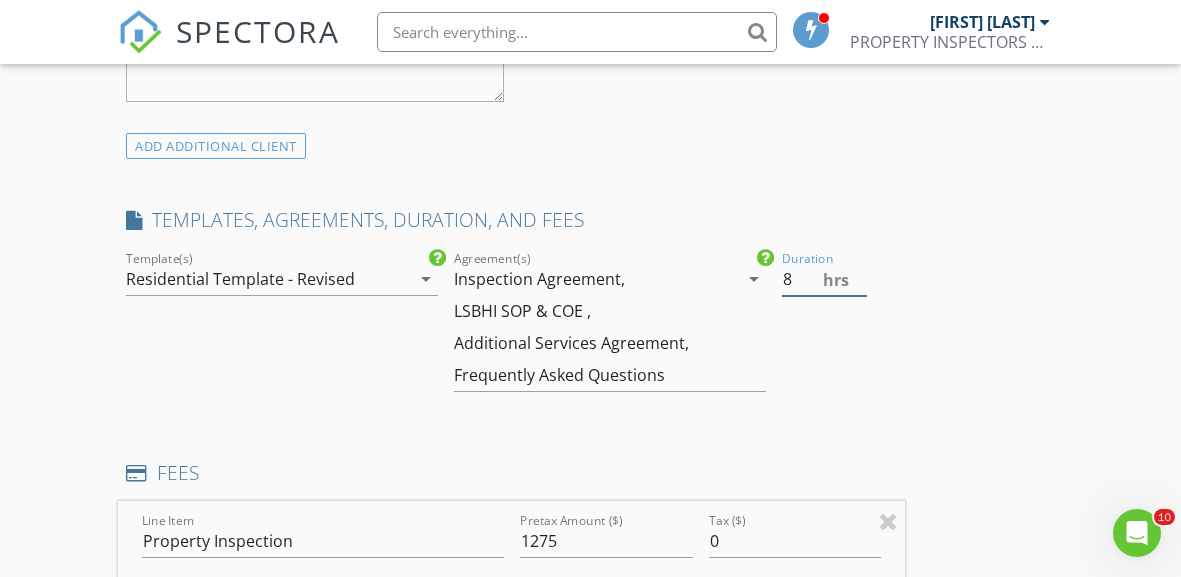 click on "8" at bounding box center [824, 279] 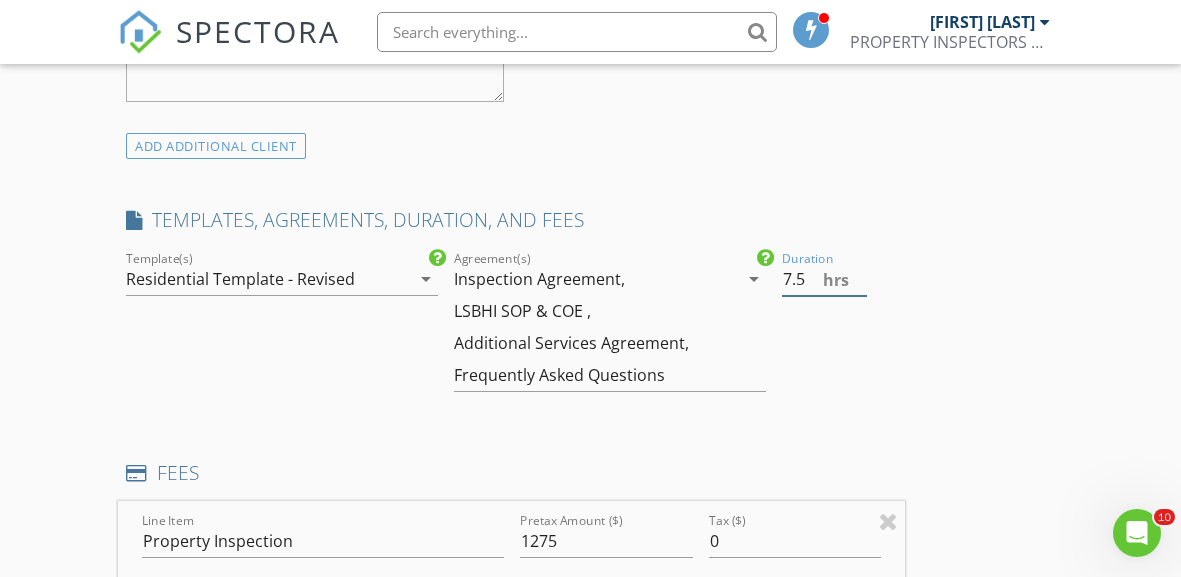 type on "7.5" 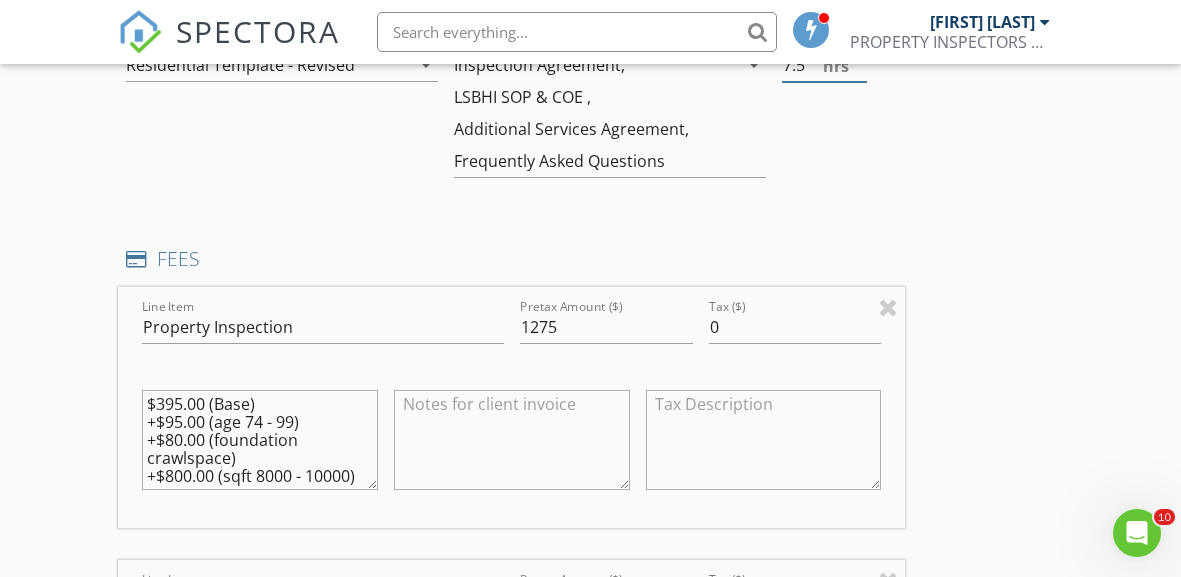 scroll, scrollTop: 1731, scrollLeft: 0, axis: vertical 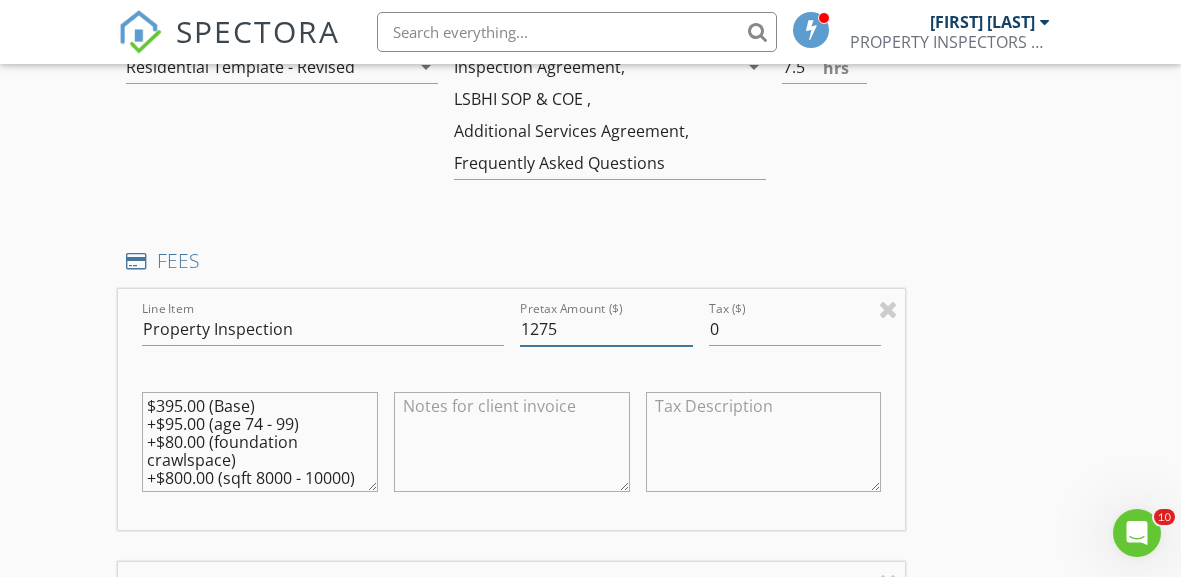 click on "1275" at bounding box center (606, 329) 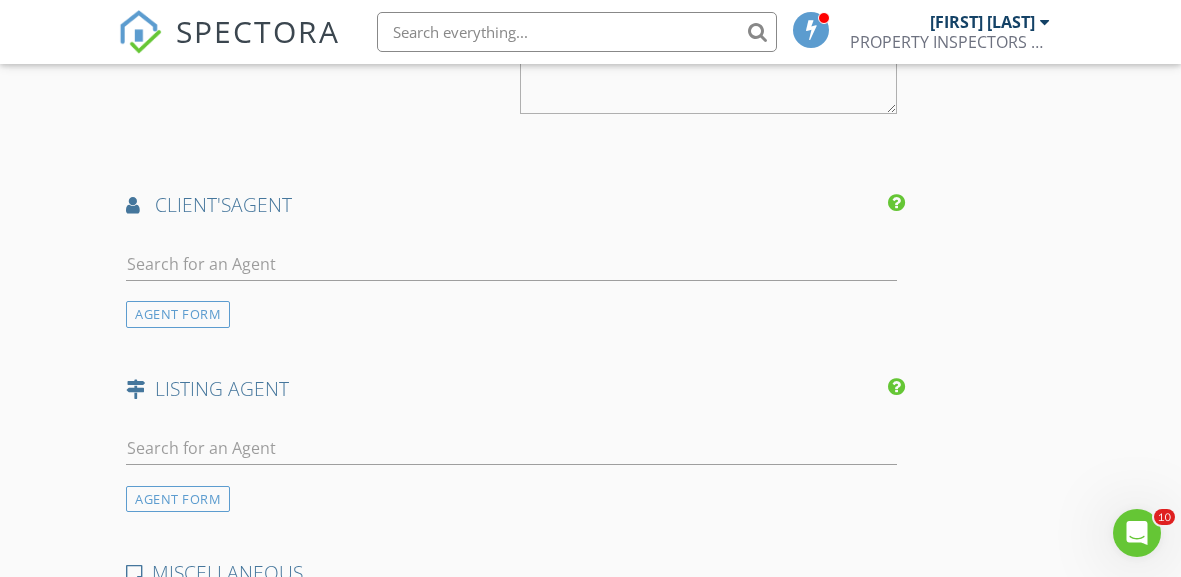 scroll, scrollTop: 3215, scrollLeft: 0, axis: vertical 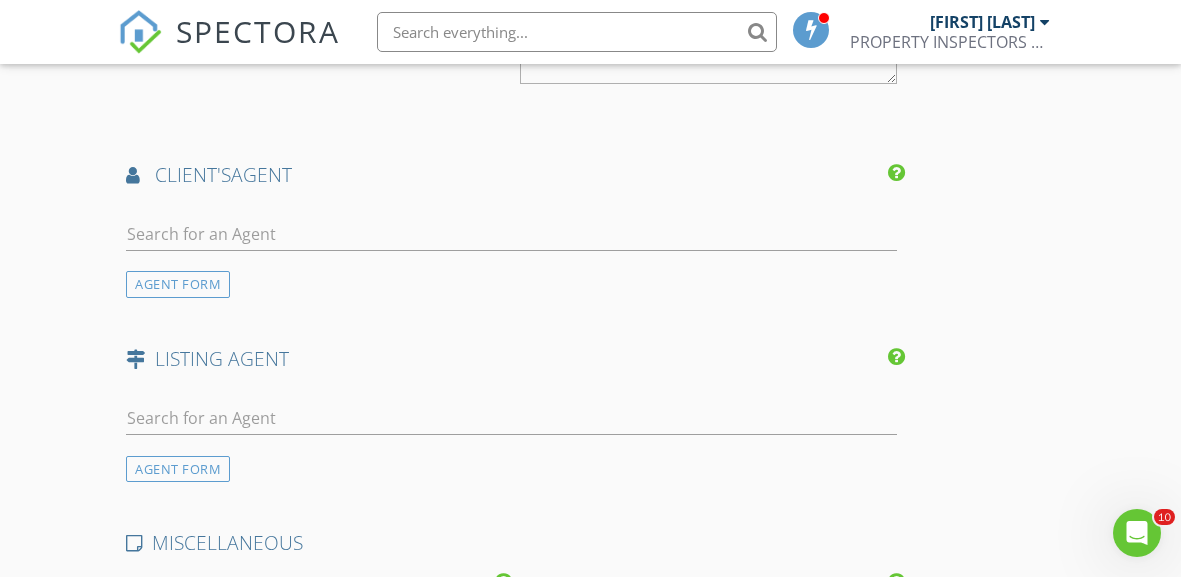 type on "1175" 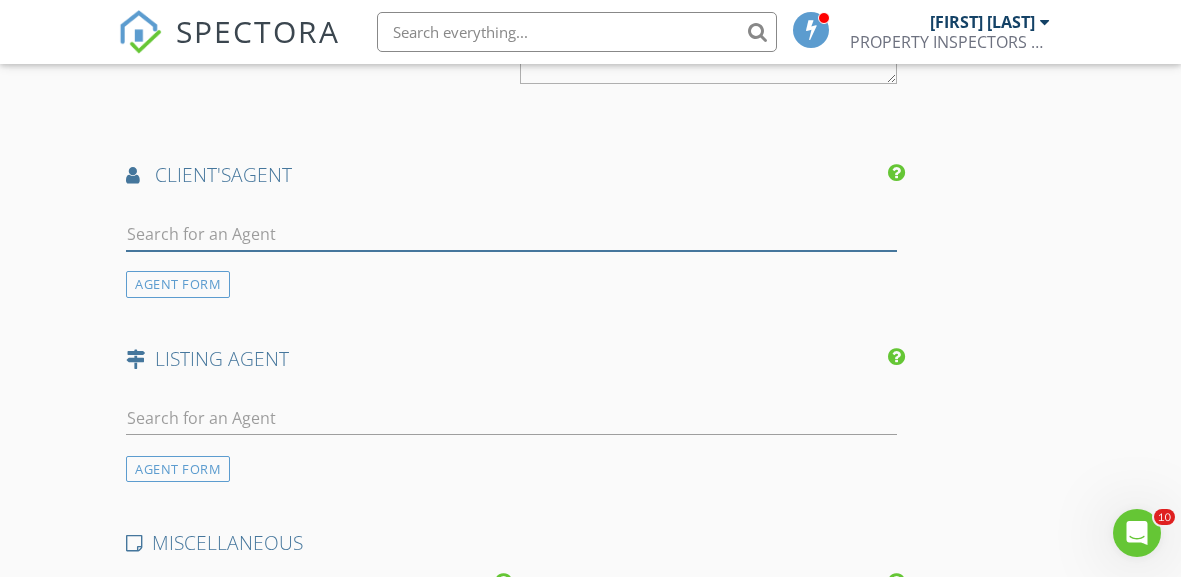 click at bounding box center (511, 234) 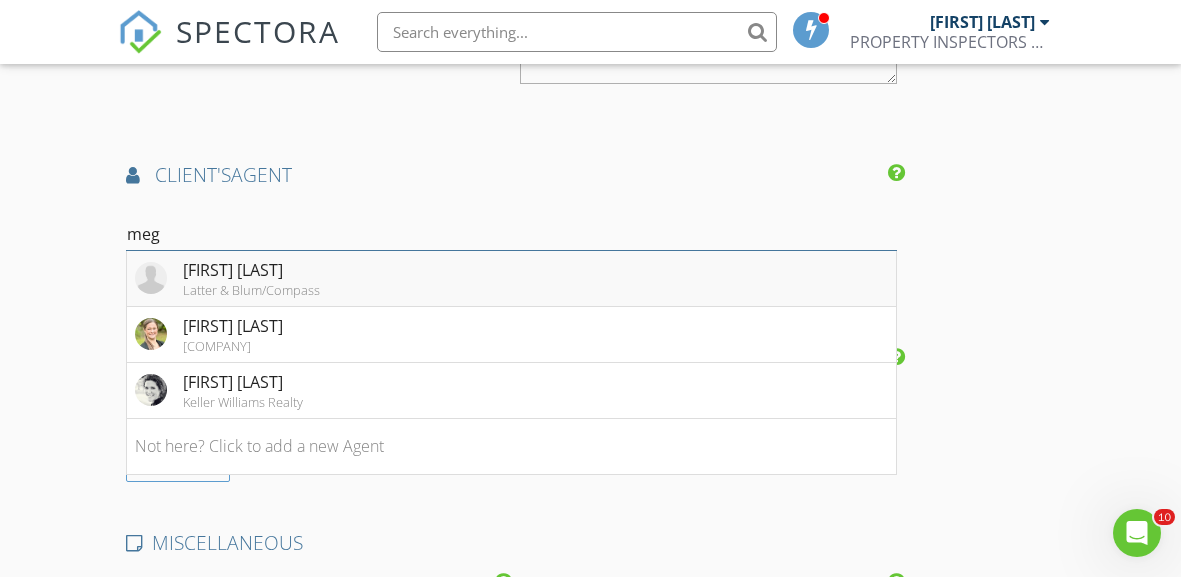 type on "meg" 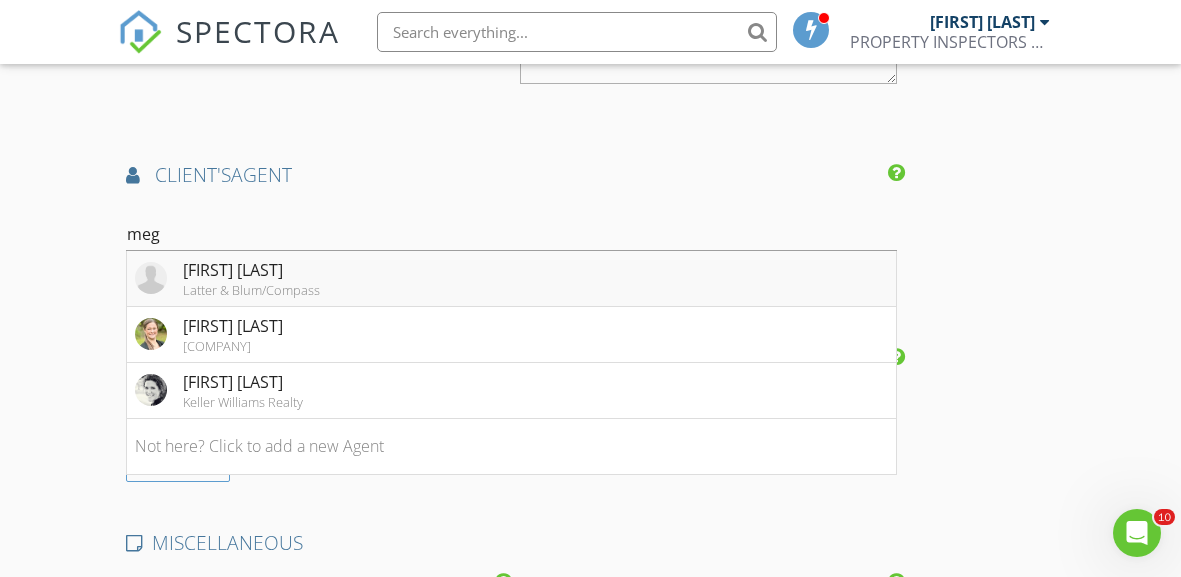 click on "[FIRST] [LAST]" at bounding box center [251, 270] 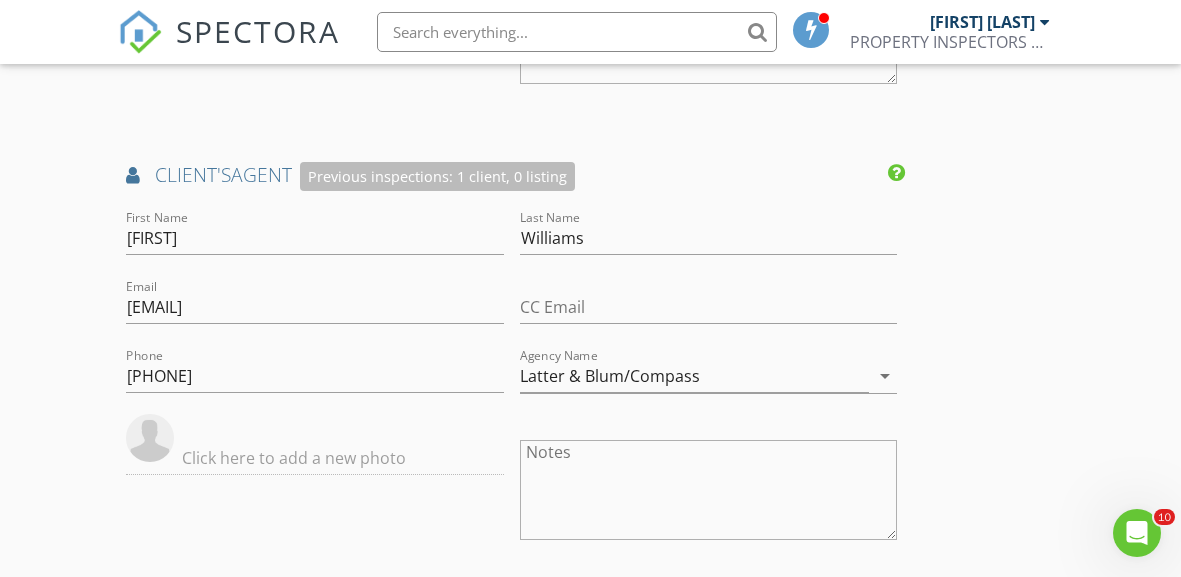 click at bounding box center (315, 462) 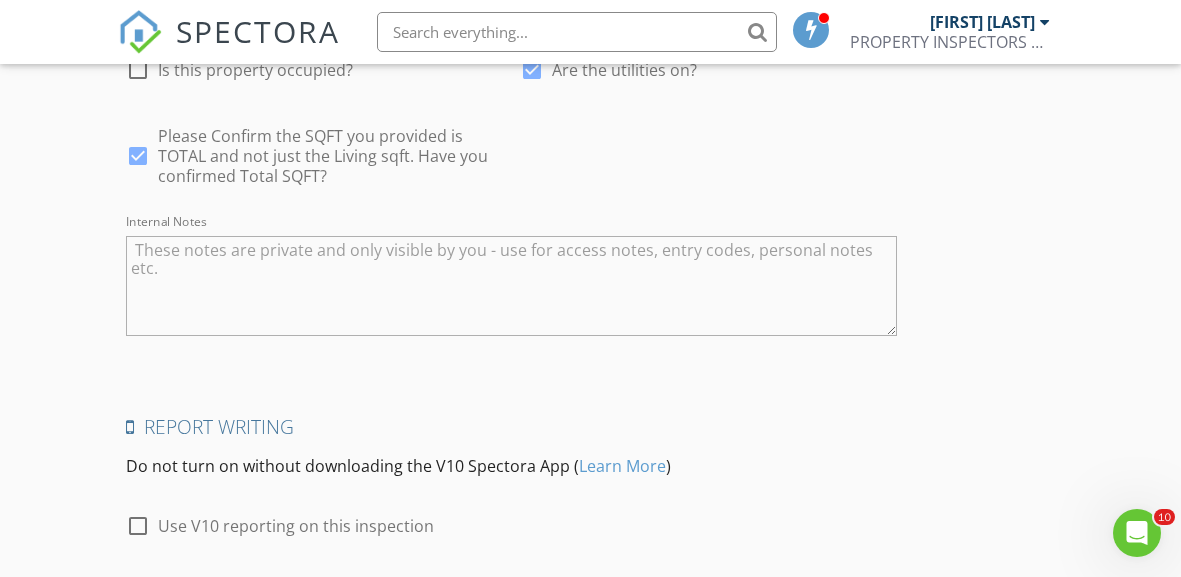 scroll, scrollTop: 4477, scrollLeft: 0, axis: vertical 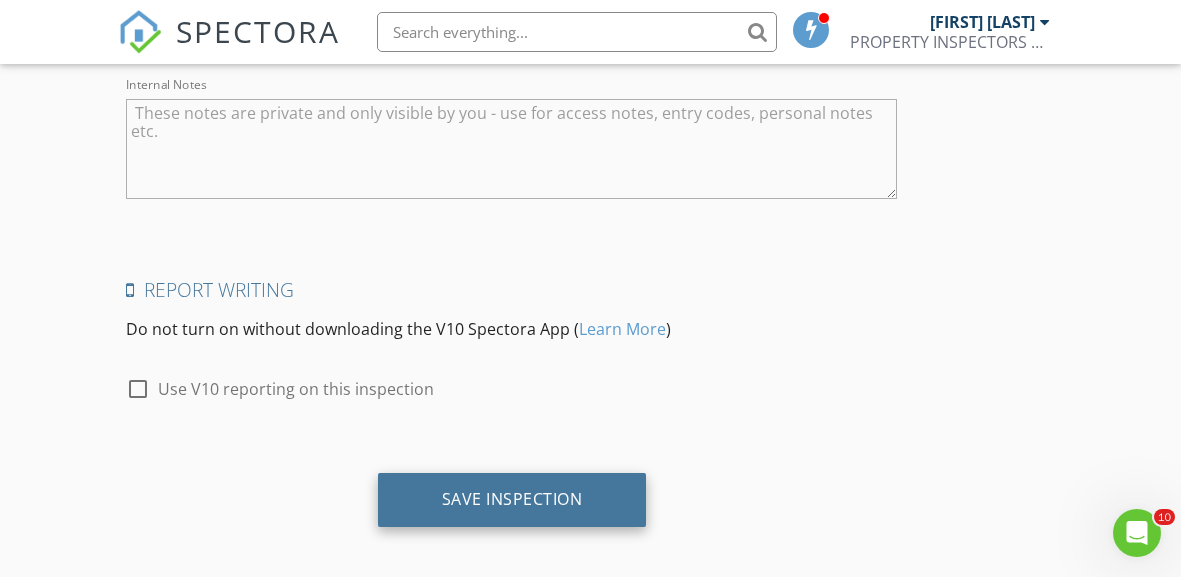 click on "Save Inspection" at bounding box center [512, 500] 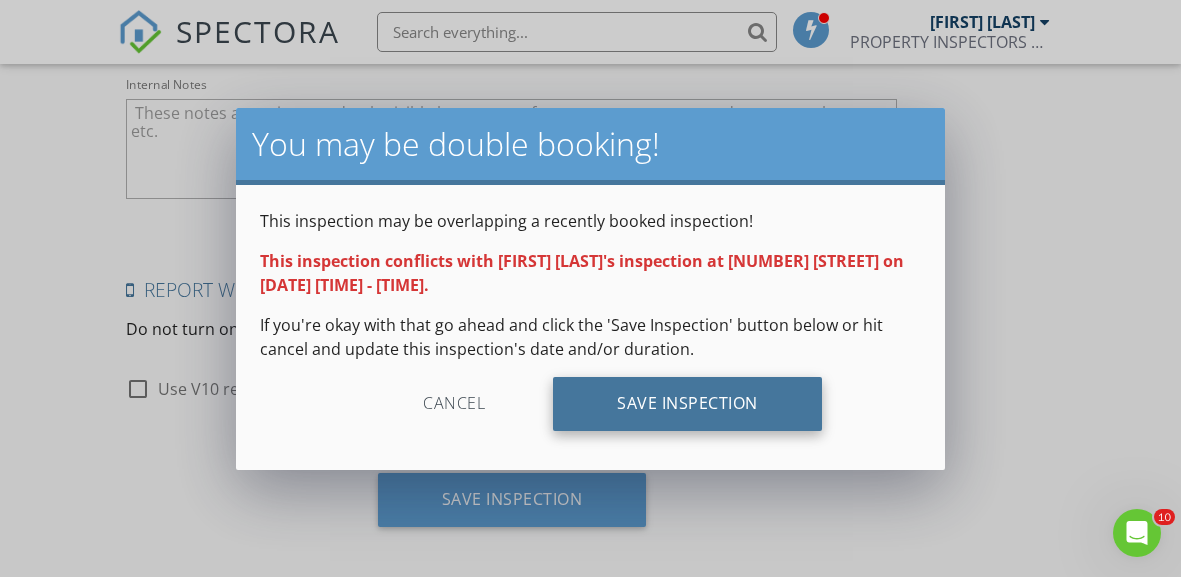click on "Save Inspection" at bounding box center [687, 404] 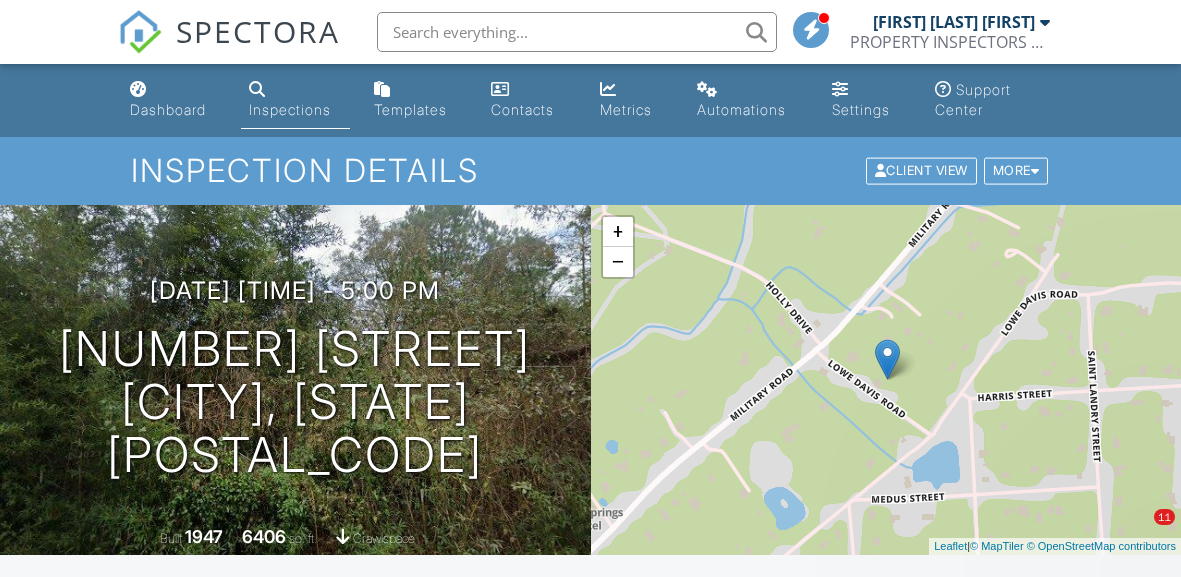 scroll, scrollTop: 0, scrollLeft: 0, axis: both 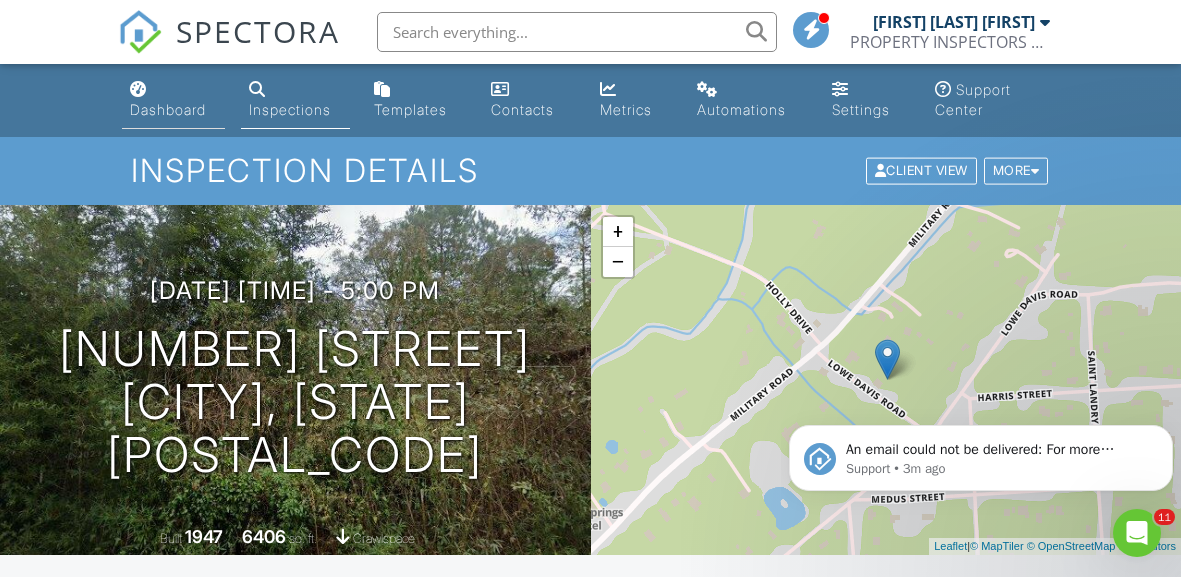 click on "Dashboard" at bounding box center (173, 100) 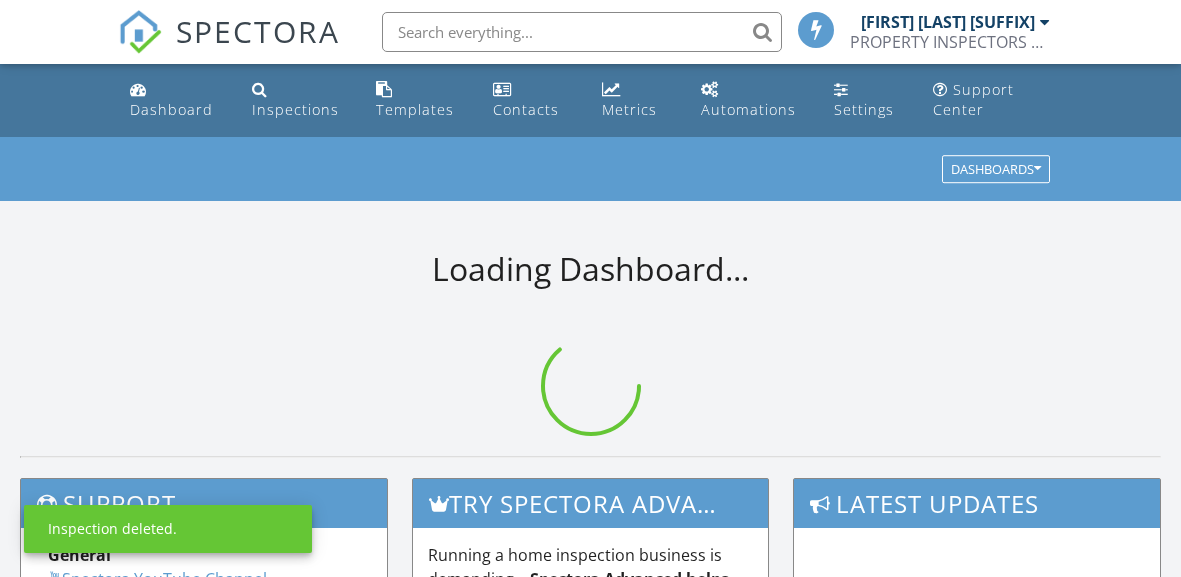 scroll, scrollTop: 0, scrollLeft: 0, axis: both 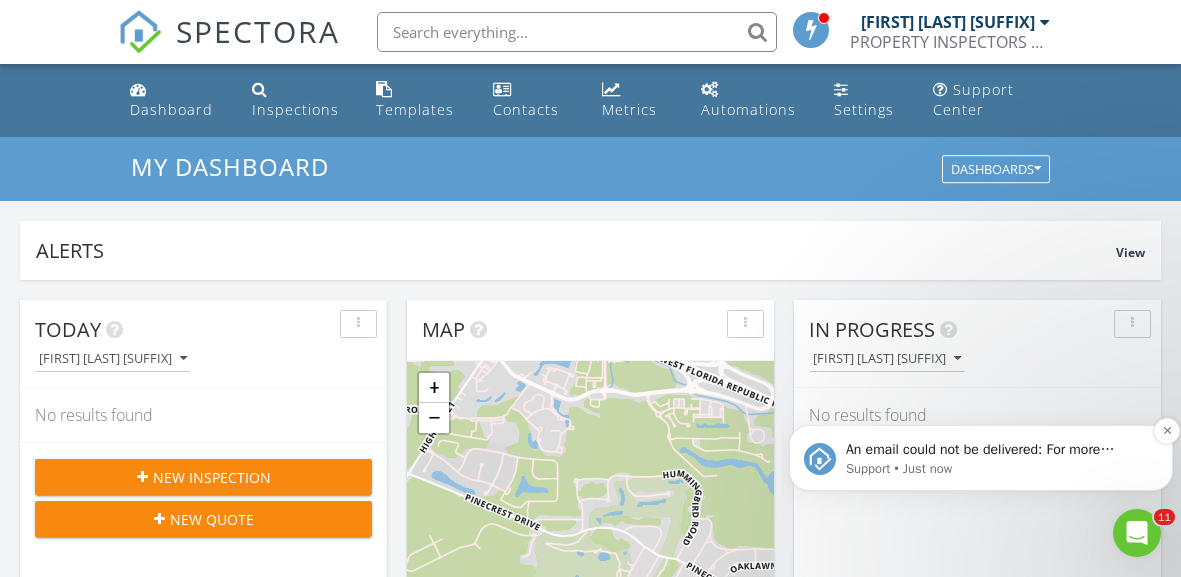 click on "An email could not be delivered:  For more information, view Why emails don't get delivered (Support Article)" at bounding box center (997, 450) 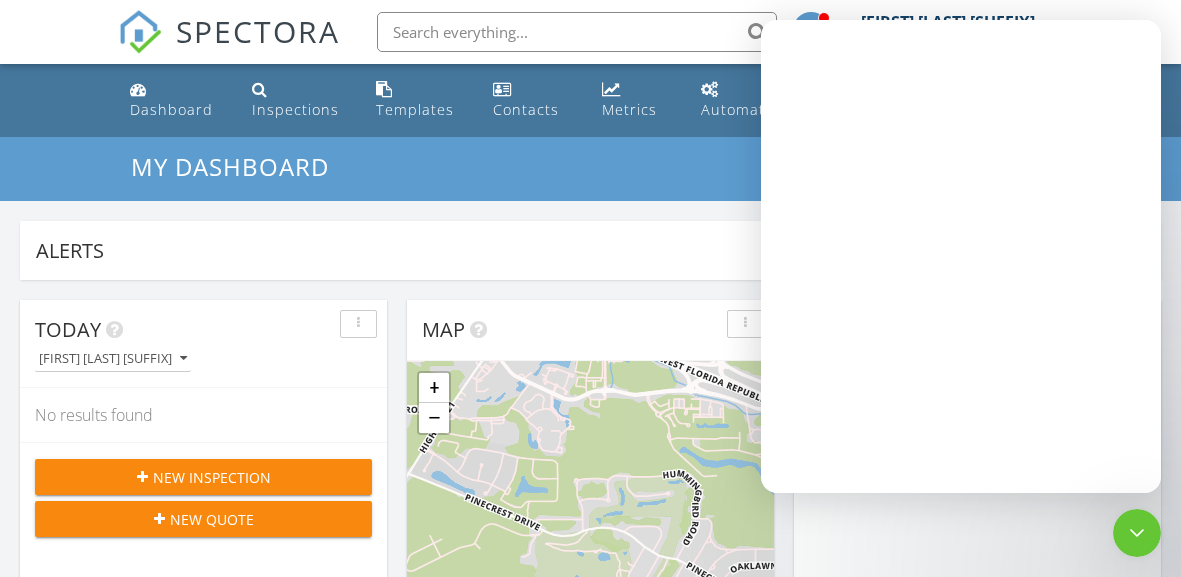 scroll, scrollTop: 0, scrollLeft: 0, axis: both 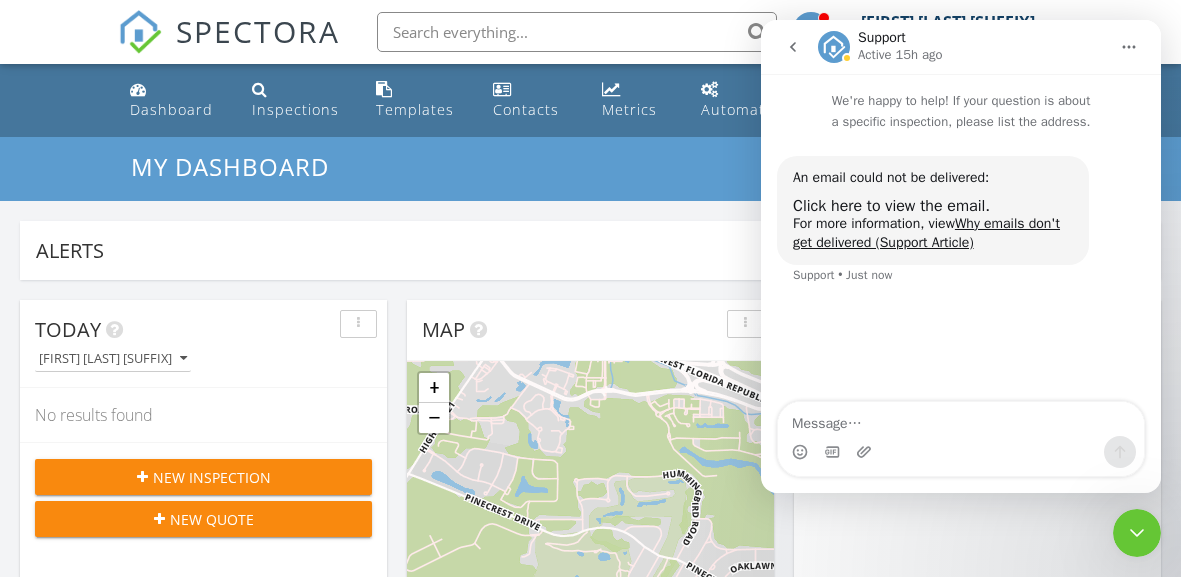 click on "An email could not be delivered:" at bounding box center (933, 178) 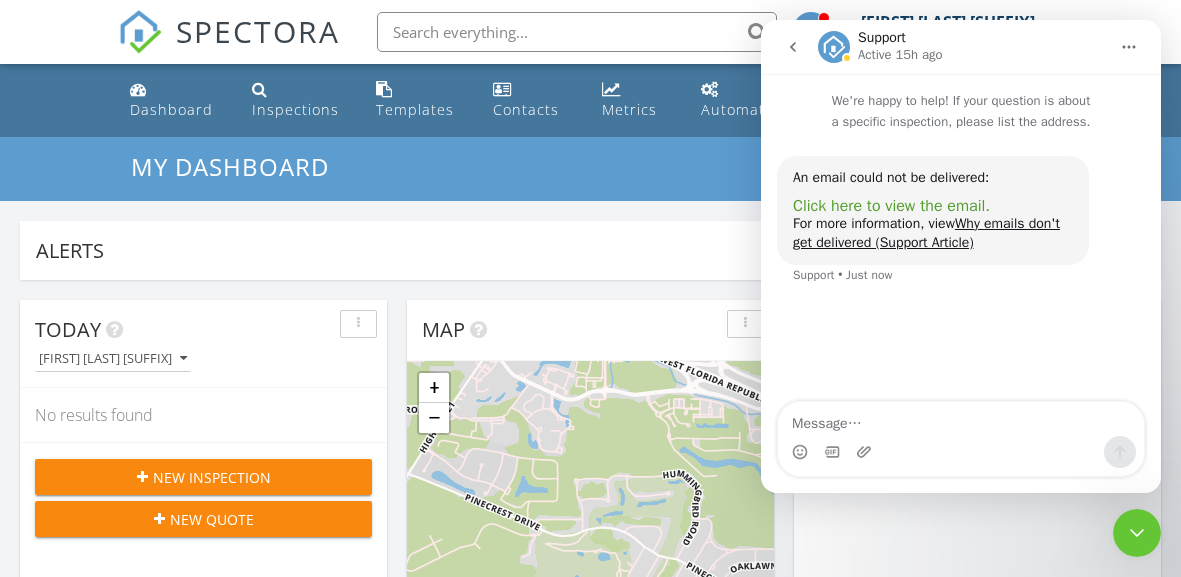 click on "Click here to view the email." at bounding box center [891, 206] 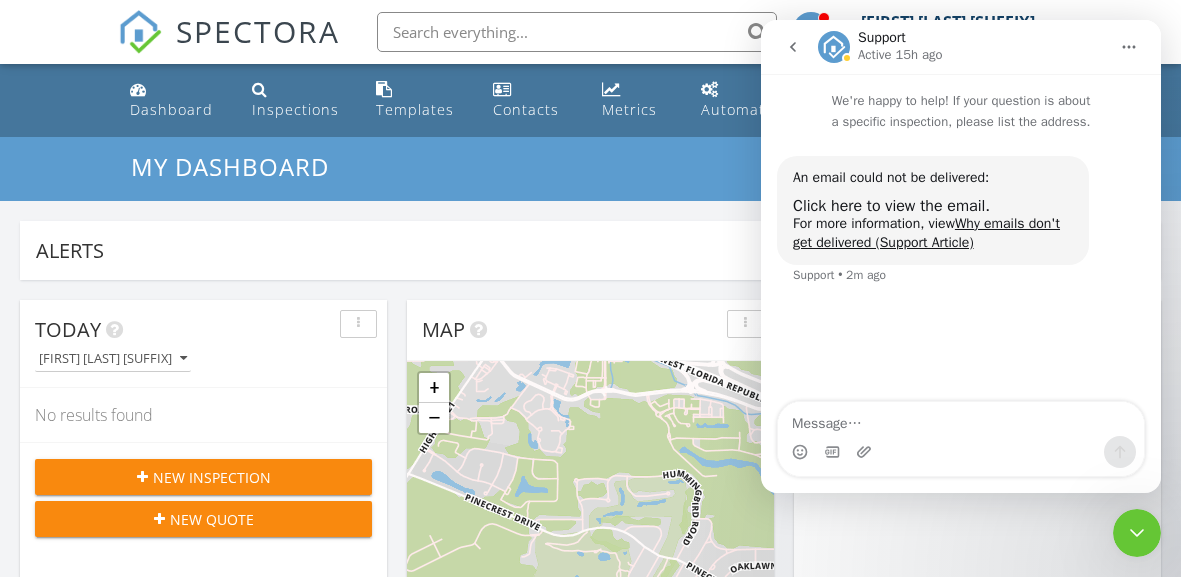 click 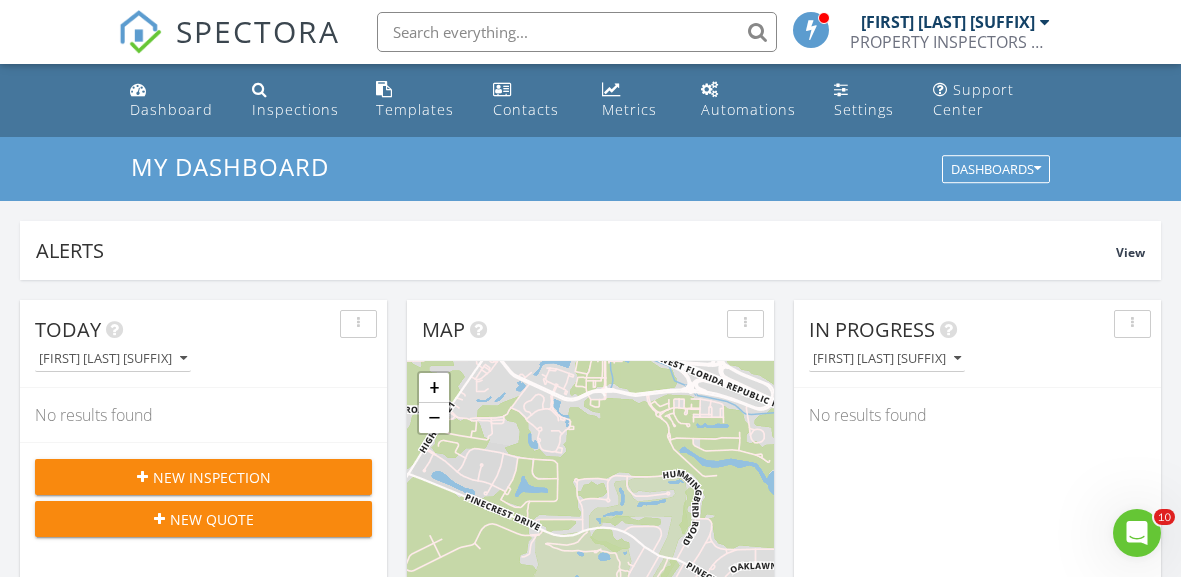 scroll, scrollTop: 0, scrollLeft: 0, axis: both 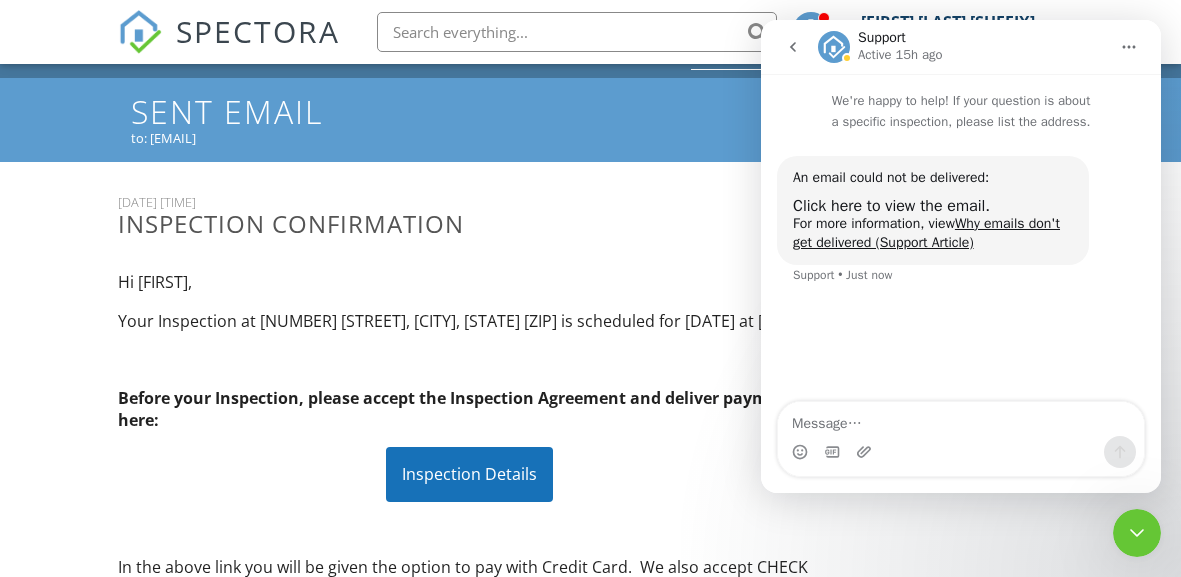 click 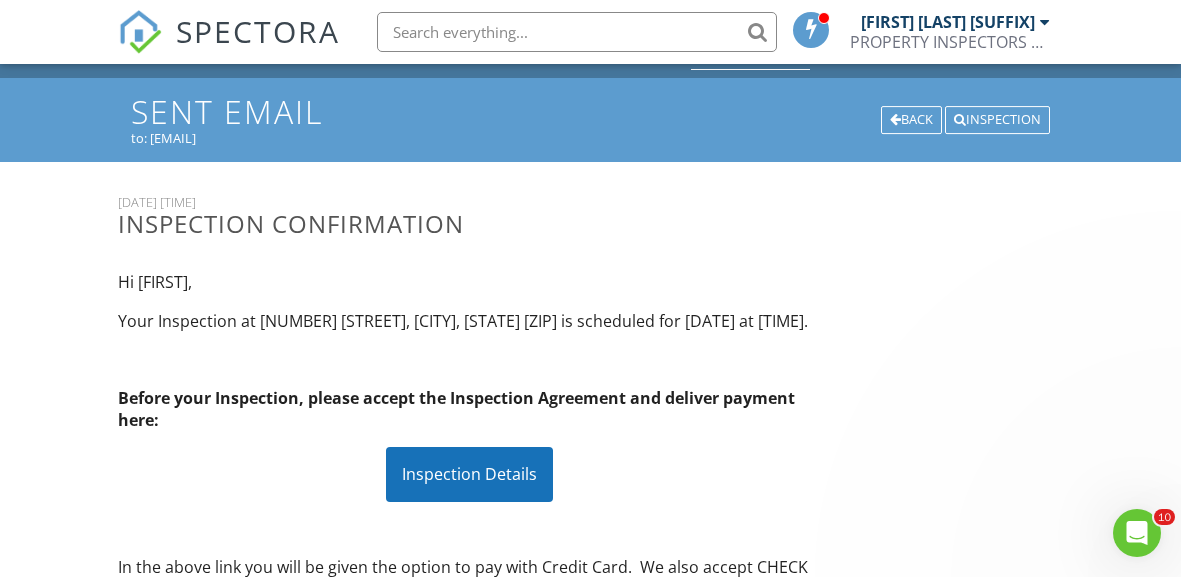 scroll, scrollTop: 0, scrollLeft: 0, axis: both 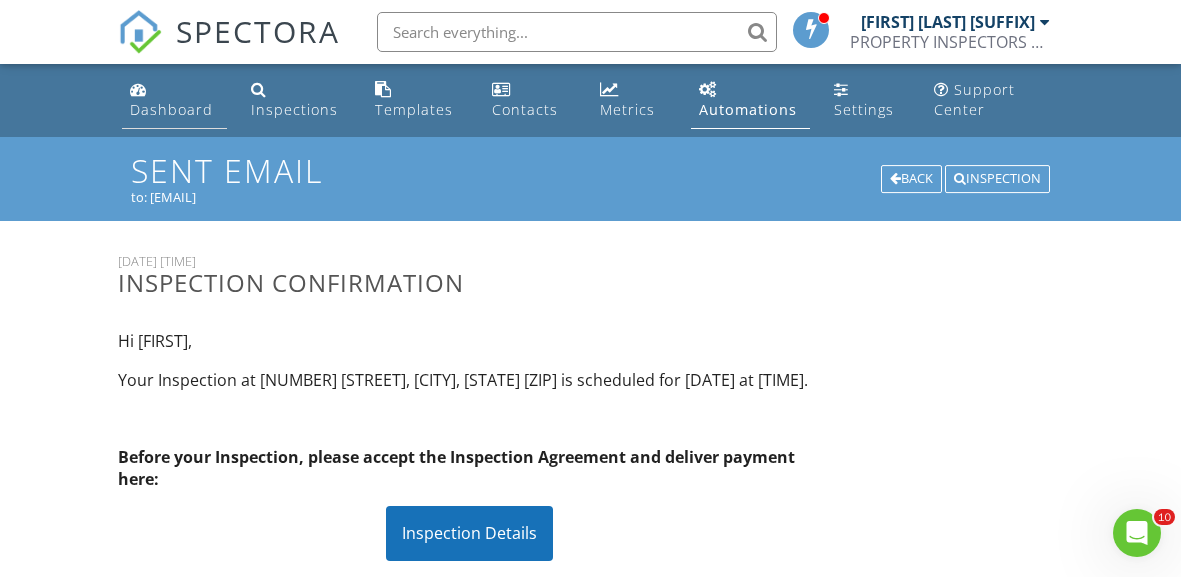 click on "Dashboard" at bounding box center (171, 109) 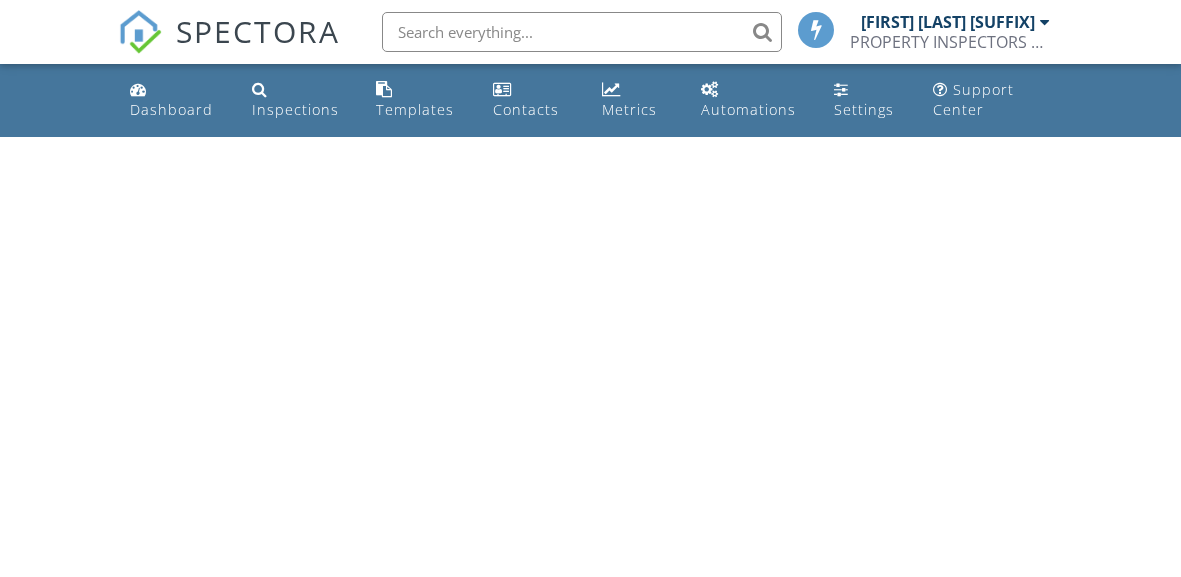 scroll, scrollTop: 0, scrollLeft: 0, axis: both 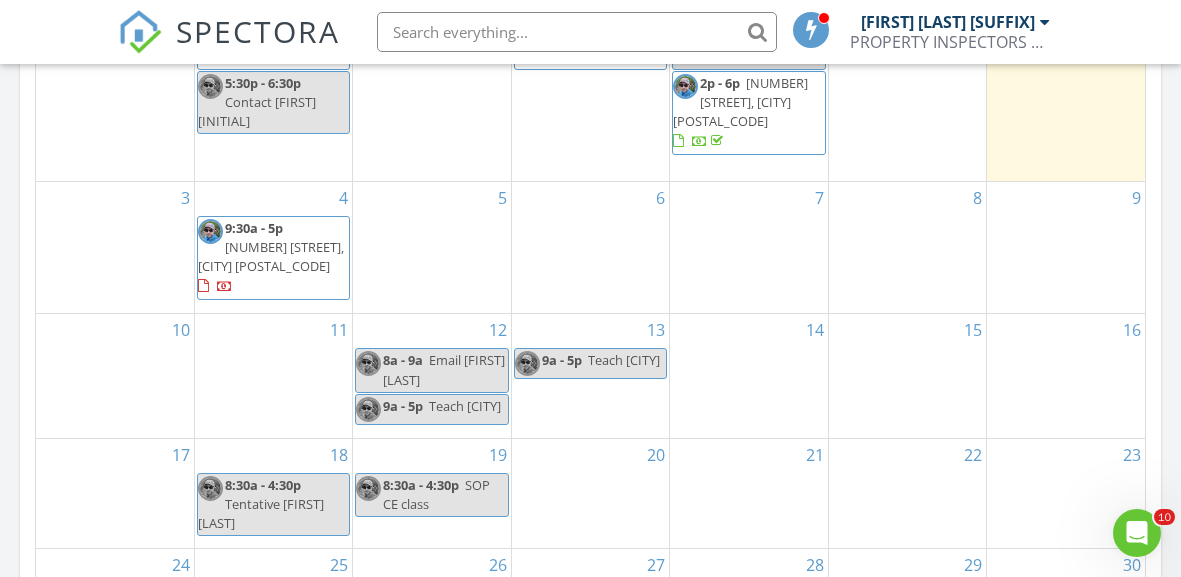 click on "[NUMBER] [STREET], [CITY] [POSTAL_CODE]" at bounding box center (271, 256) 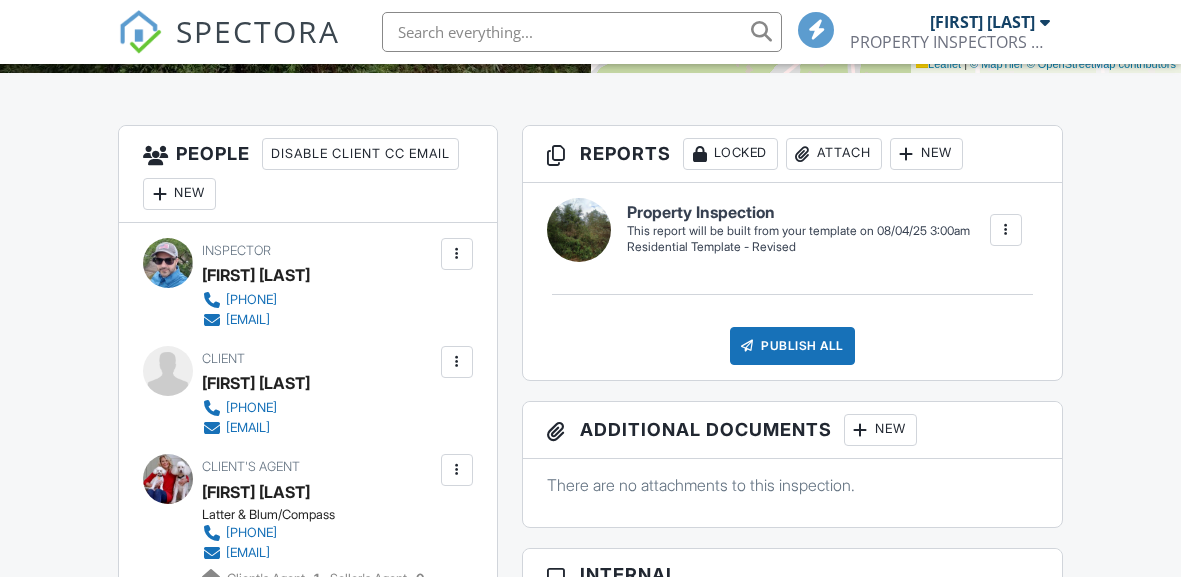 scroll, scrollTop: 687, scrollLeft: 0, axis: vertical 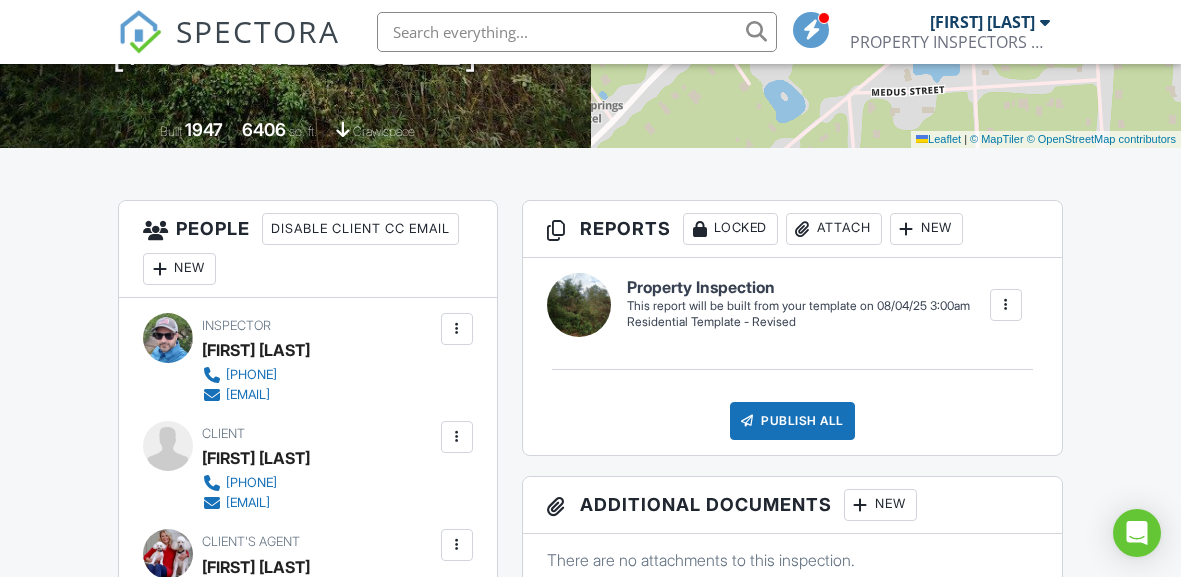 click at bounding box center [1006, 305] 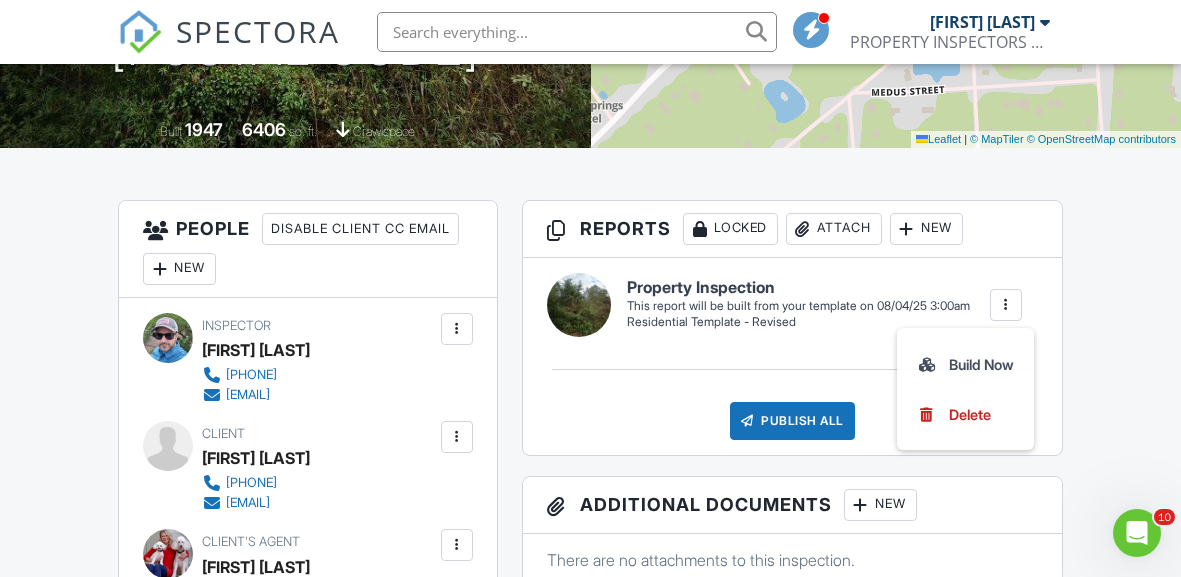 scroll, scrollTop: 0, scrollLeft: 0, axis: both 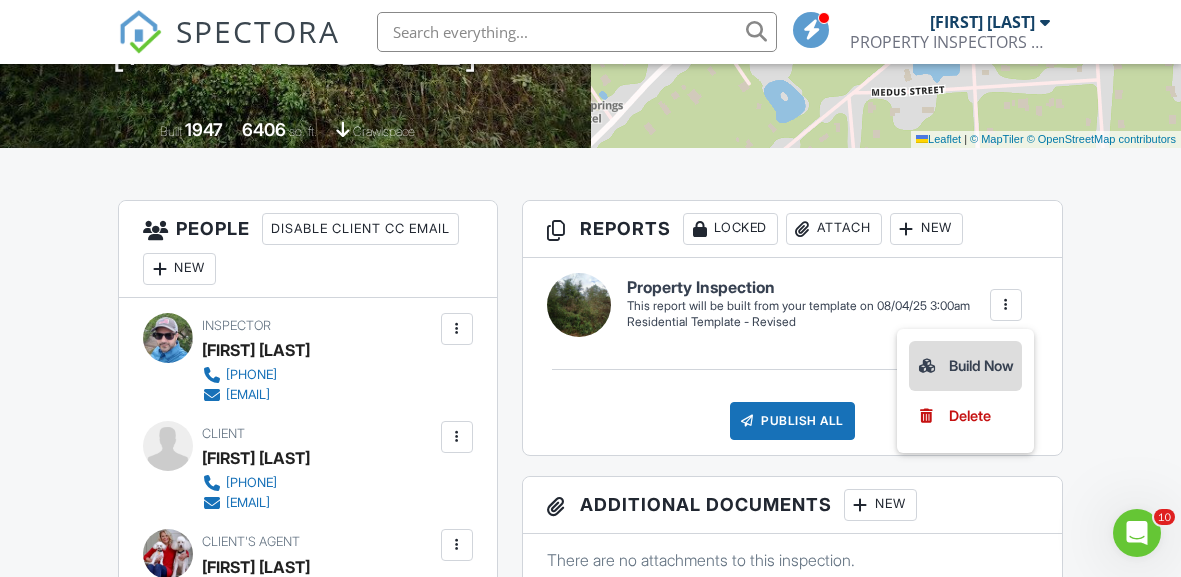 click on "Build Now" at bounding box center (965, 366) 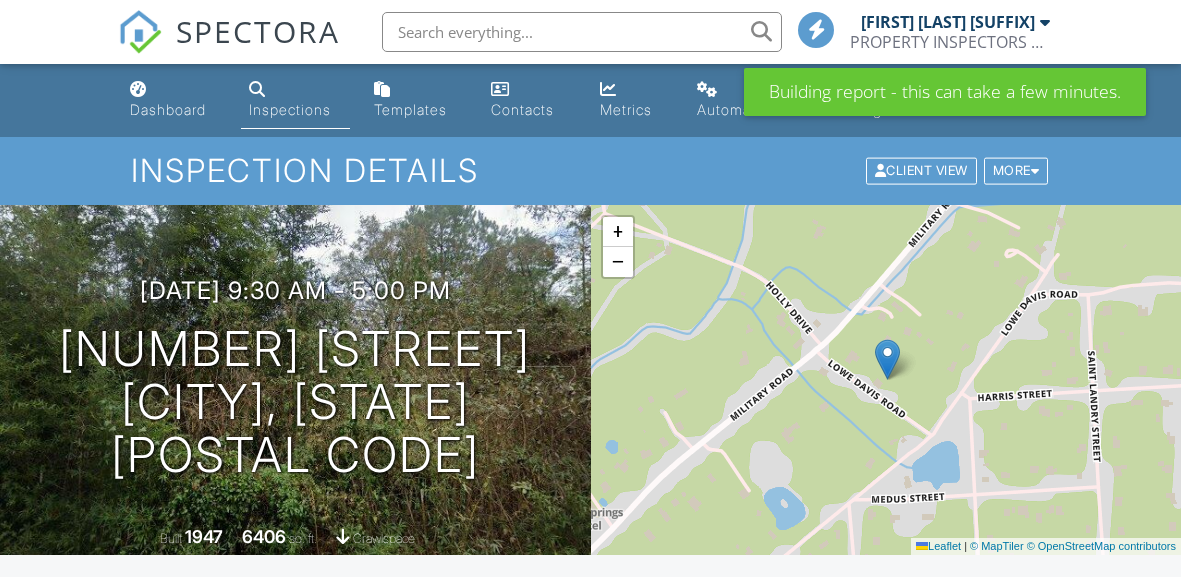 scroll, scrollTop: 453, scrollLeft: 0, axis: vertical 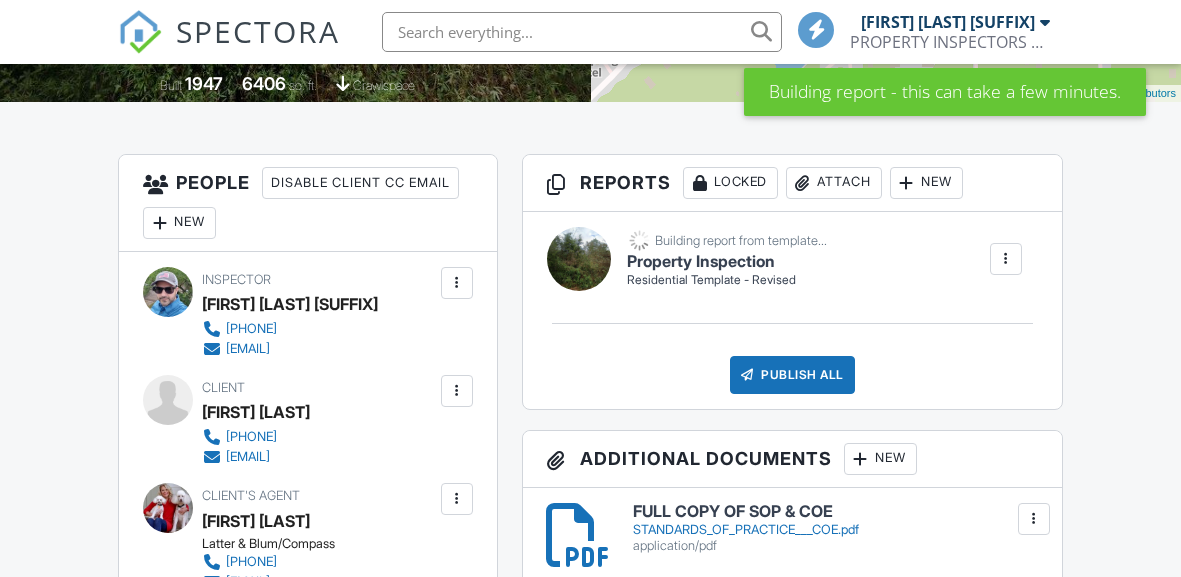 click at bounding box center (457, 391) 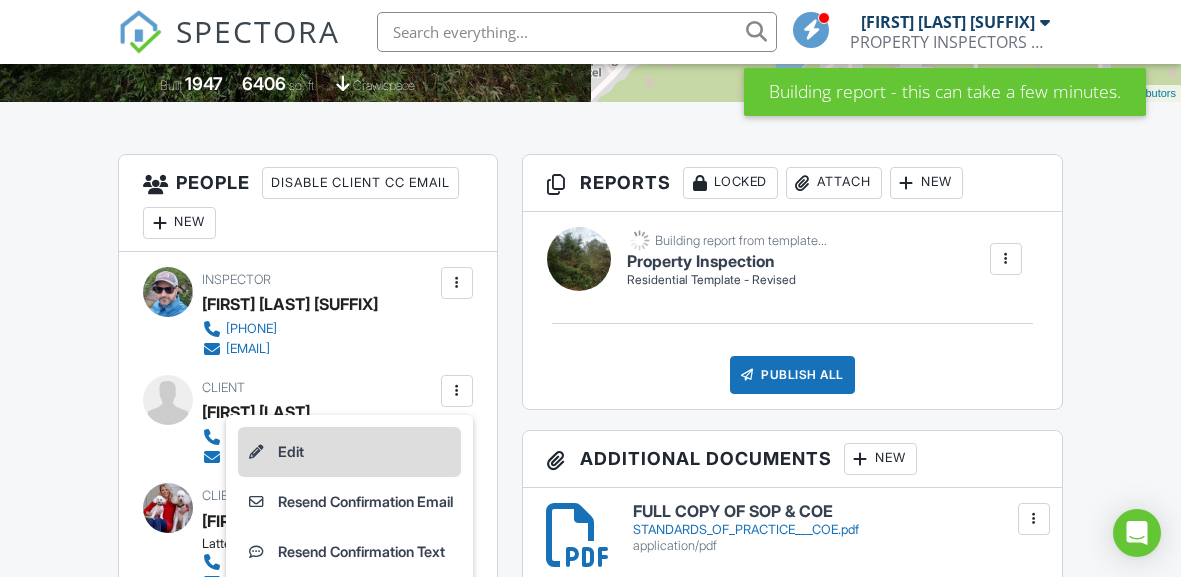 click on "Edit" at bounding box center (349, 452) 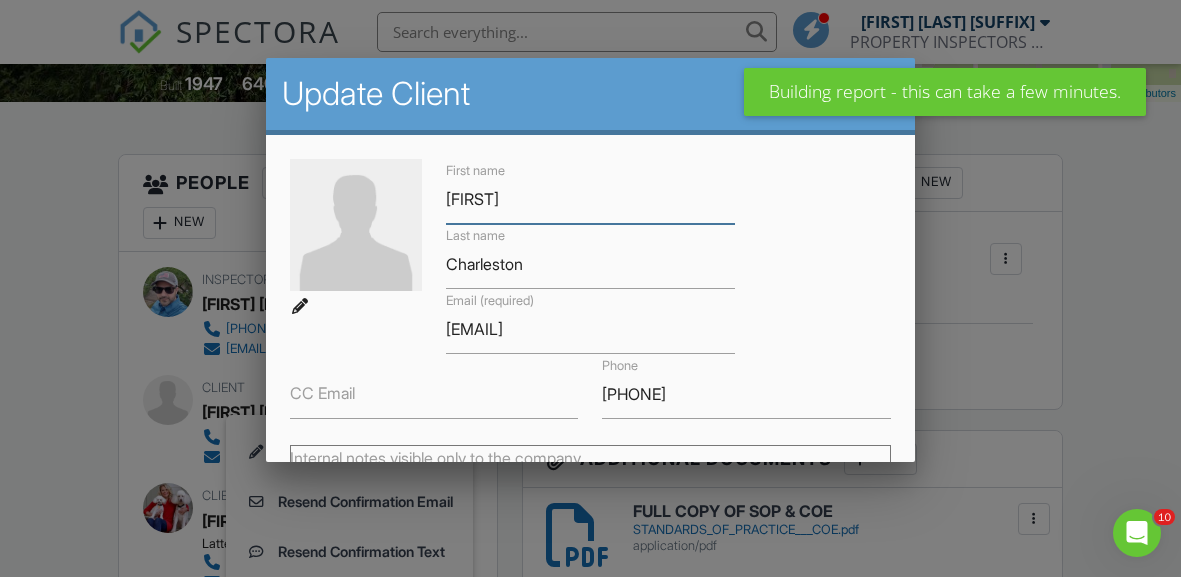 scroll, scrollTop: 0, scrollLeft: 0, axis: both 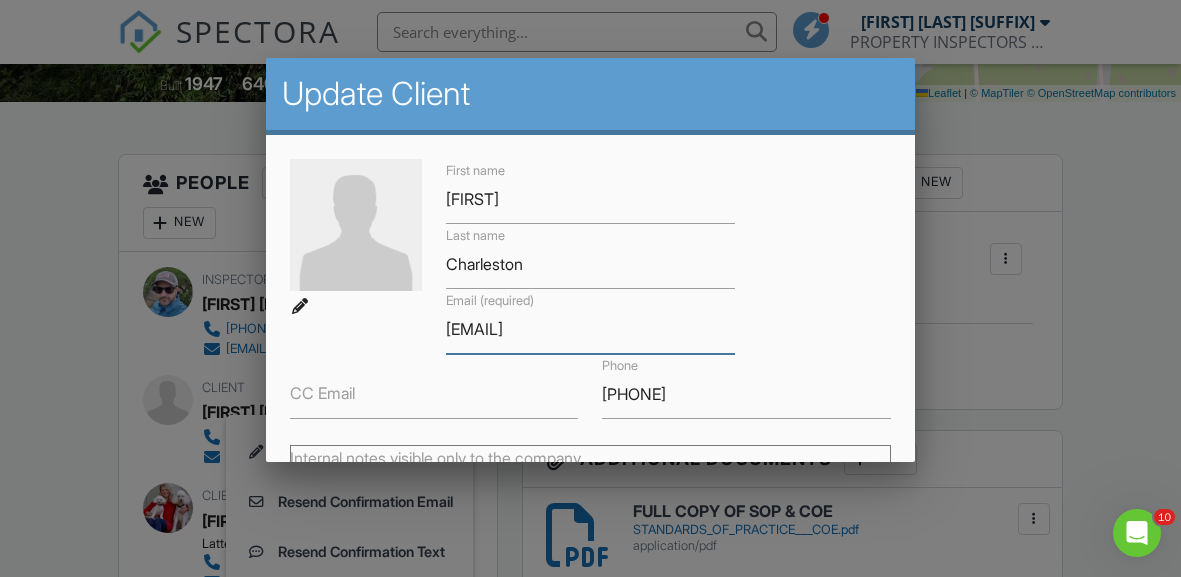 click on "[EMAIL]" at bounding box center [590, 329] 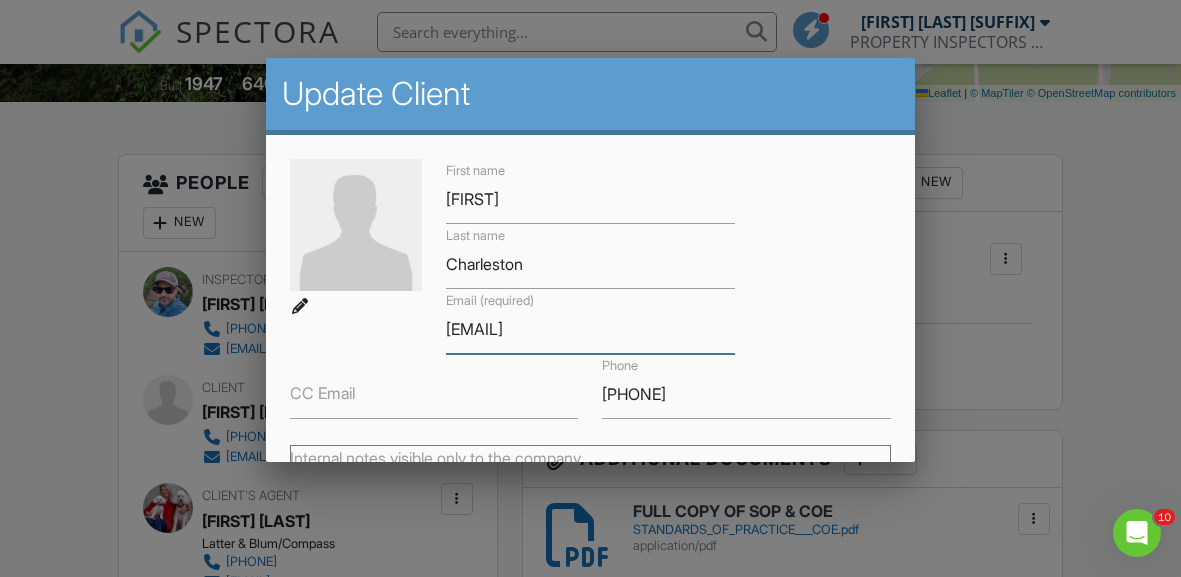 click on "[EMAIL]" at bounding box center (590, 329) 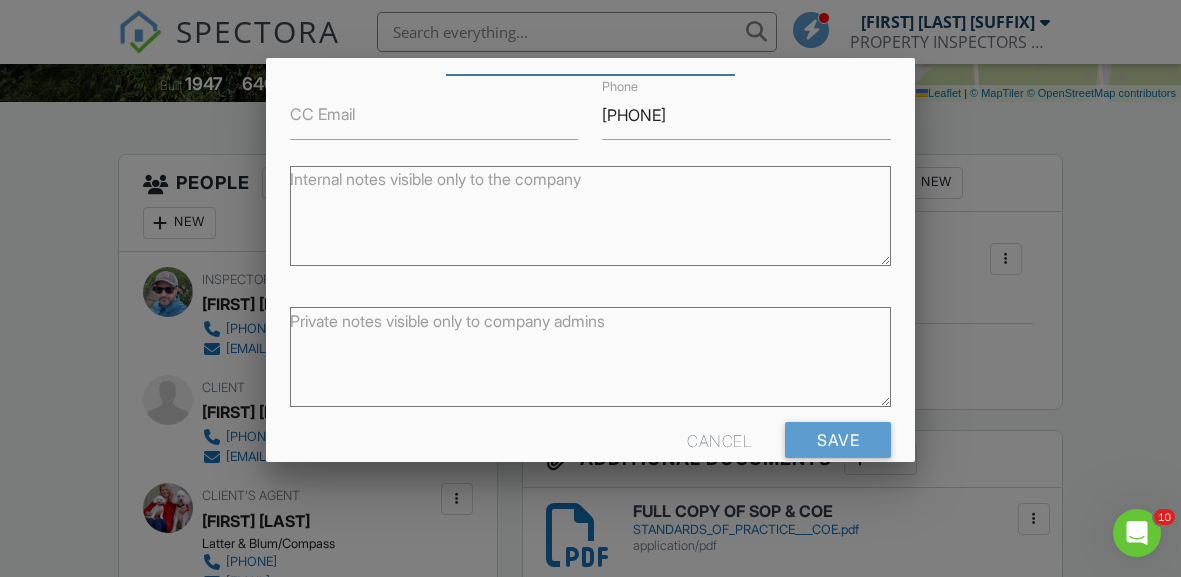 scroll, scrollTop: 314, scrollLeft: 0, axis: vertical 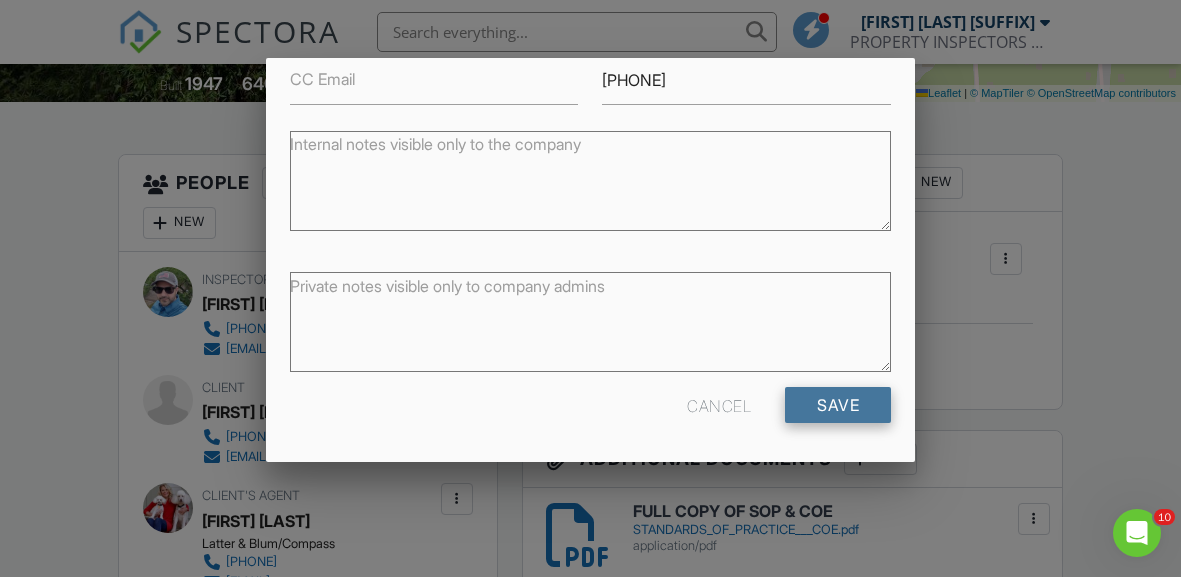 type on "[EMAIL]" 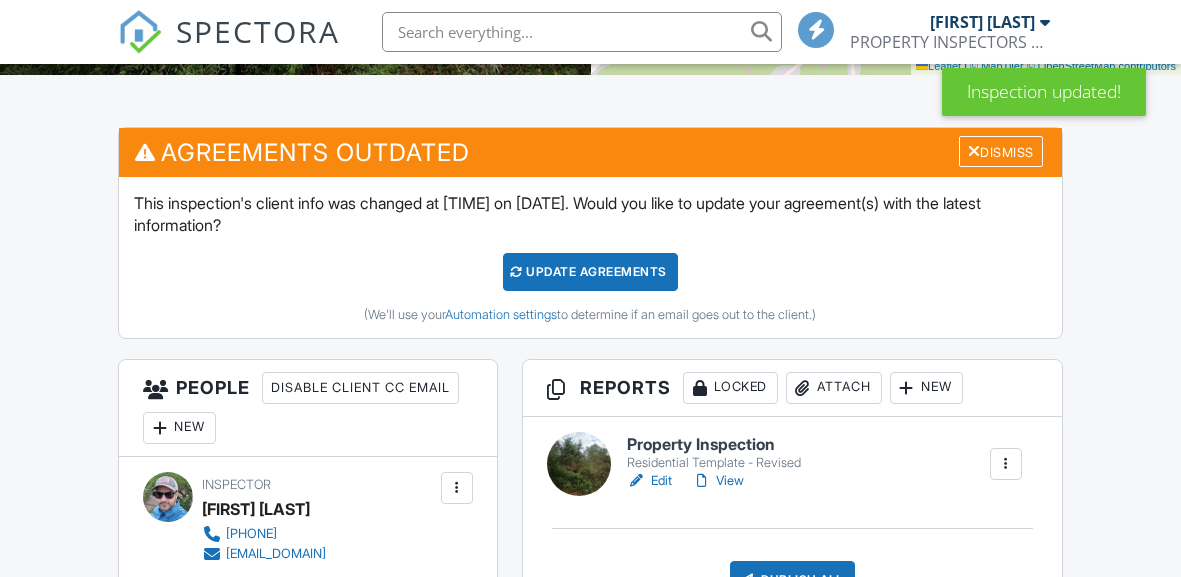 scroll, scrollTop: 480, scrollLeft: 0, axis: vertical 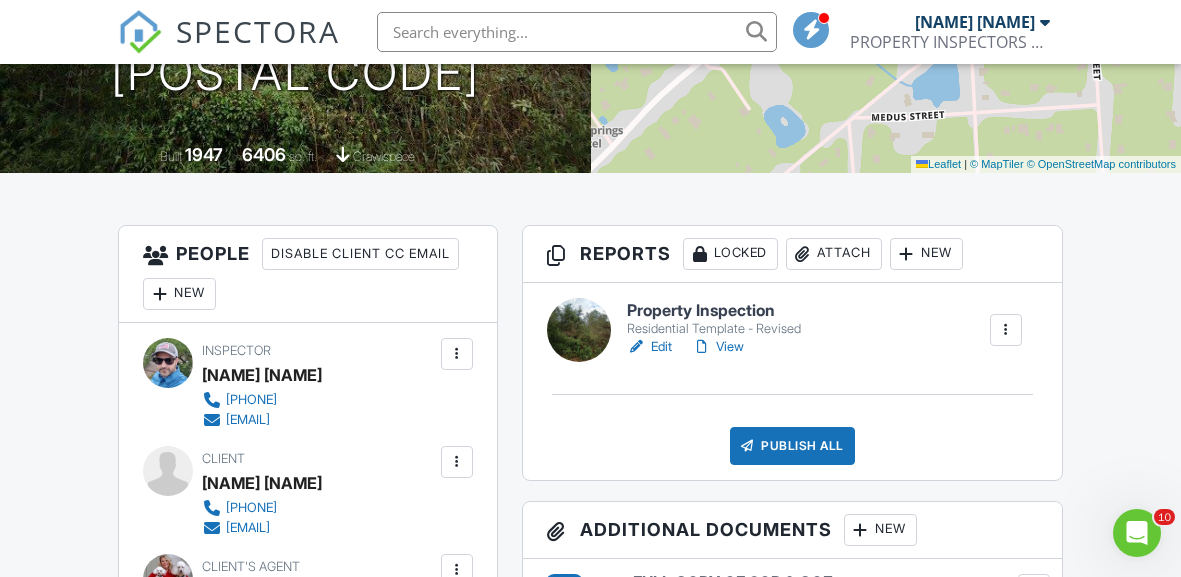 click on "Edit" at bounding box center (649, 347) 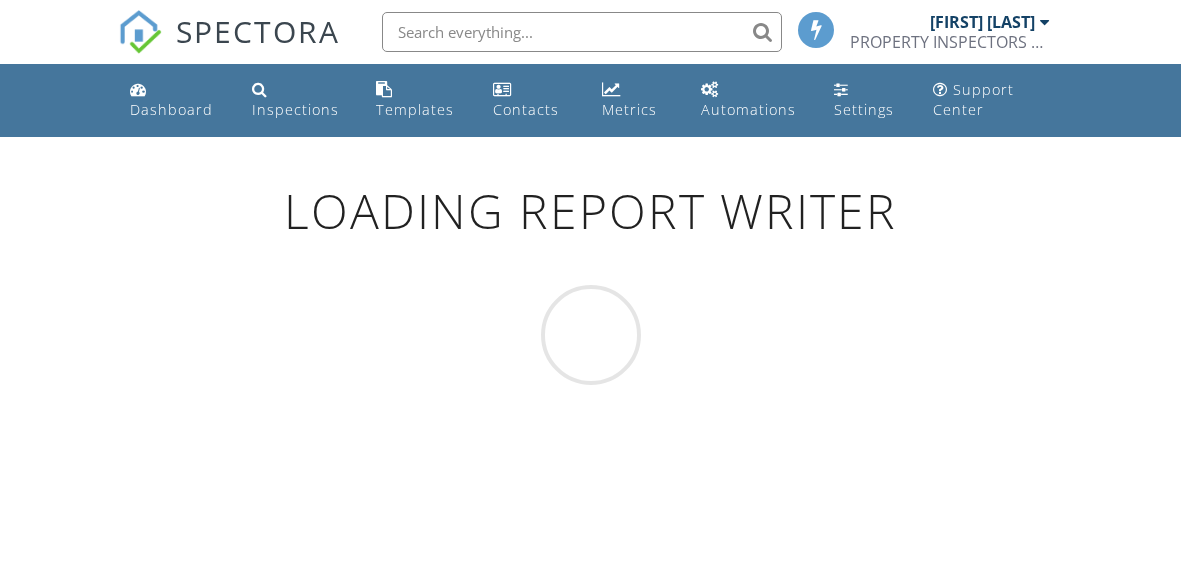 scroll, scrollTop: 0, scrollLeft: 0, axis: both 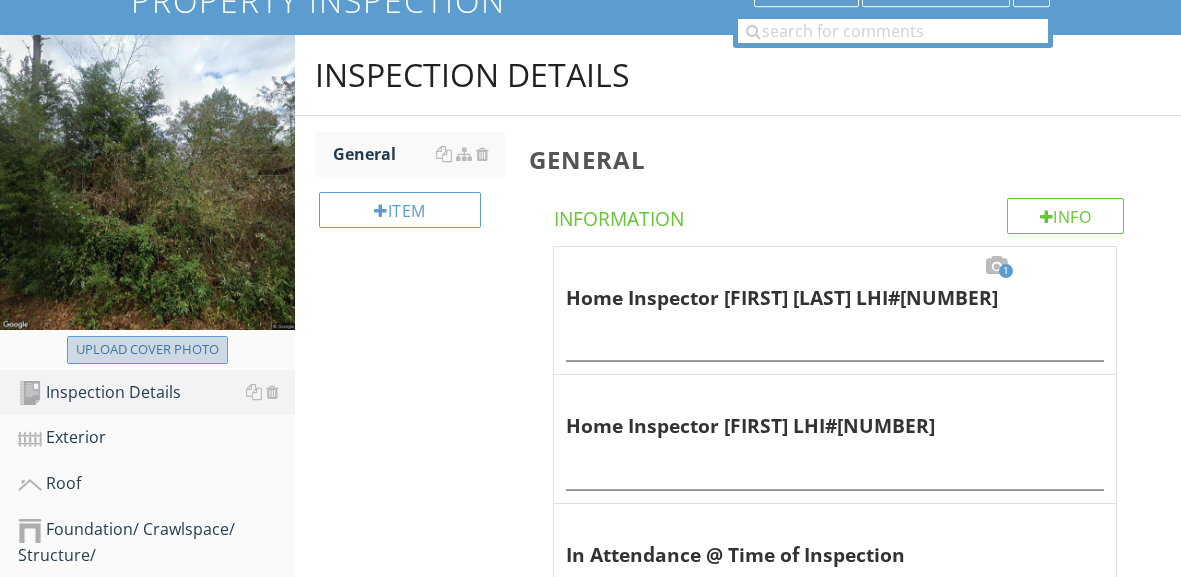 click on "Upload cover photo" at bounding box center [147, 350] 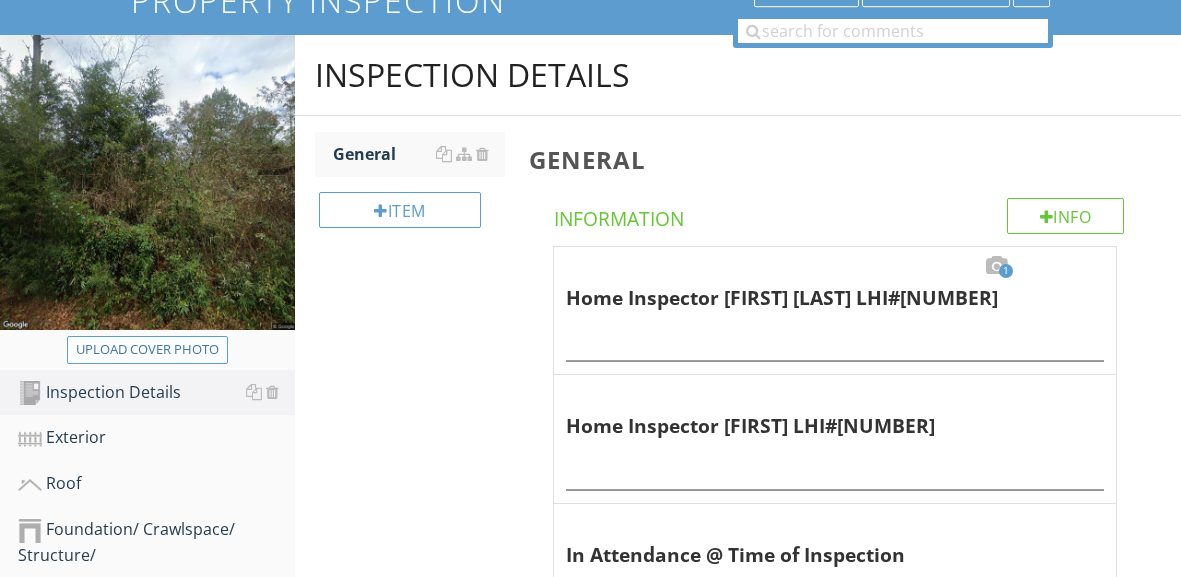 type on "C:\fakepath\20115lowe.webp" 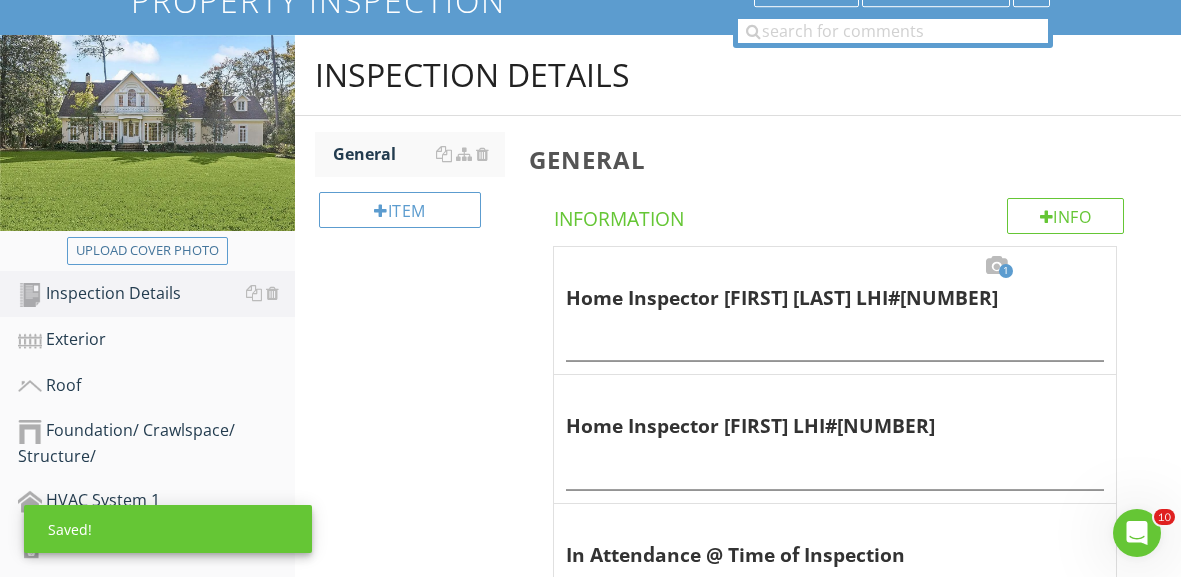 scroll, scrollTop: 0, scrollLeft: 0, axis: both 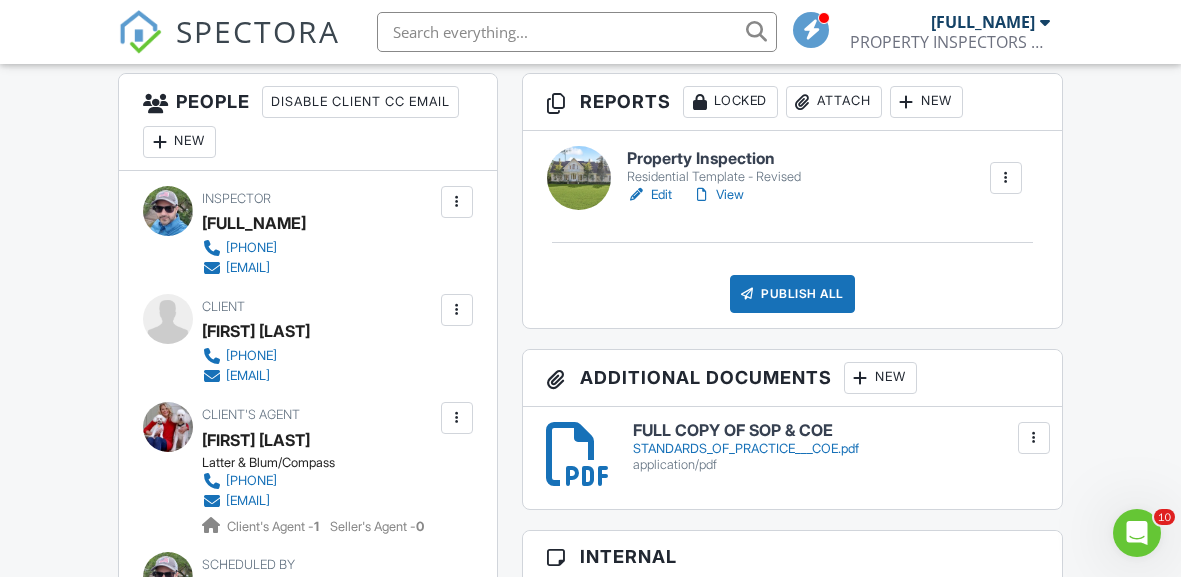click at bounding box center (457, 310) 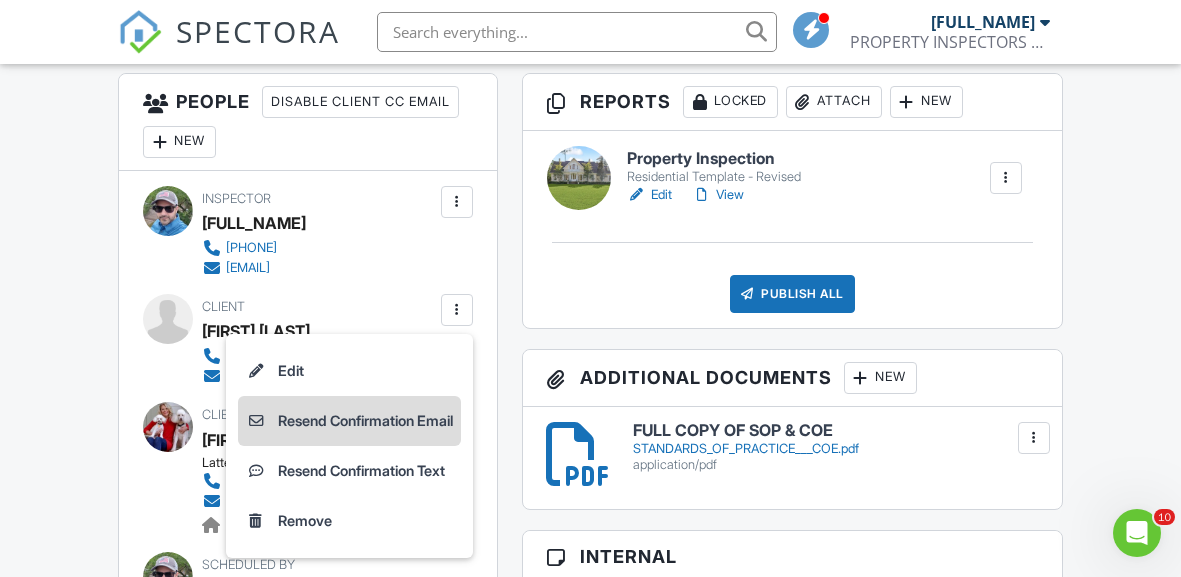 click on "Resend Confirmation Email" at bounding box center [349, 421] 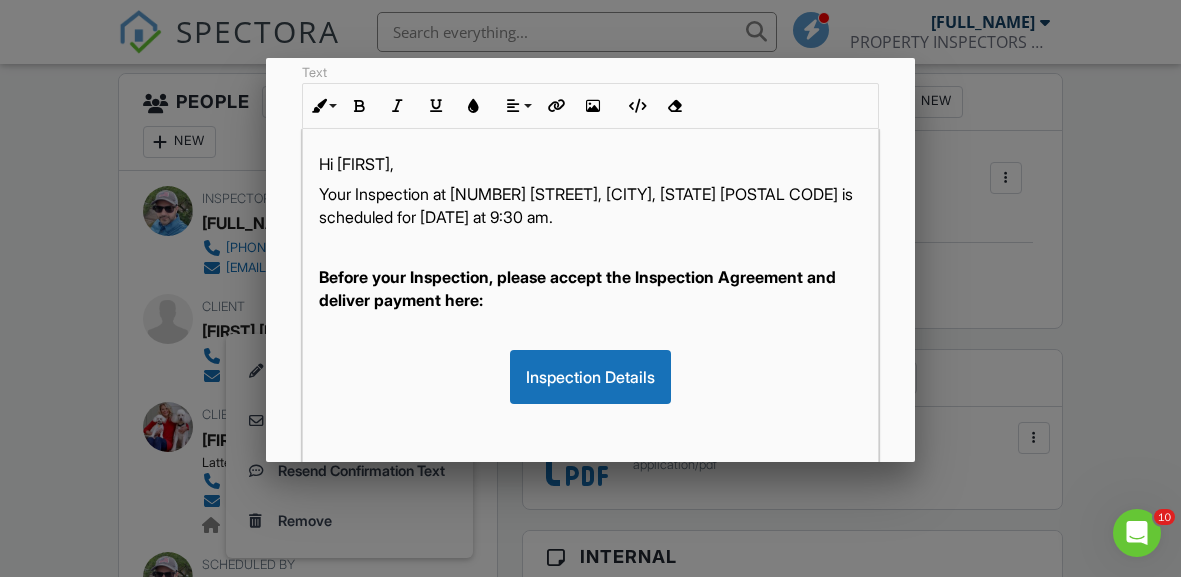 scroll, scrollTop: 284, scrollLeft: 0, axis: vertical 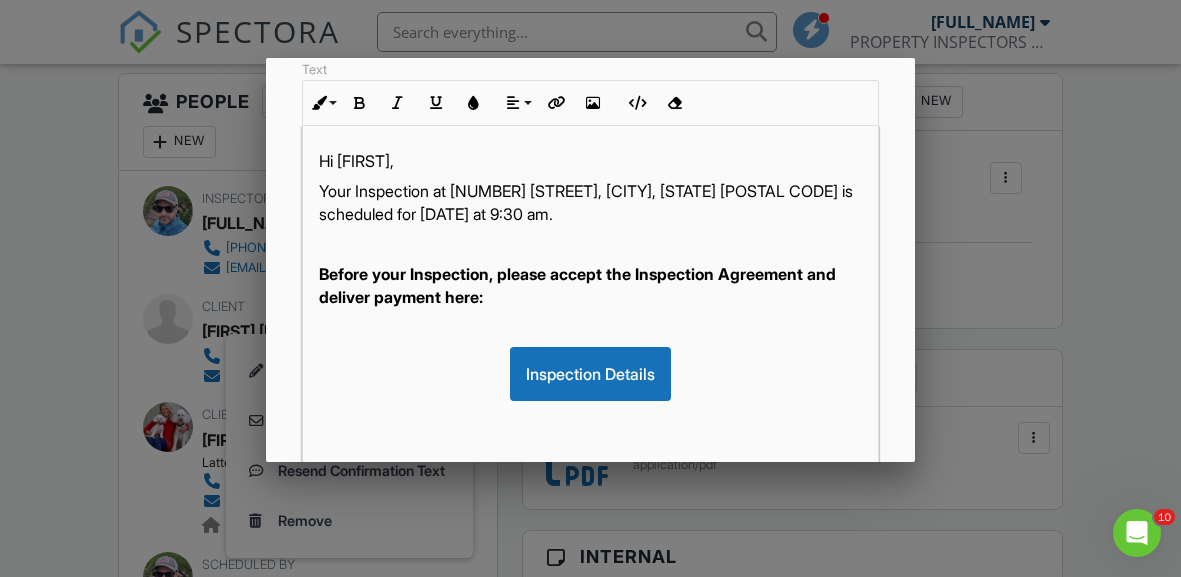 click on "Your Inspection at [NUMBER] [STREET], [CITY], [STATE] [POSTAL CODE] is scheduled for [DATE] at 9:30 am." at bounding box center [591, 202] 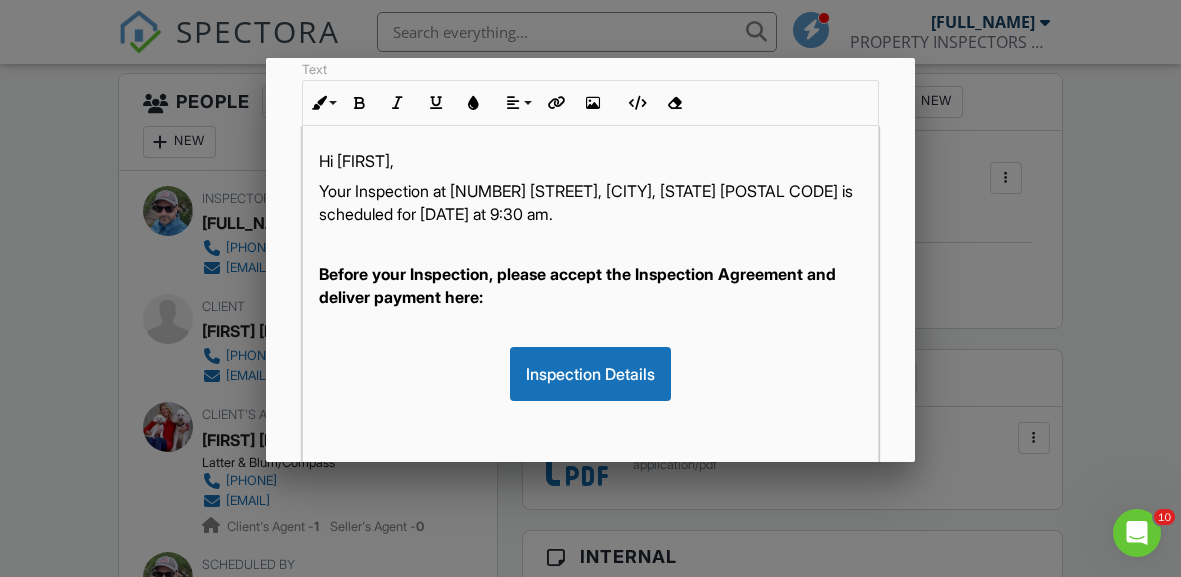 type 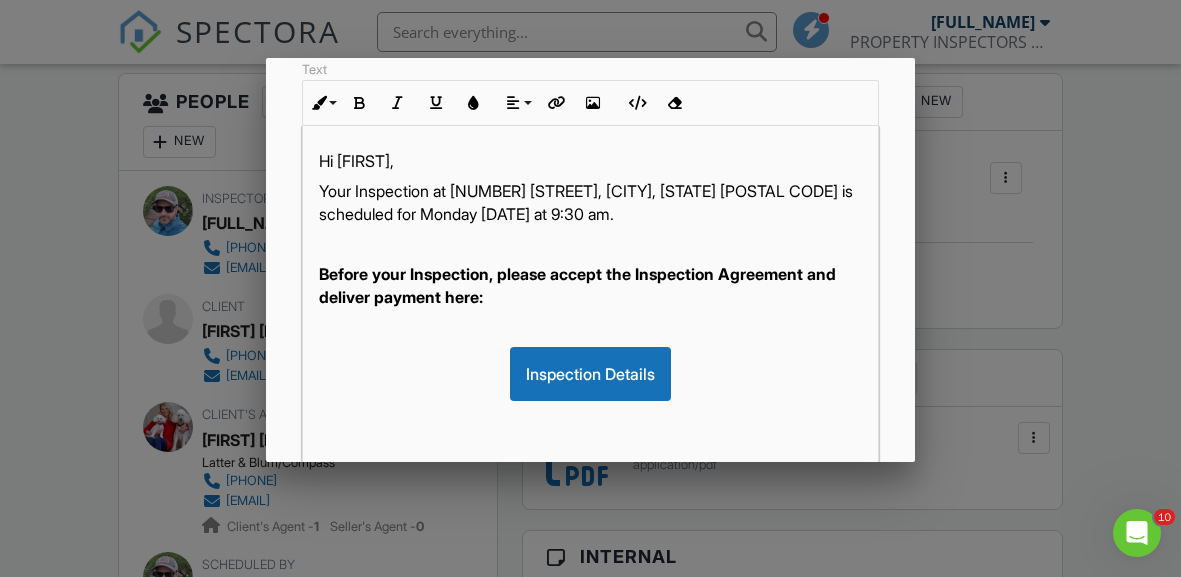 scroll, scrollTop: 148, scrollLeft: 0, axis: vertical 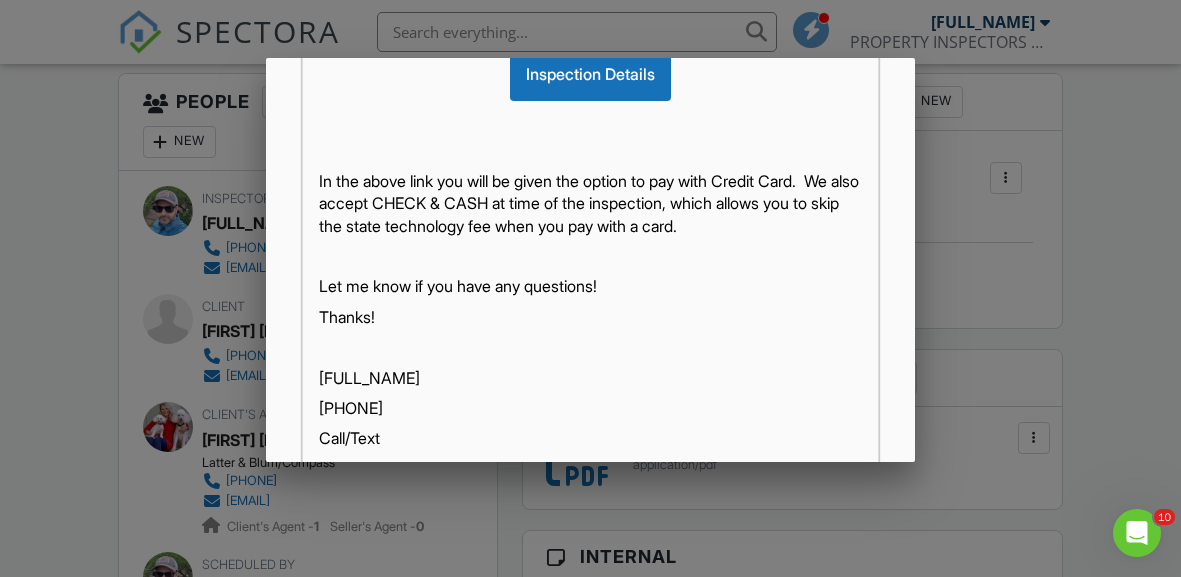click on "In the above link you will be given the option to pay with Credit Card.  We also accept CHECK & CASH at time of the inspection, which allows you to skip the state technology fee when you pay with a card." at bounding box center [591, 203] 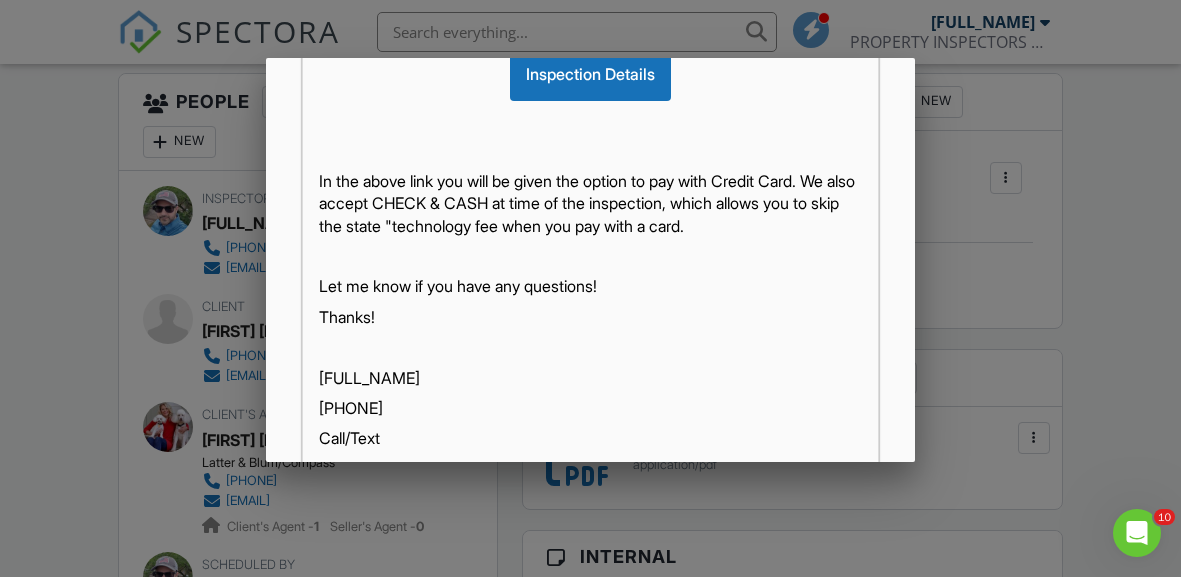 click on "In the above link you will be given the option to pay with Credit Card. We also accept CHECK & CASH at time of the inspection, which allows you to skip the state "technology fee when you pay with a card." at bounding box center (591, 203) 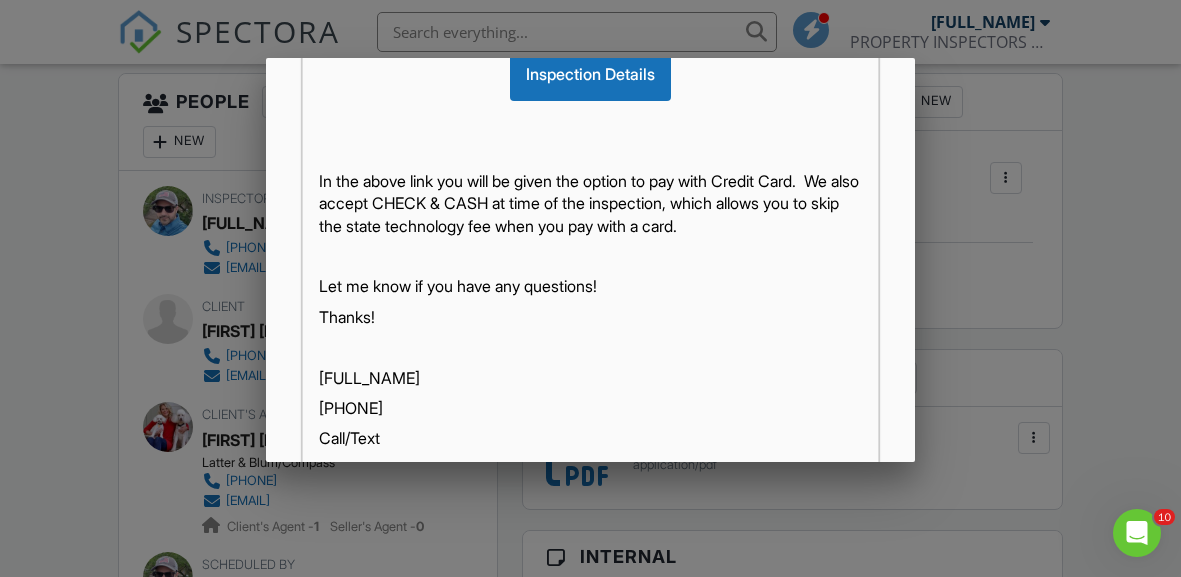 scroll, scrollTop: 577, scrollLeft: 0, axis: vertical 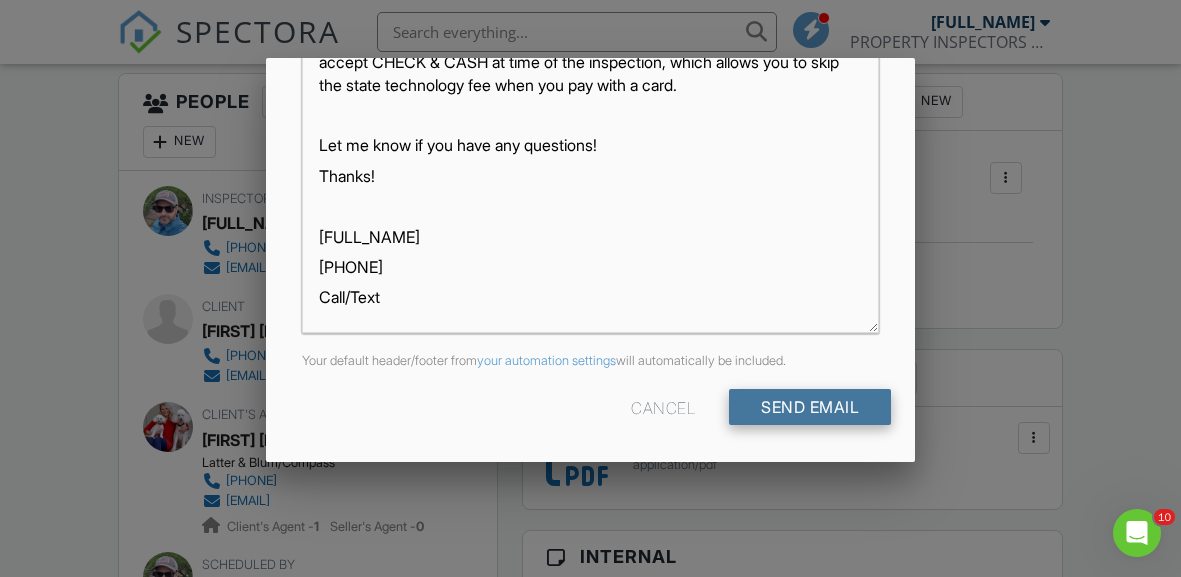 click on "Send Email" at bounding box center [810, 407] 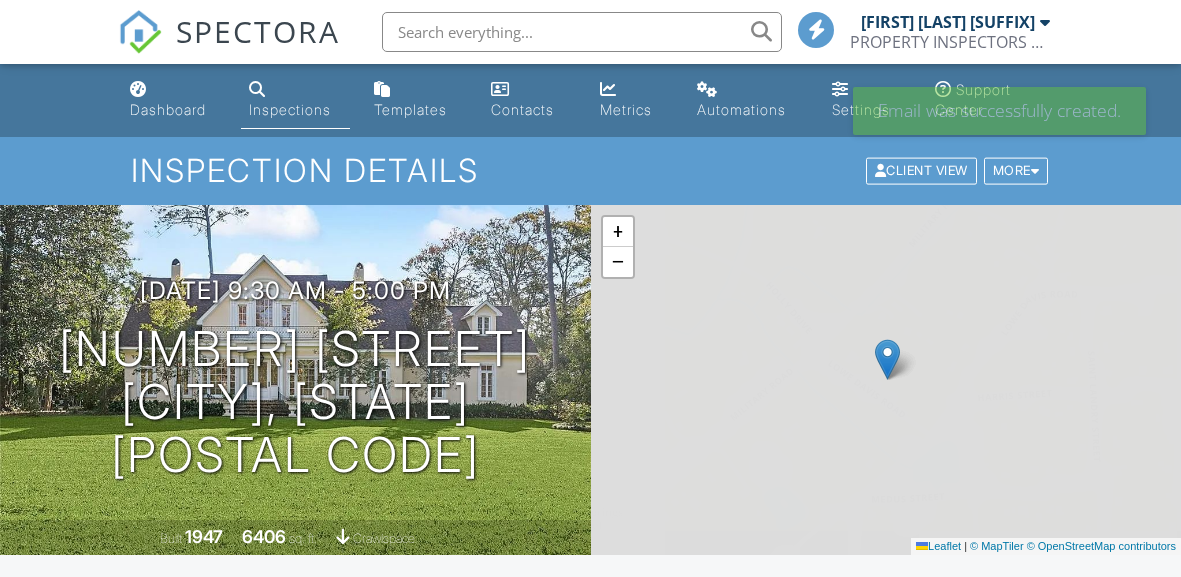 scroll, scrollTop: 0, scrollLeft: 0, axis: both 